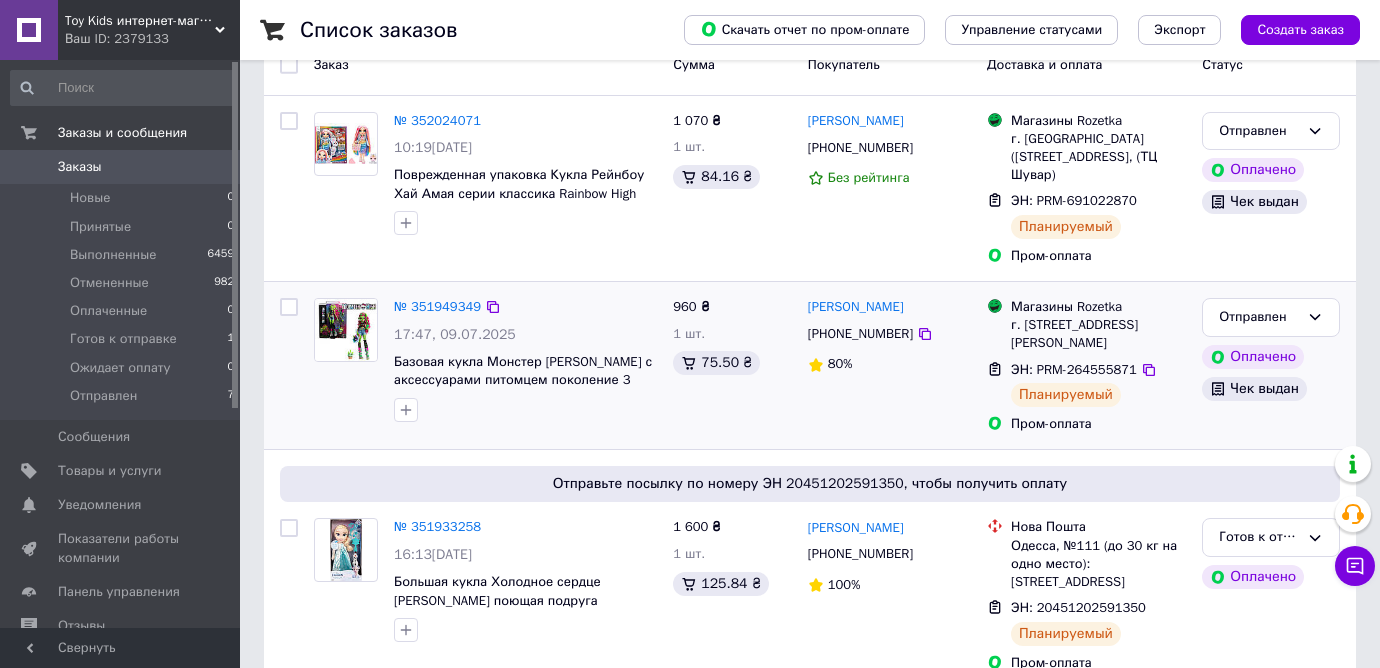 scroll, scrollTop: 240, scrollLeft: 0, axis: vertical 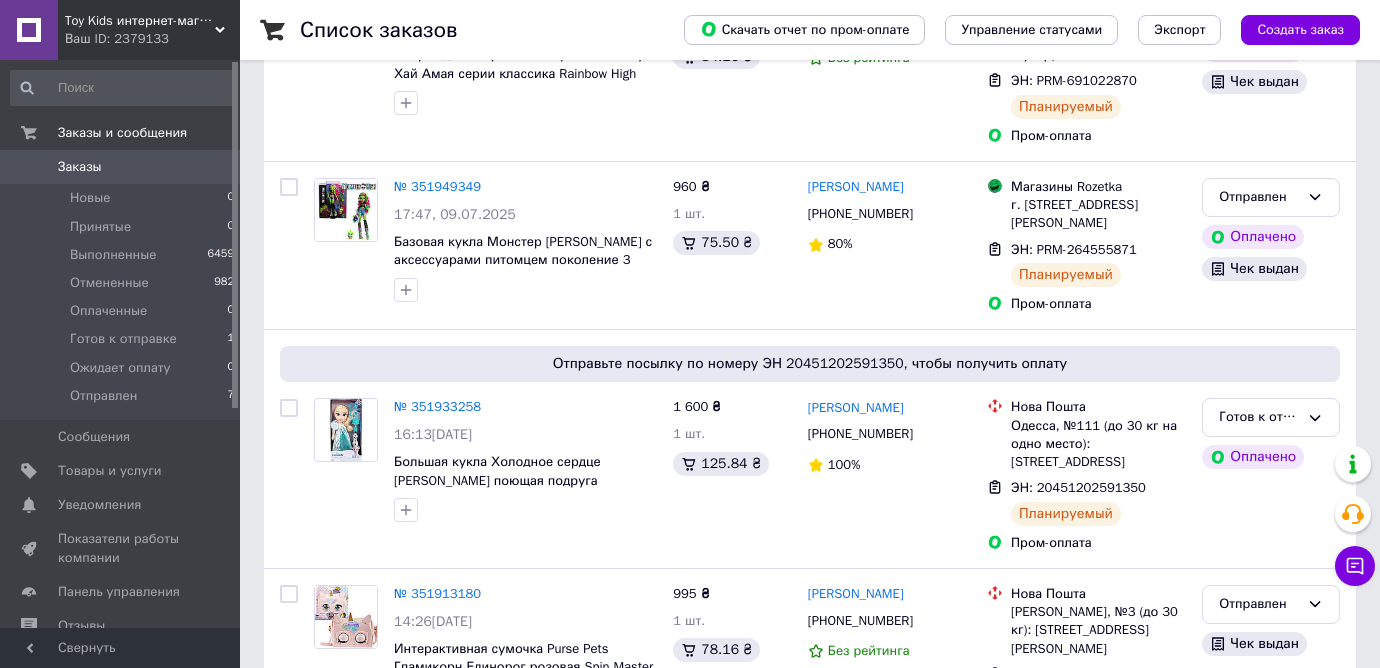 click on "№ 351933258" at bounding box center (437, 406) 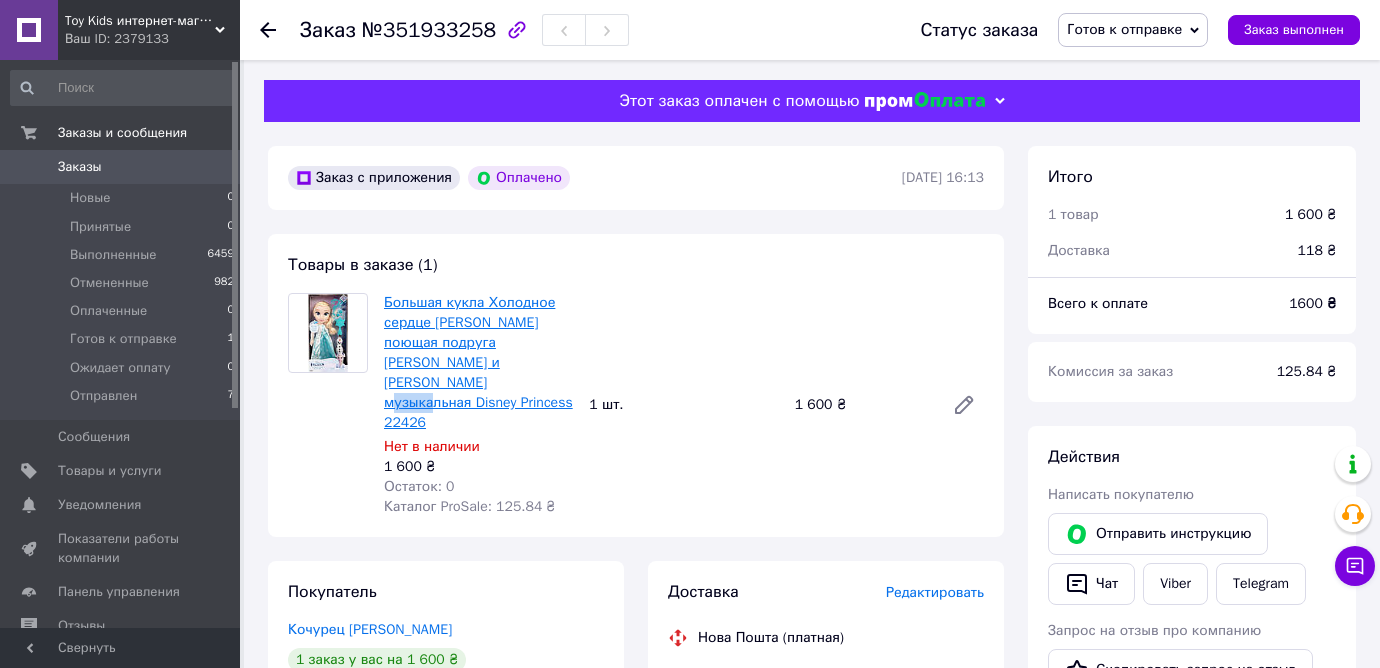 drag, startPoint x: 485, startPoint y: 380, endPoint x: 442, endPoint y: 385, distance: 43.289722 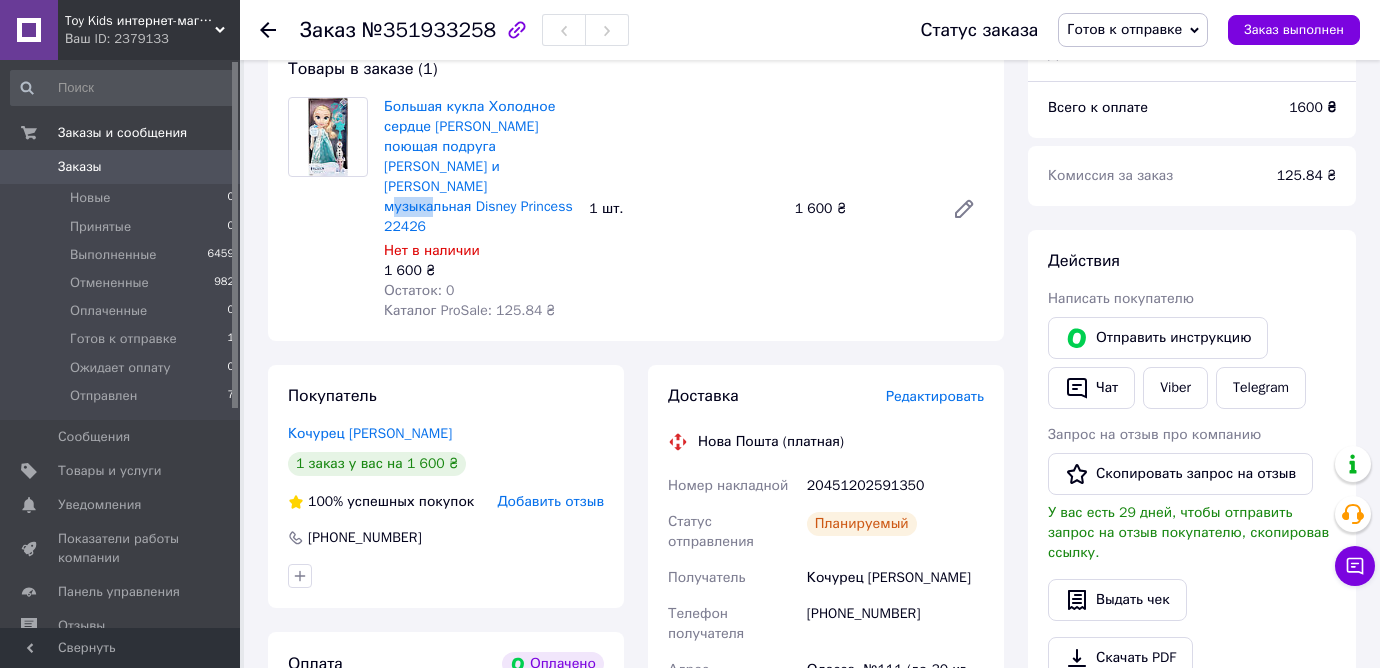 scroll, scrollTop: 222, scrollLeft: 0, axis: vertical 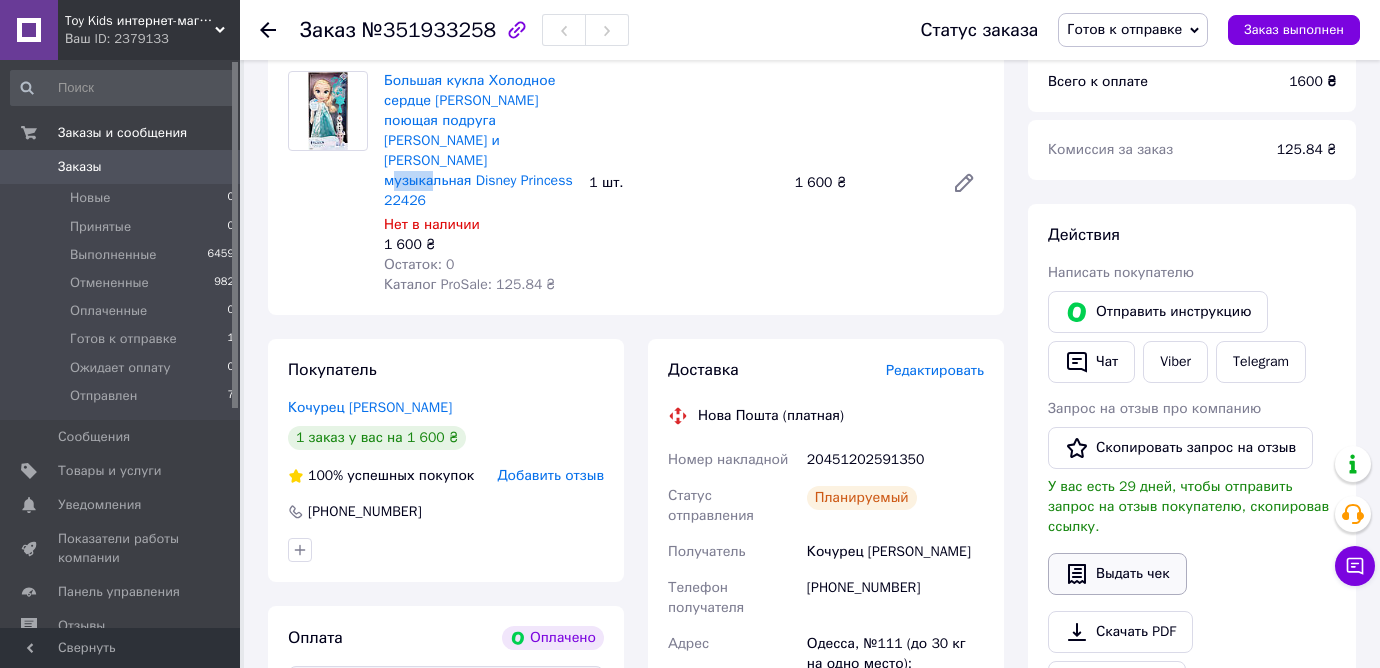 click on "Выдать чек" at bounding box center [1117, 574] 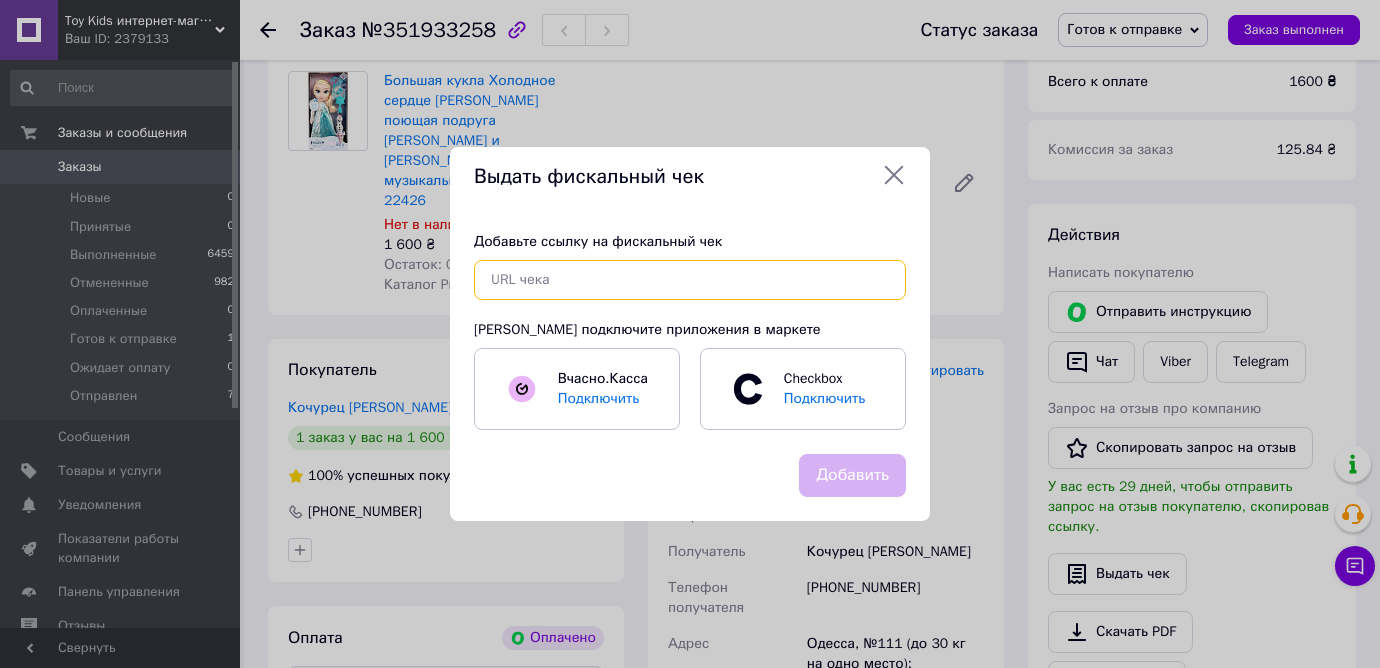 click at bounding box center (690, 280) 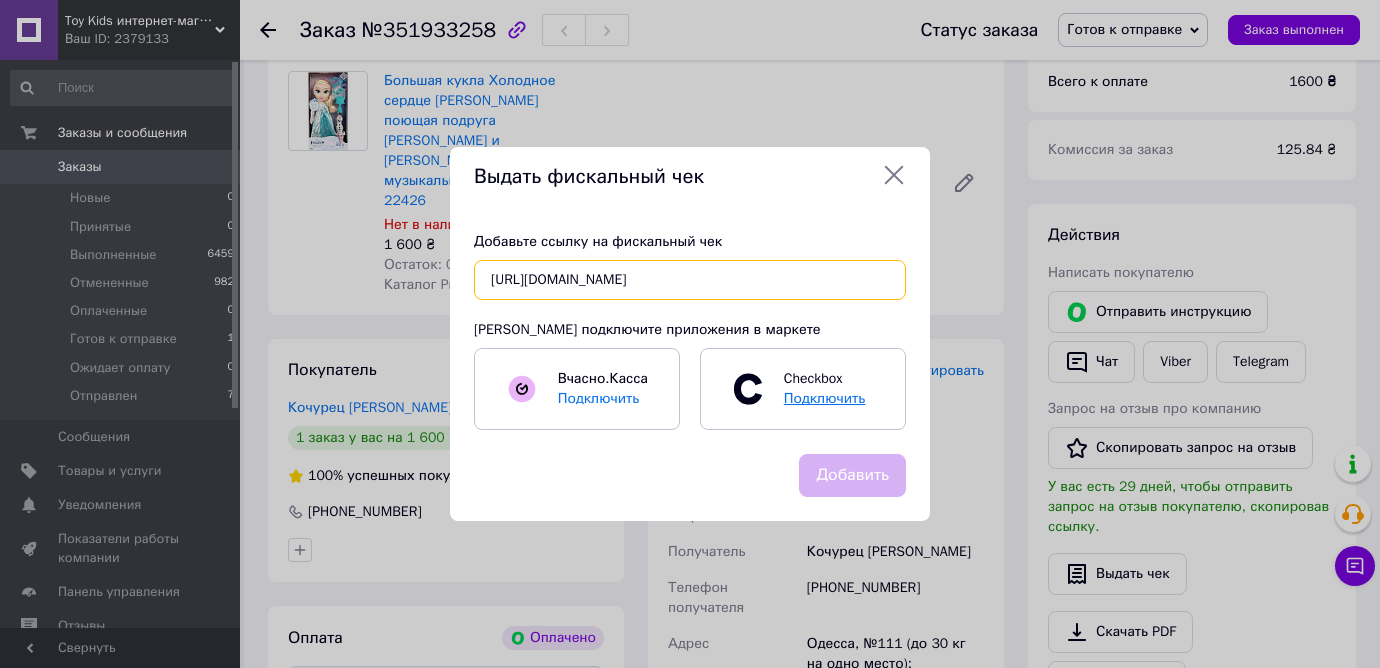 scroll, scrollTop: 0, scrollLeft: 60, axis: horizontal 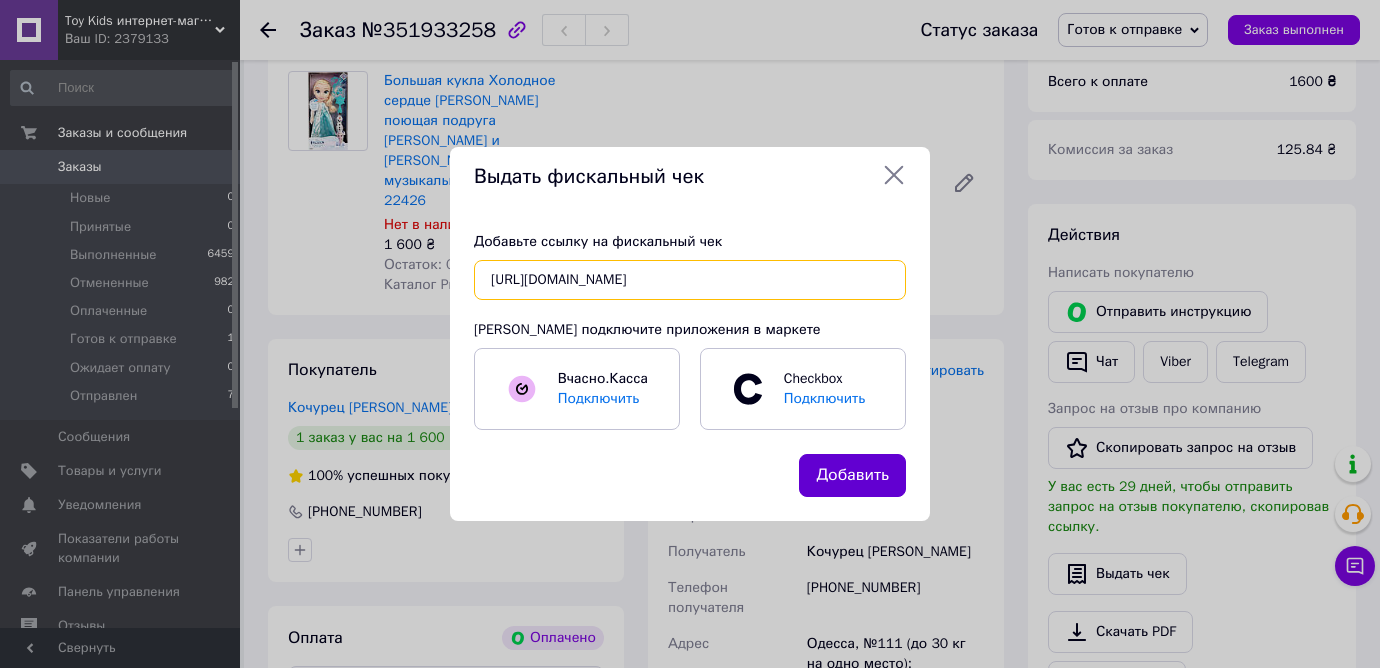 type on "https://check.checkbox.ua/f56b703a-0388-4ba2-9f0a-78f49a3448b6" 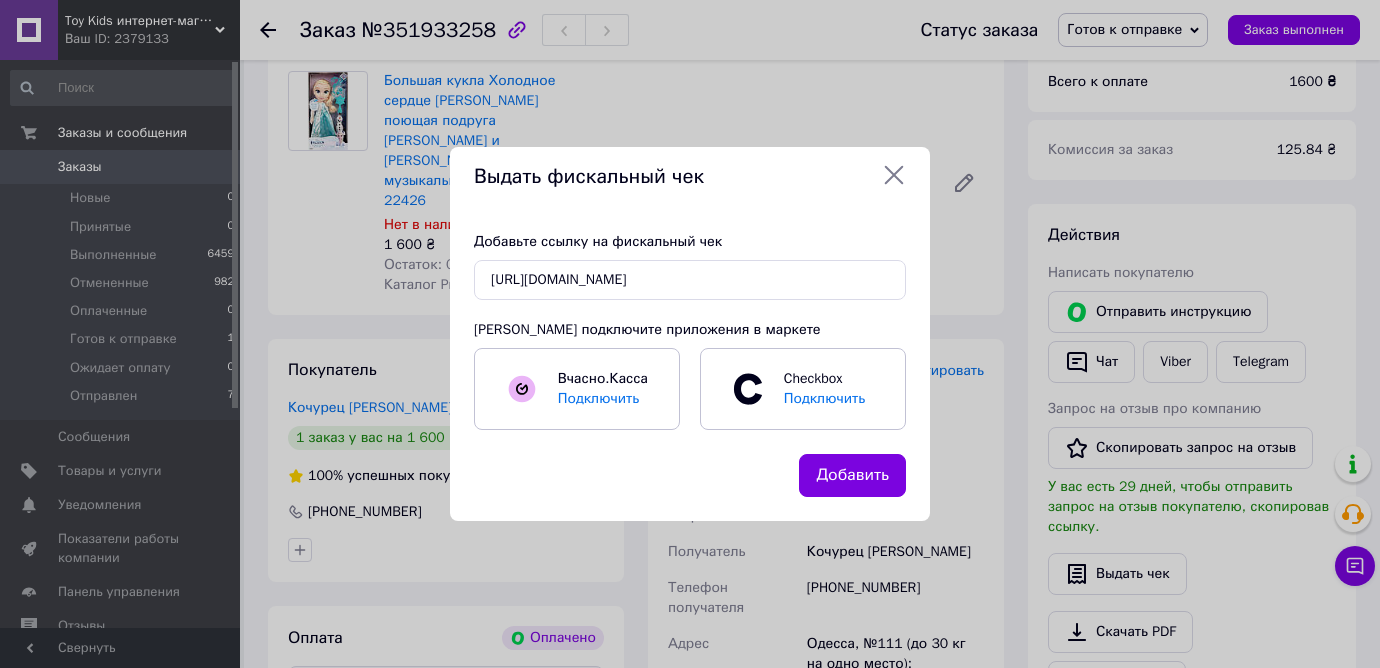 drag, startPoint x: 852, startPoint y: 470, endPoint x: 947, endPoint y: 339, distance: 161.82089 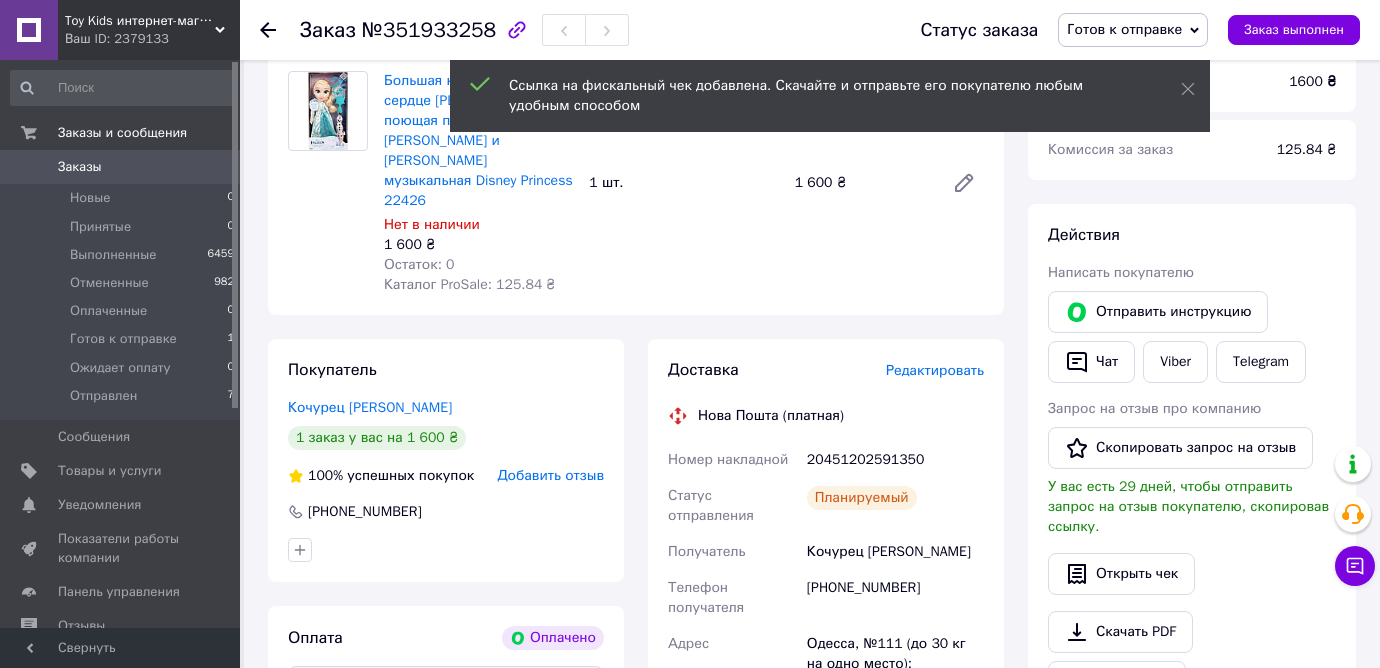 drag, startPoint x: 1172, startPoint y: 18, endPoint x: 1181, endPoint y: 44, distance: 27.513634 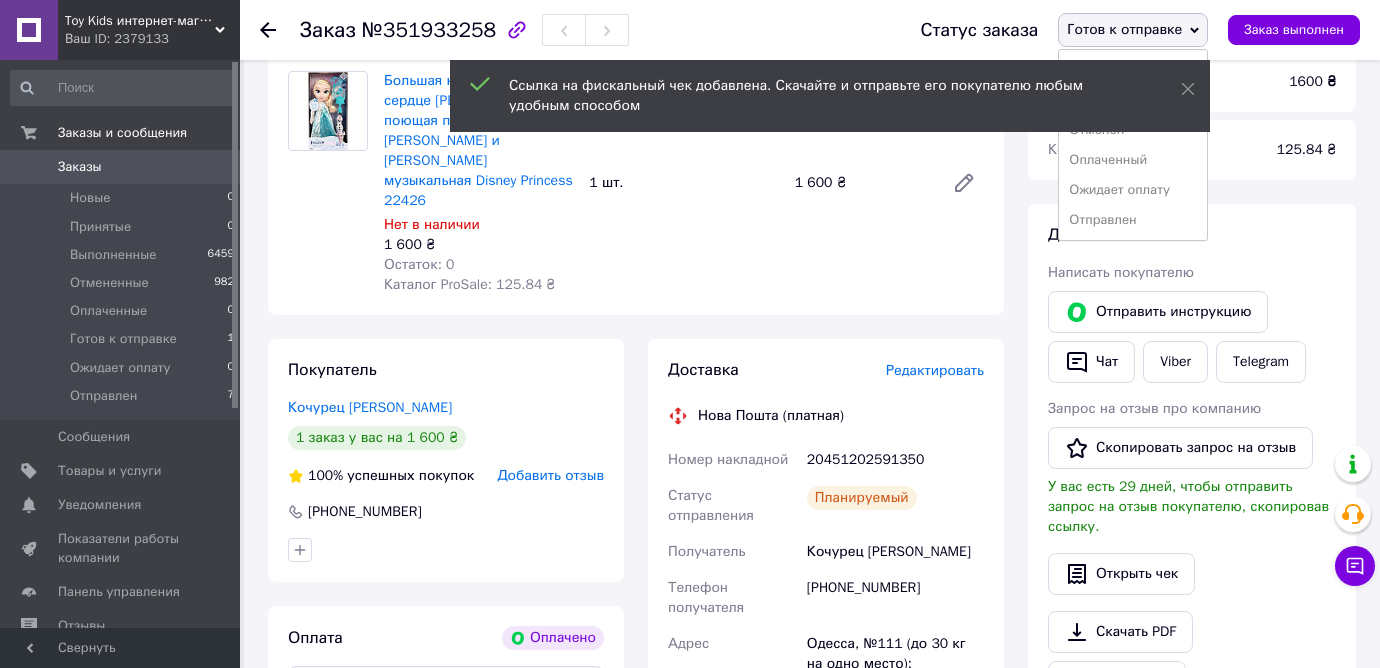 click on "Отправлен" at bounding box center [1133, 220] 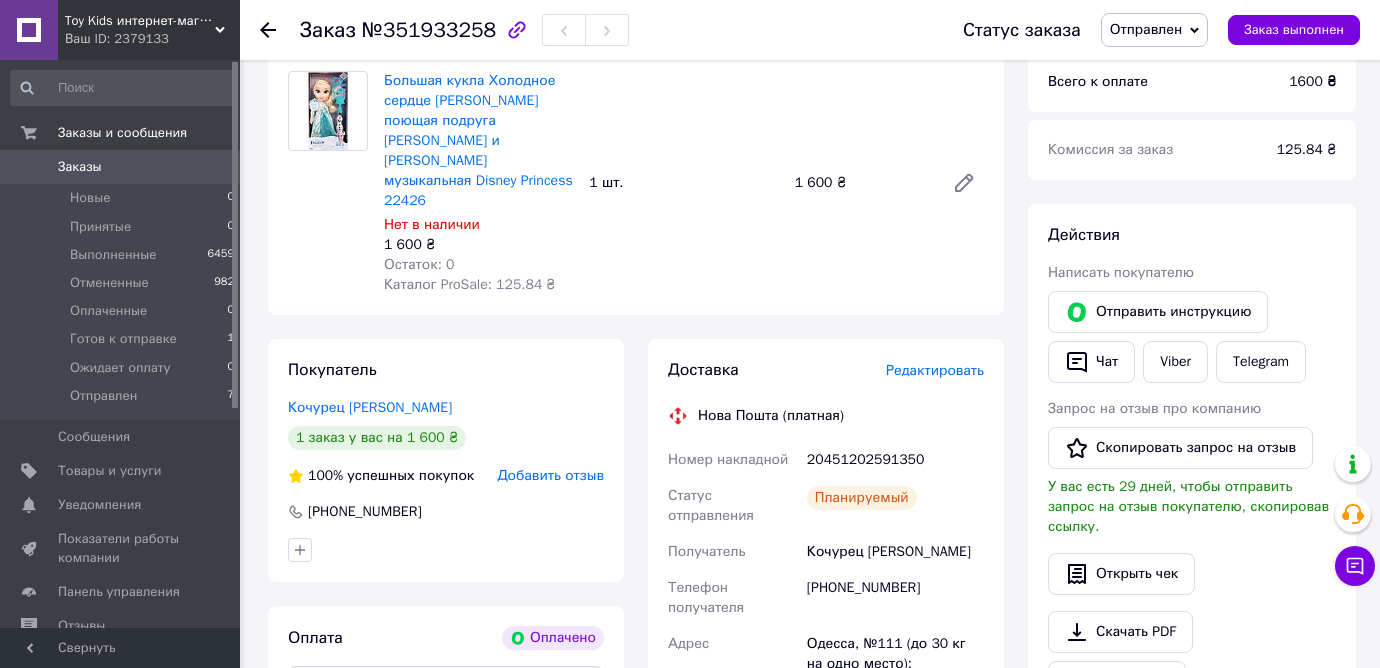 click on "Заказы" at bounding box center (121, 167) 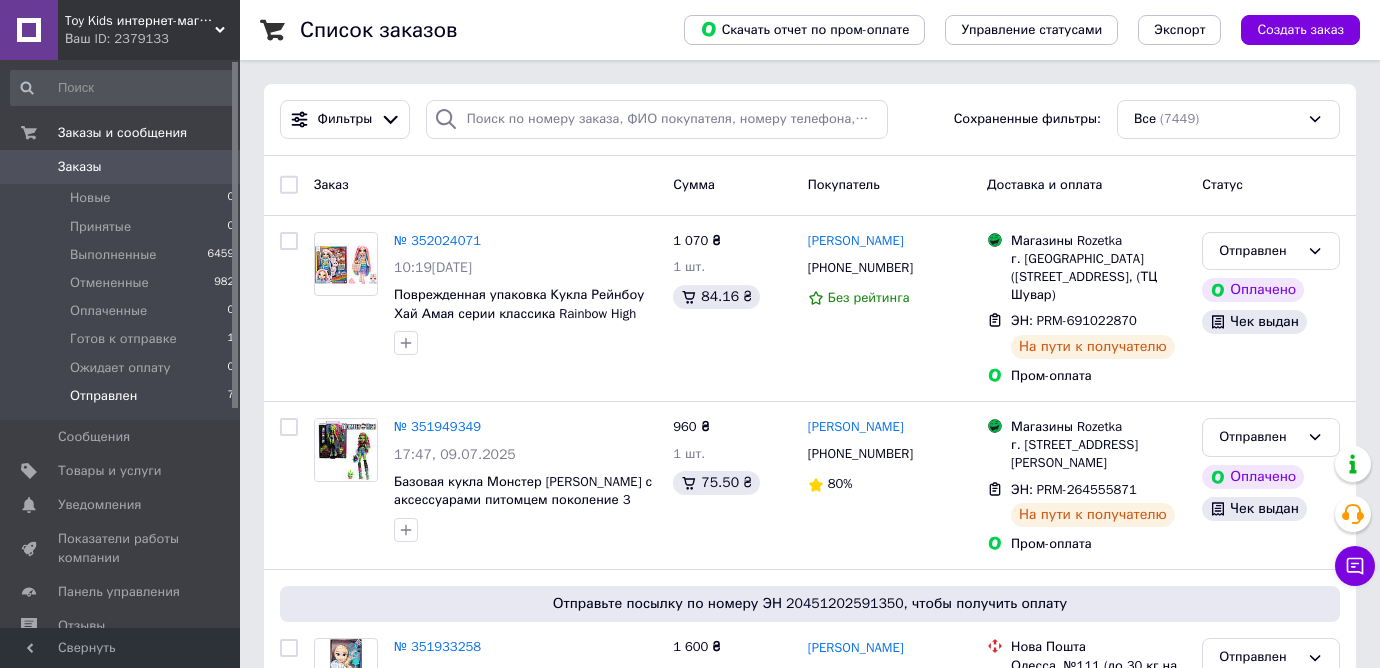 click on "Отправлен" at bounding box center [103, 396] 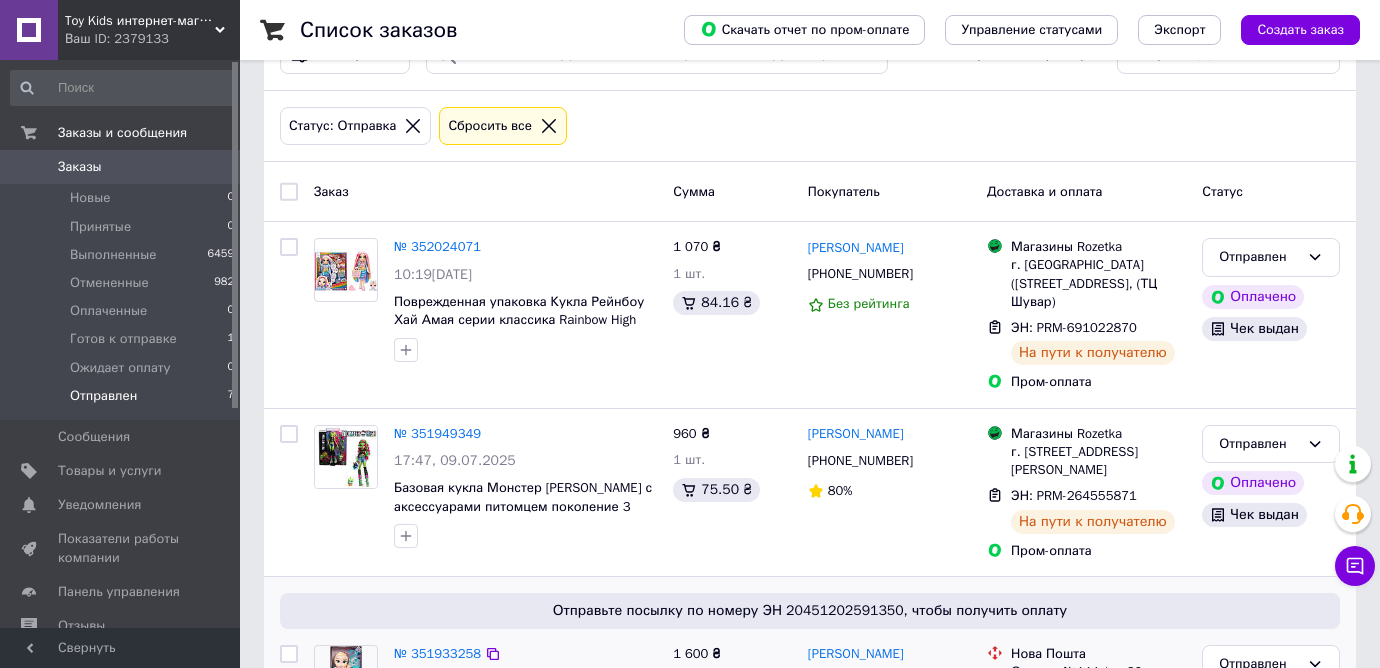 scroll, scrollTop: 0, scrollLeft: 0, axis: both 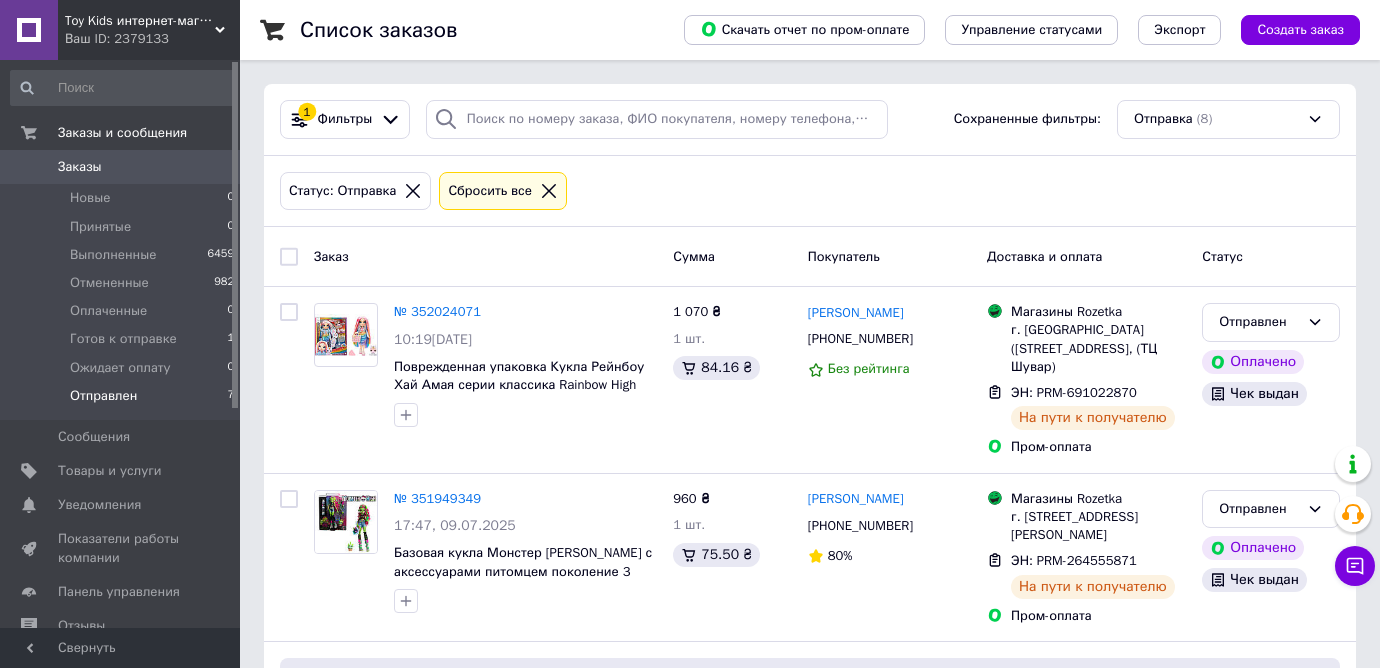 click on "Заказы" at bounding box center [121, 167] 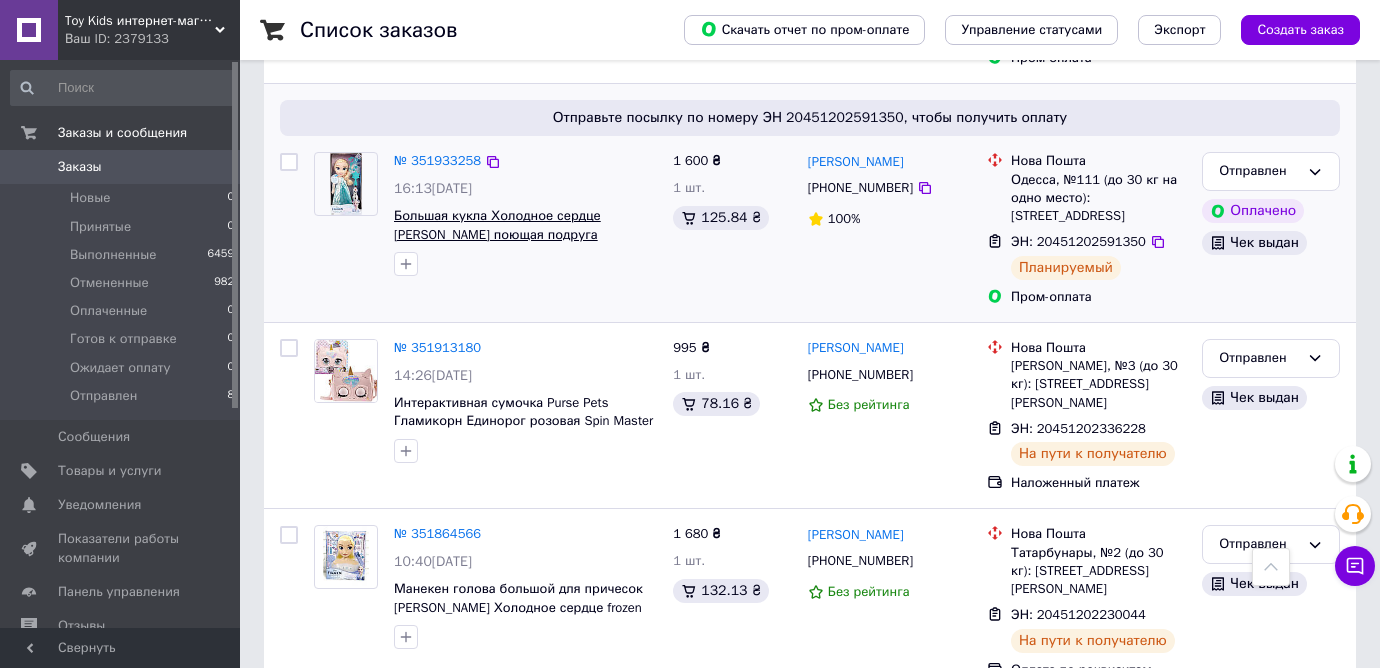 scroll, scrollTop: 0, scrollLeft: 0, axis: both 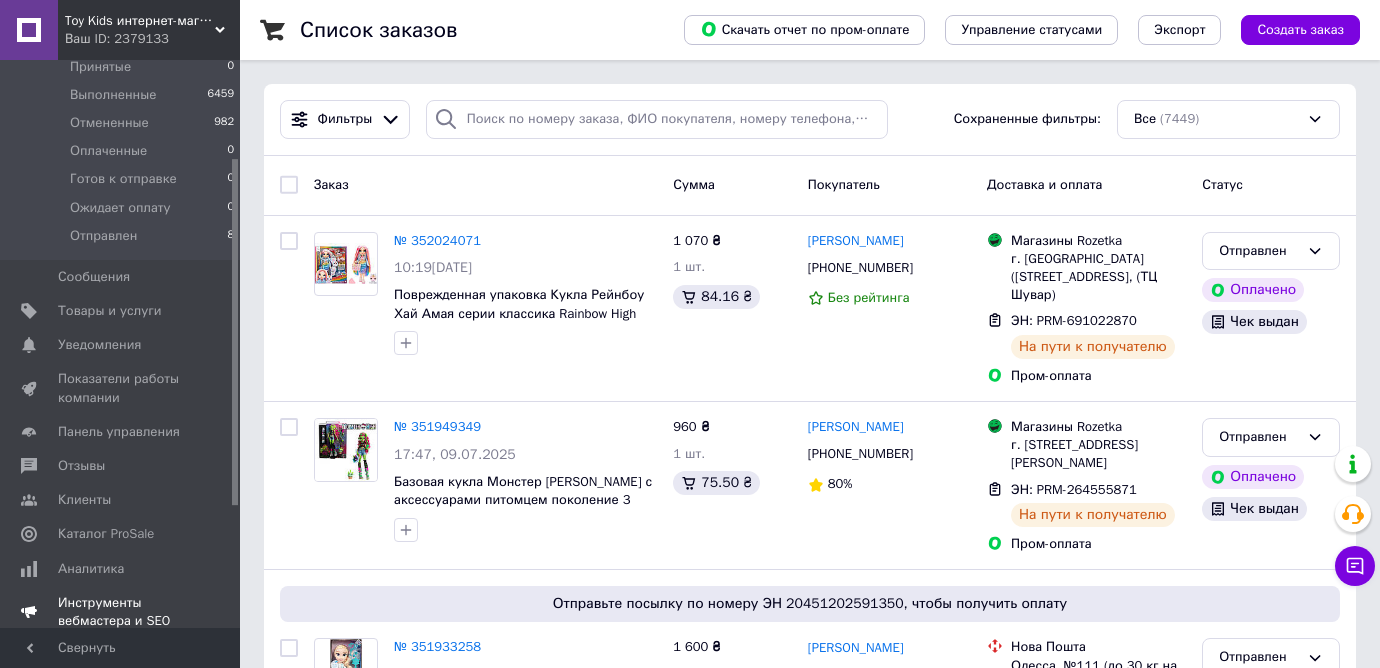 click on "Аналитика" at bounding box center [91, 569] 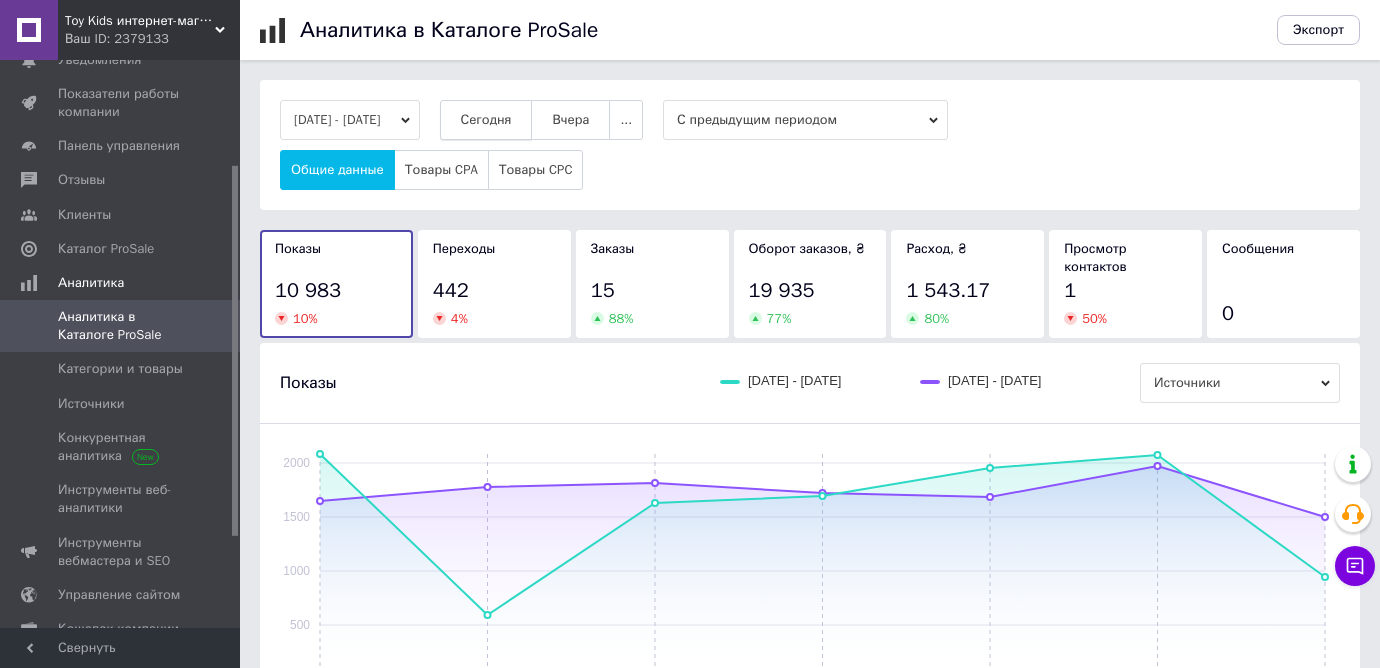 click on "Сегодня" at bounding box center [486, 120] 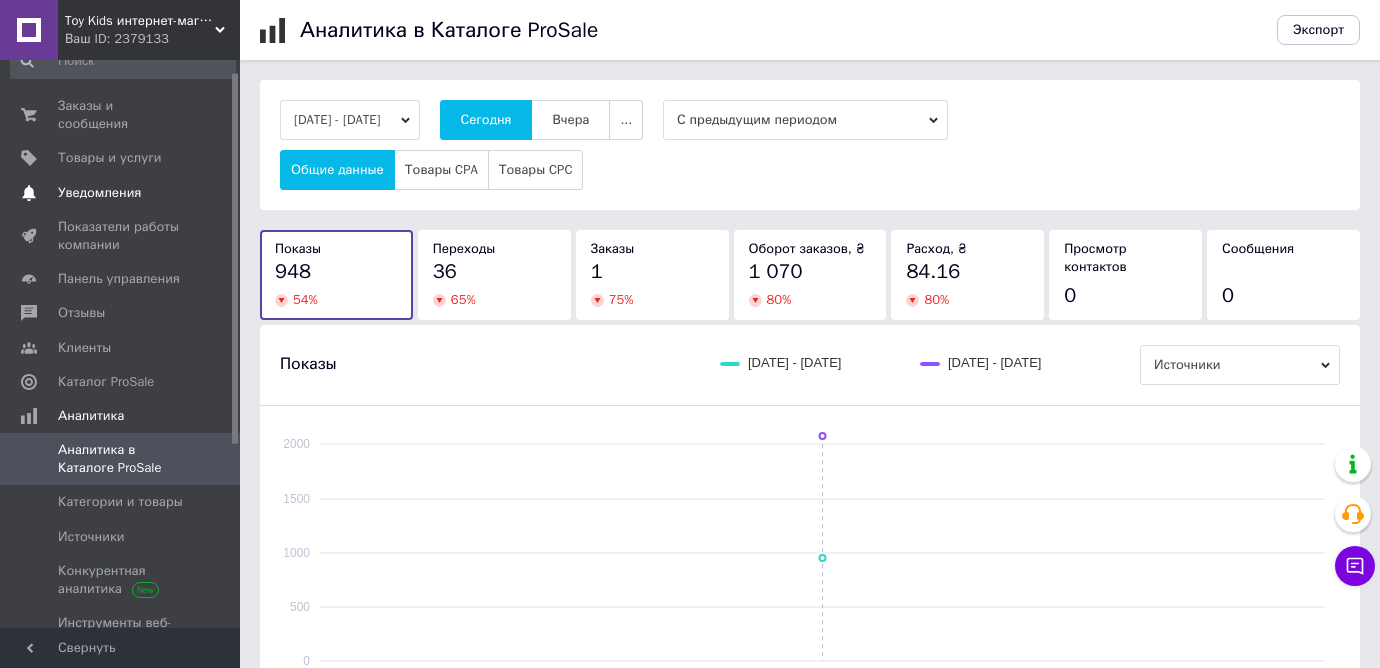 scroll, scrollTop: 18, scrollLeft: 0, axis: vertical 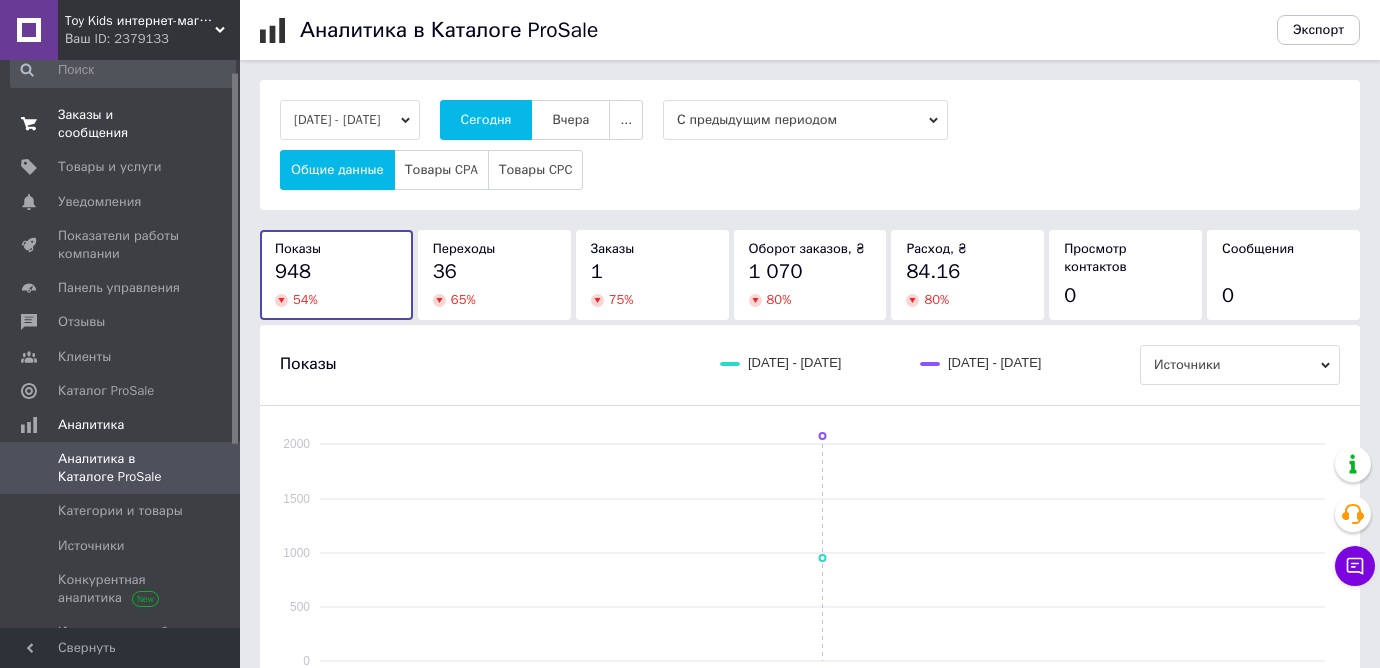 click on "Заказы и сообщения" at bounding box center [121, 124] 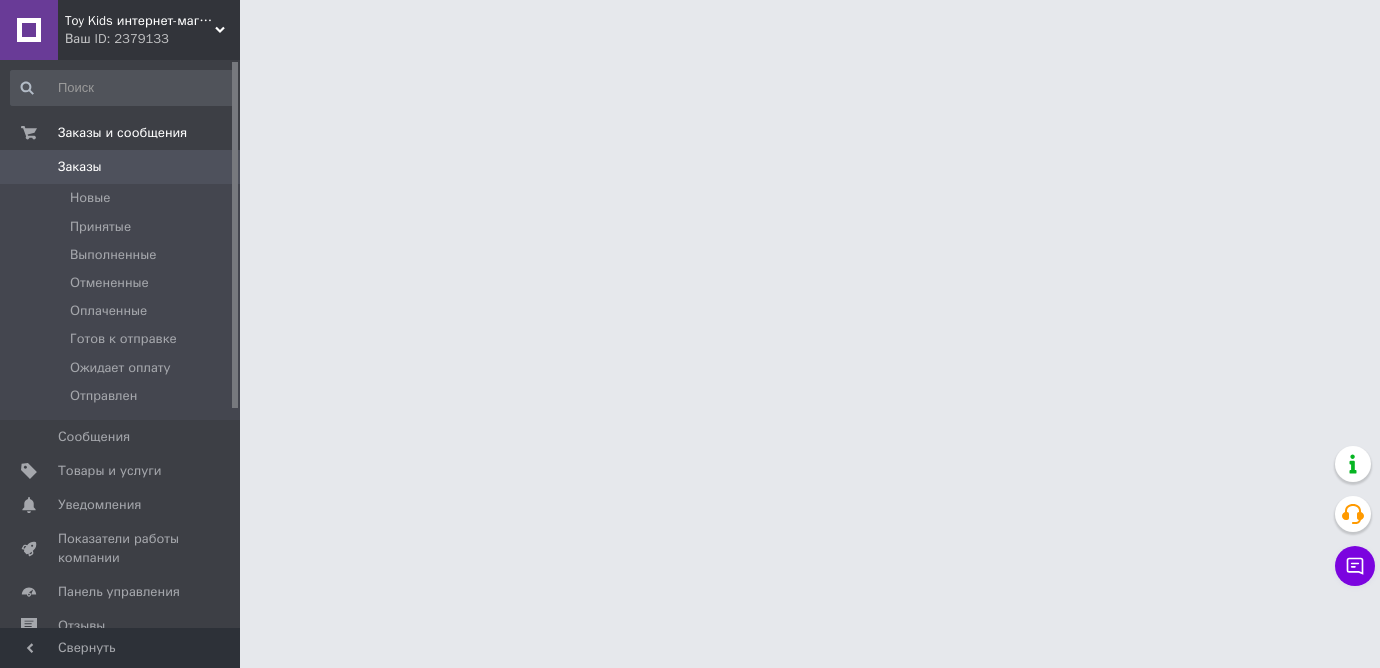 scroll, scrollTop: 0, scrollLeft: 0, axis: both 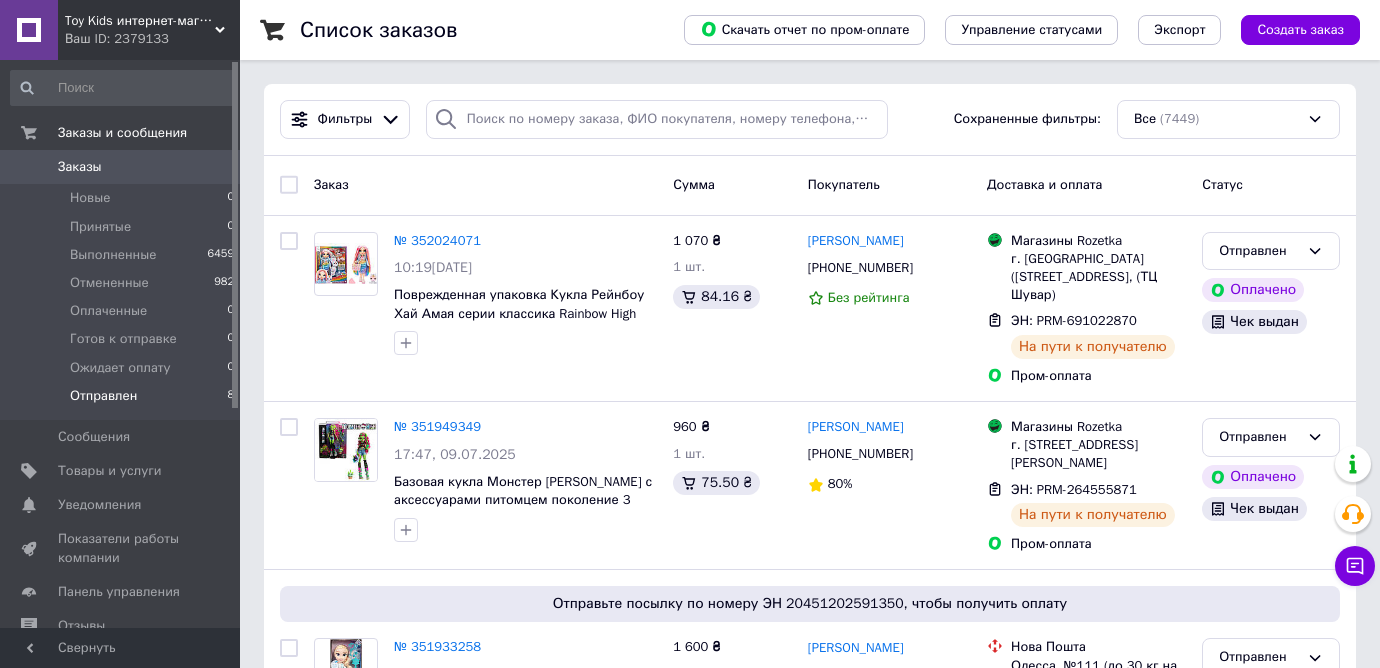 click on "Отправлен" at bounding box center [103, 396] 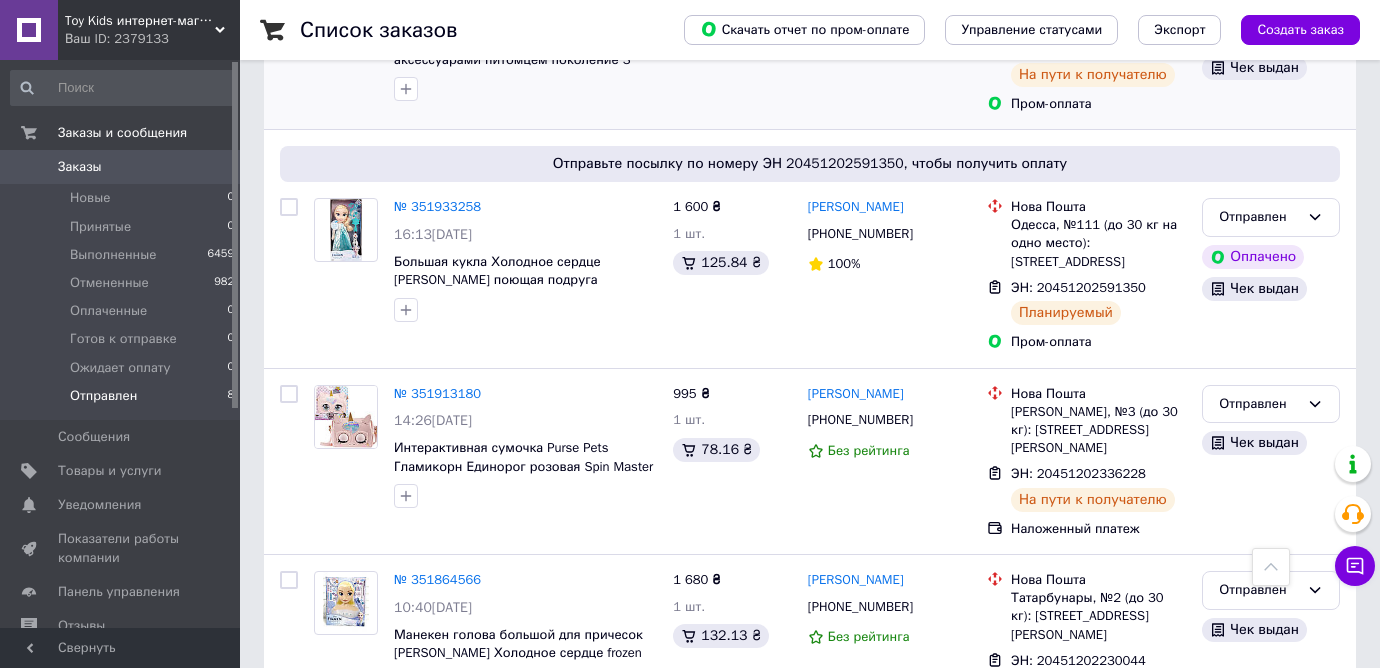 scroll, scrollTop: 0, scrollLeft: 0, axis: both 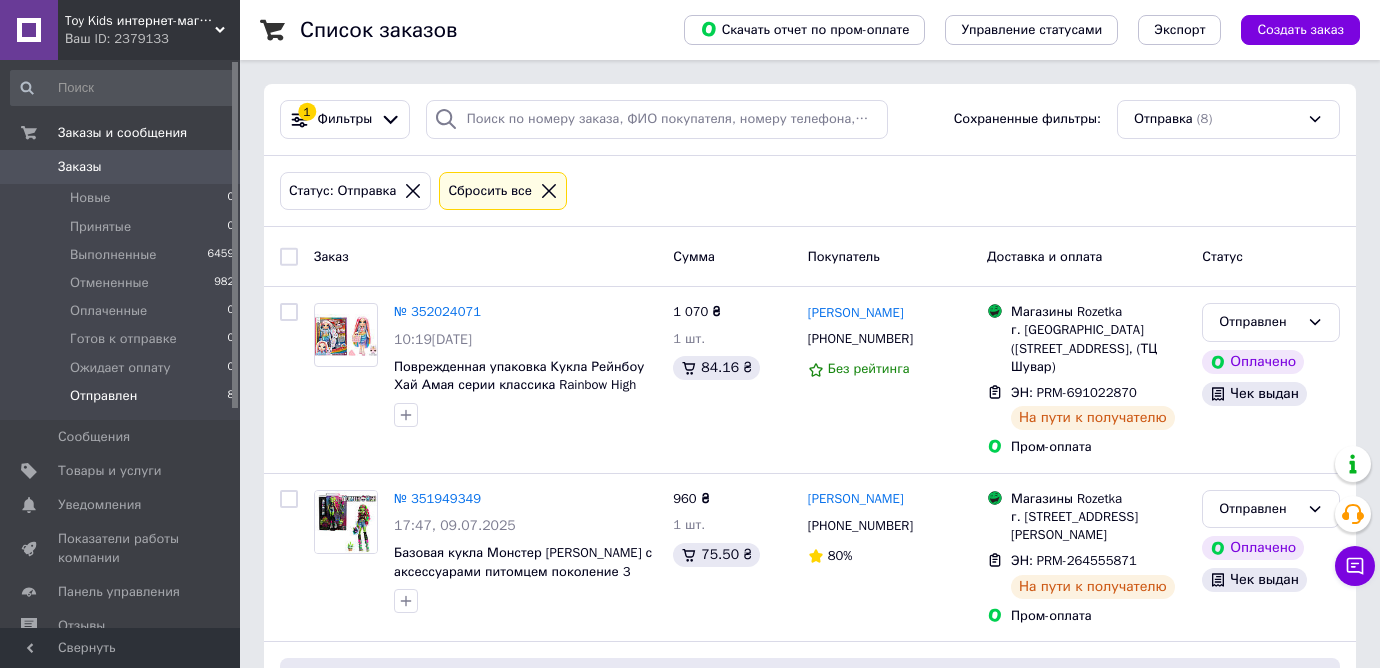 drag, startPoint x: 136, startPoint y: 164, endPoint x: 188, endPoint y: 159, distance: 52.23983 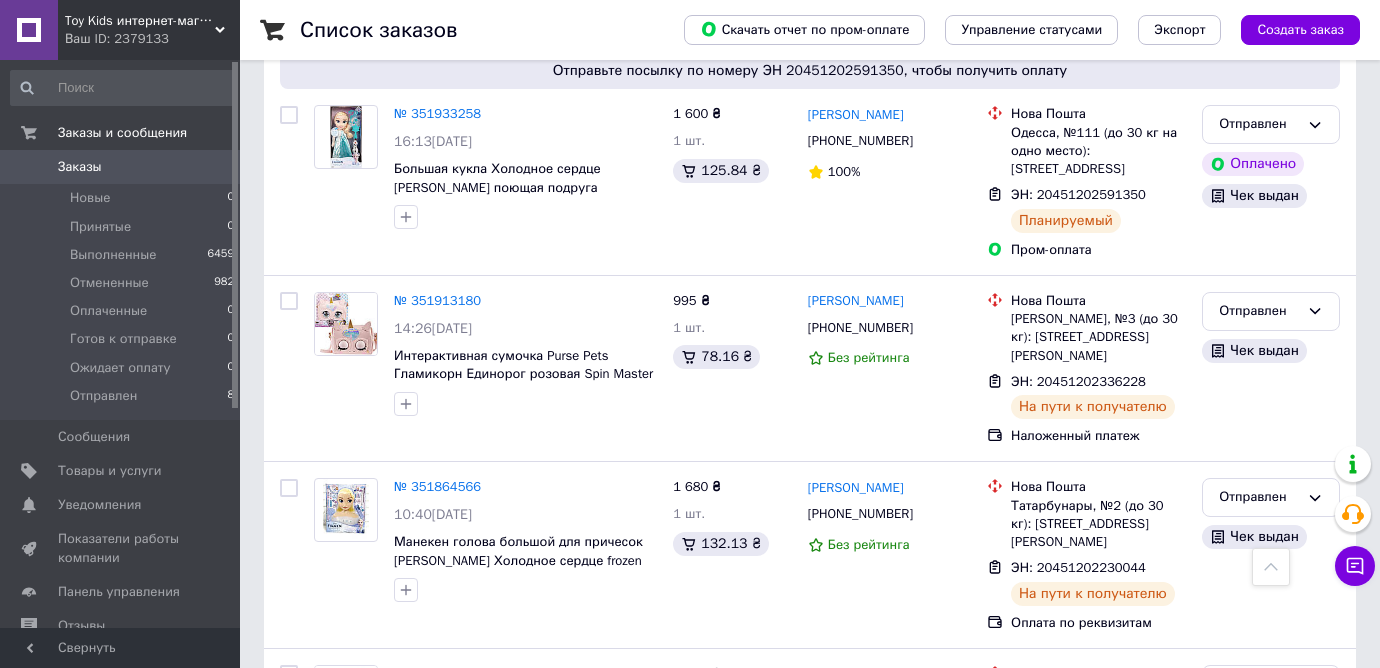 scroll, scrollTop: 537, scrollLeft: 0, axis: vertical 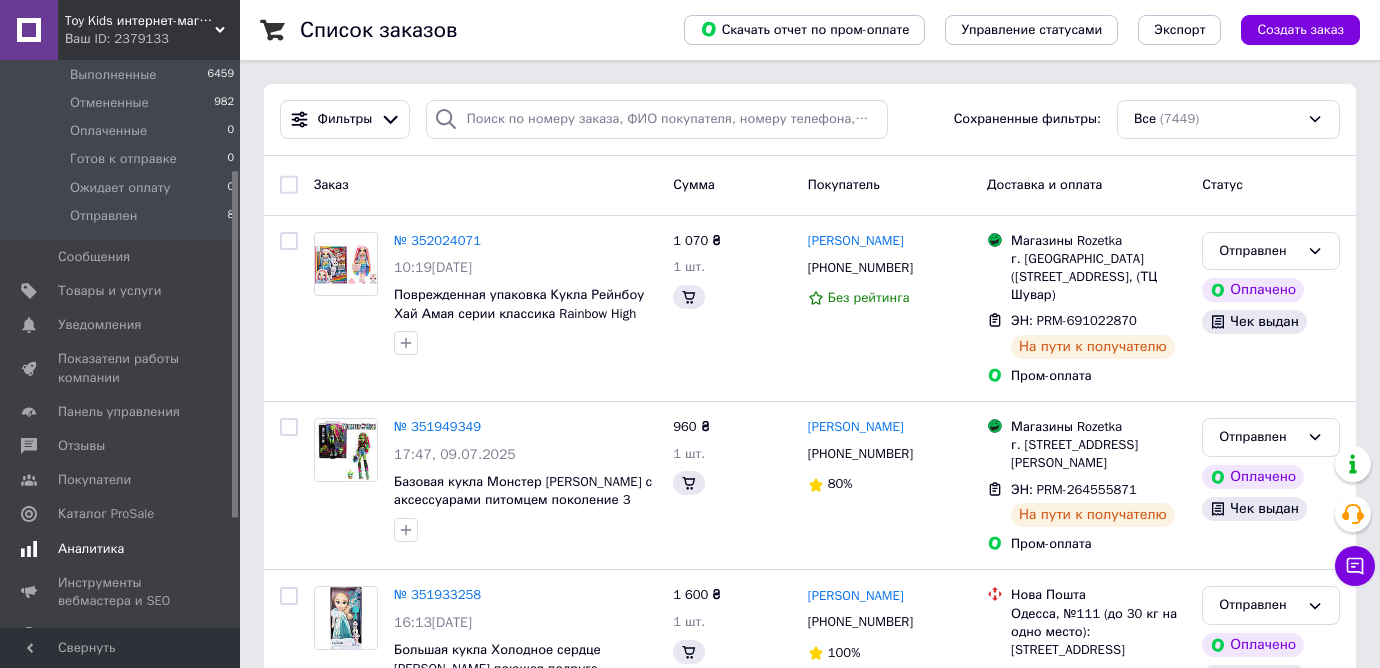 click on "Аналитика" at bounding box center (123, 549) 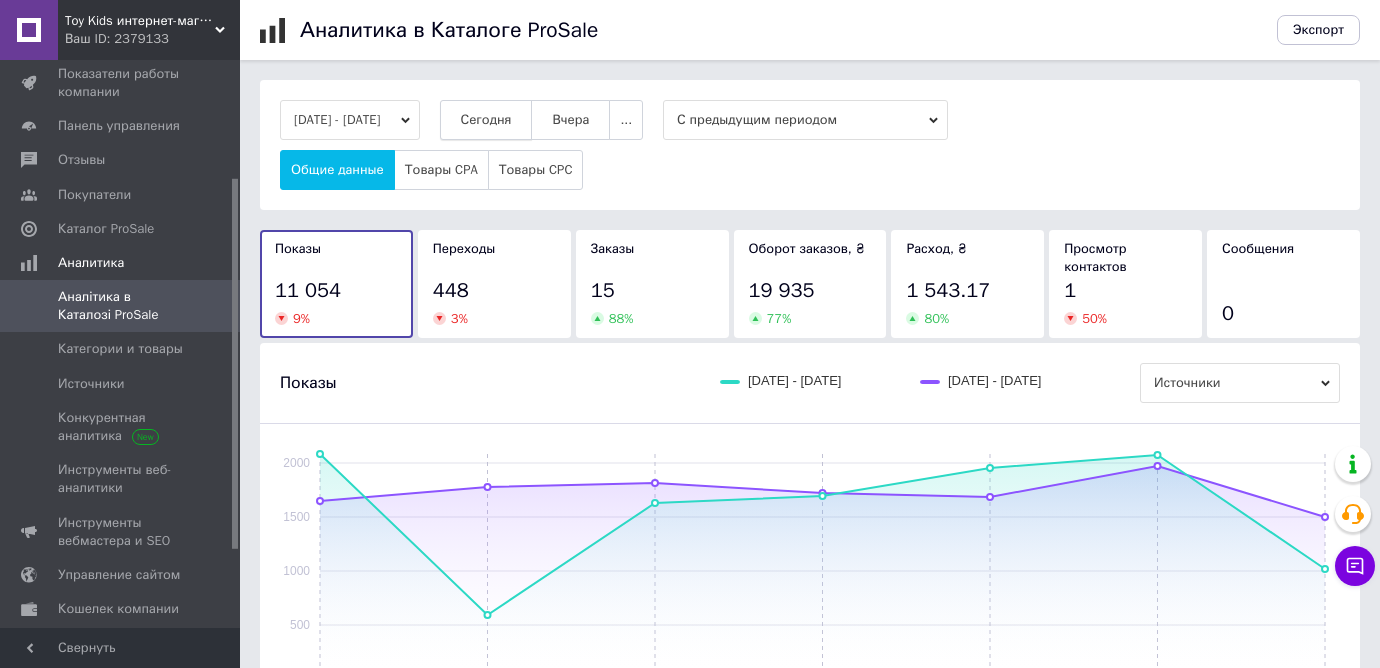 click on "Сегодня" at bounding box center [486, 120] 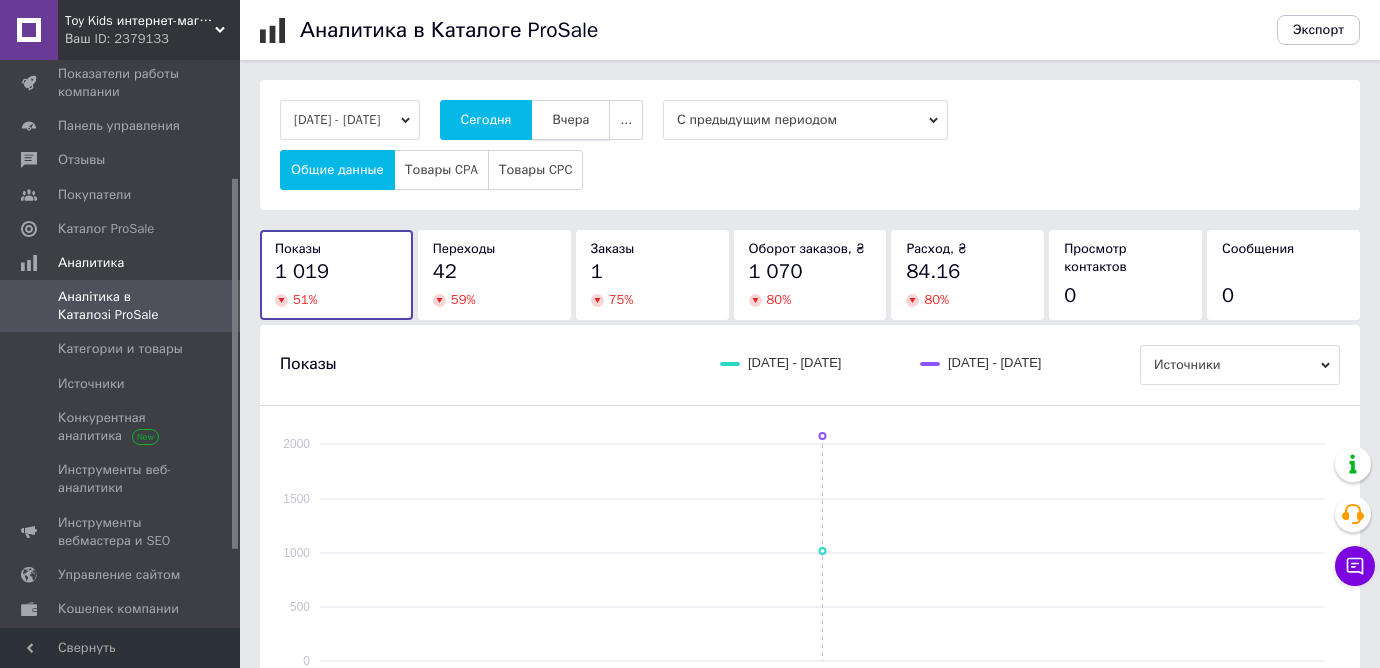 click on "Вчера" at bounding box center (570, 120) 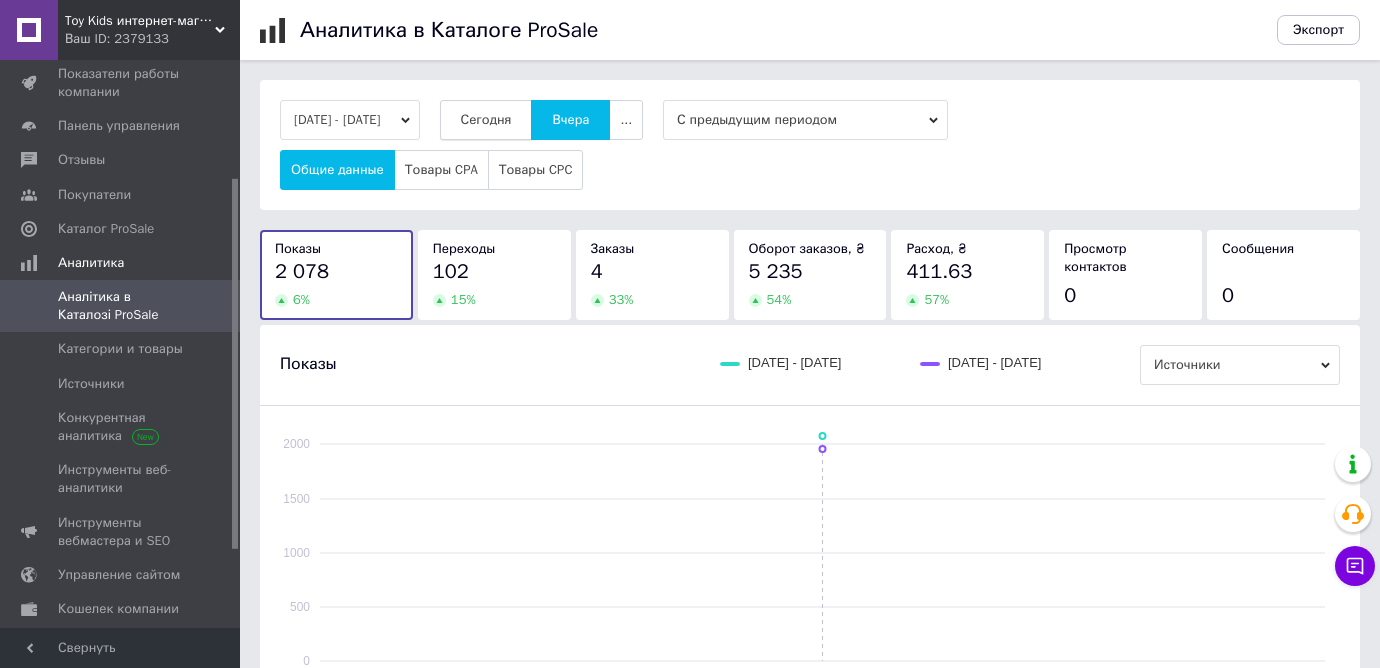 click on "Сегодня" at bounding box center (486, 120) 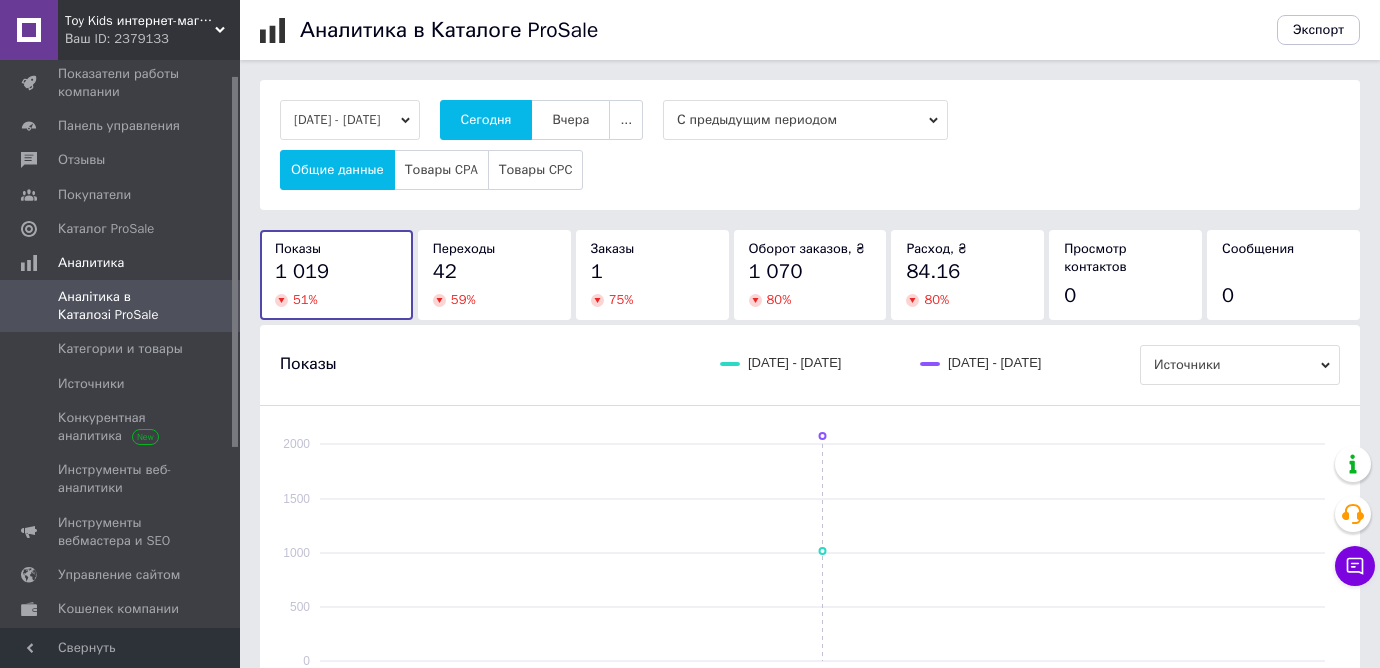 scroll, scrollTop: 0, scrollLeft: 0, axis: both 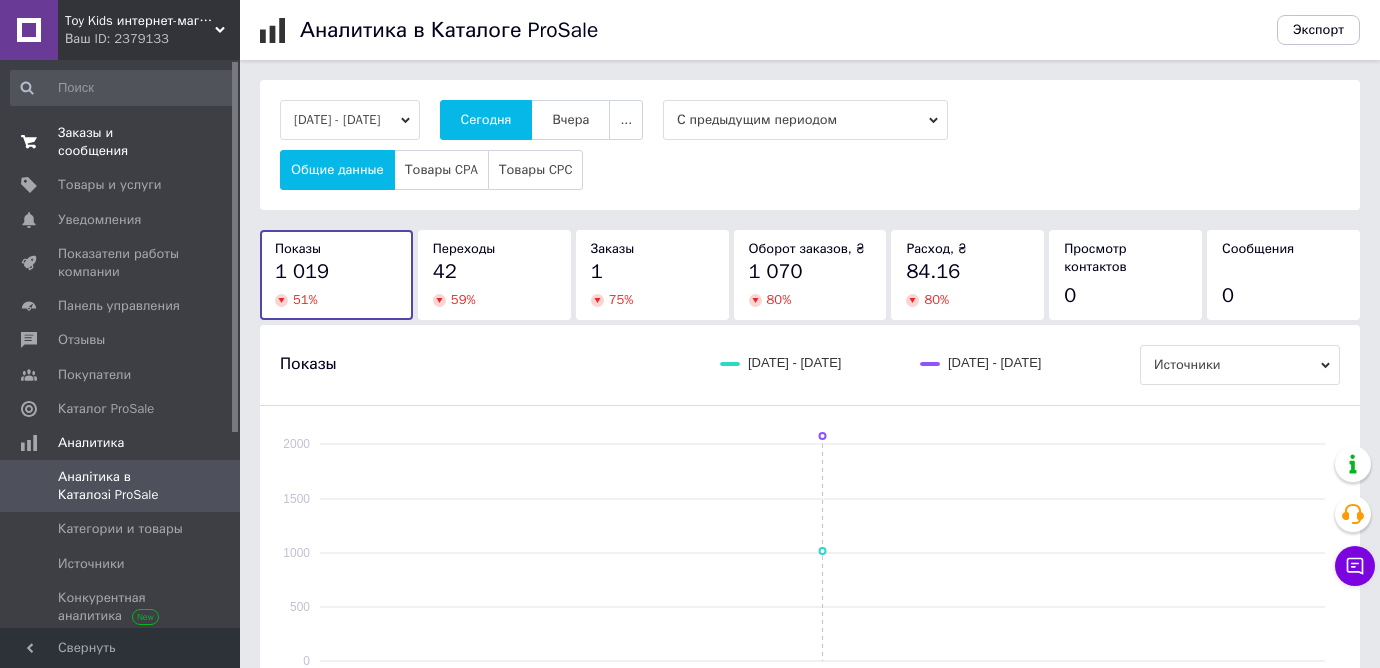 click on "Заказы и сообщения" at bounding box center [121, 142] 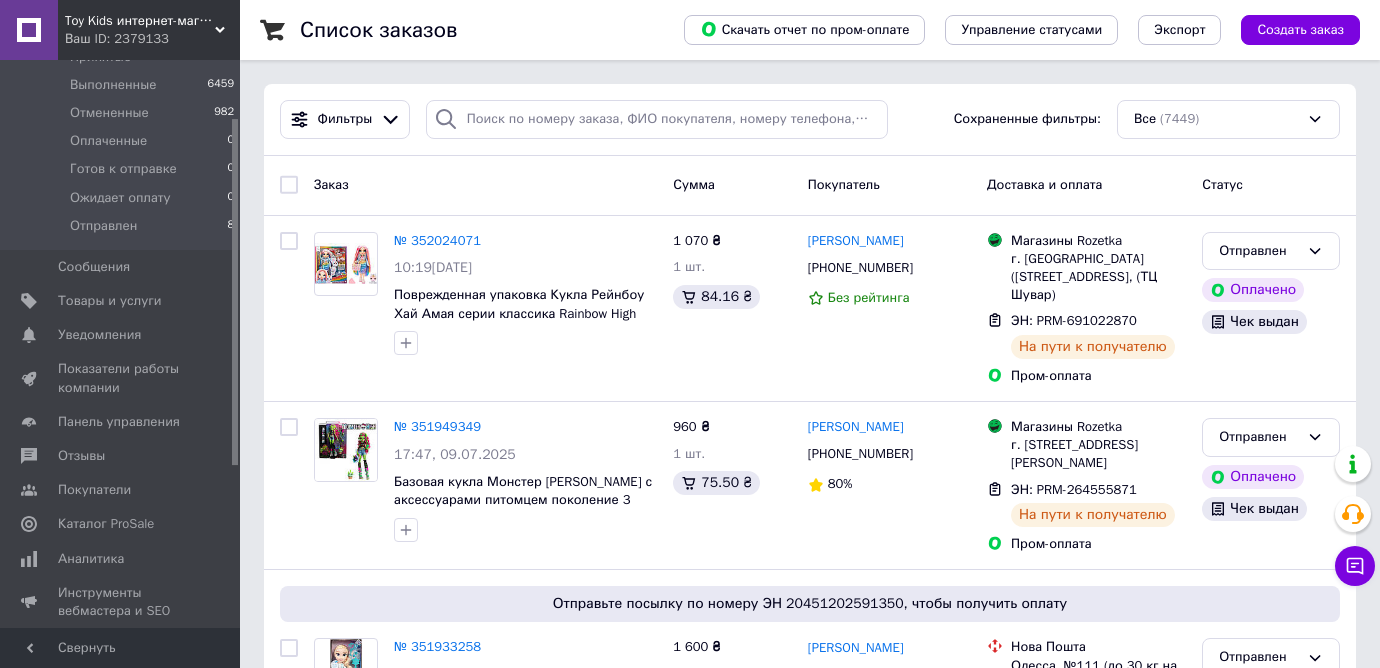 scroll, scrollTop: 207, scrollLeft: 0, axis: vertical 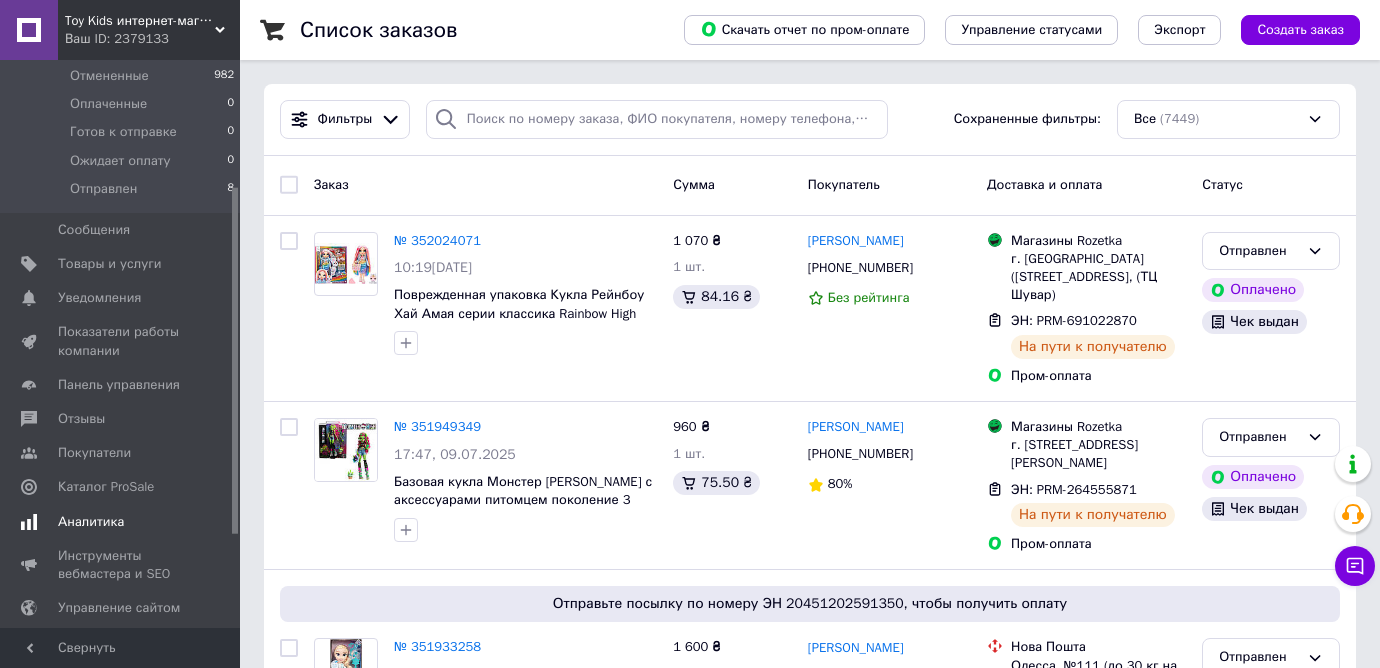 click on "Аналитика" at bounding box center [91, 522] 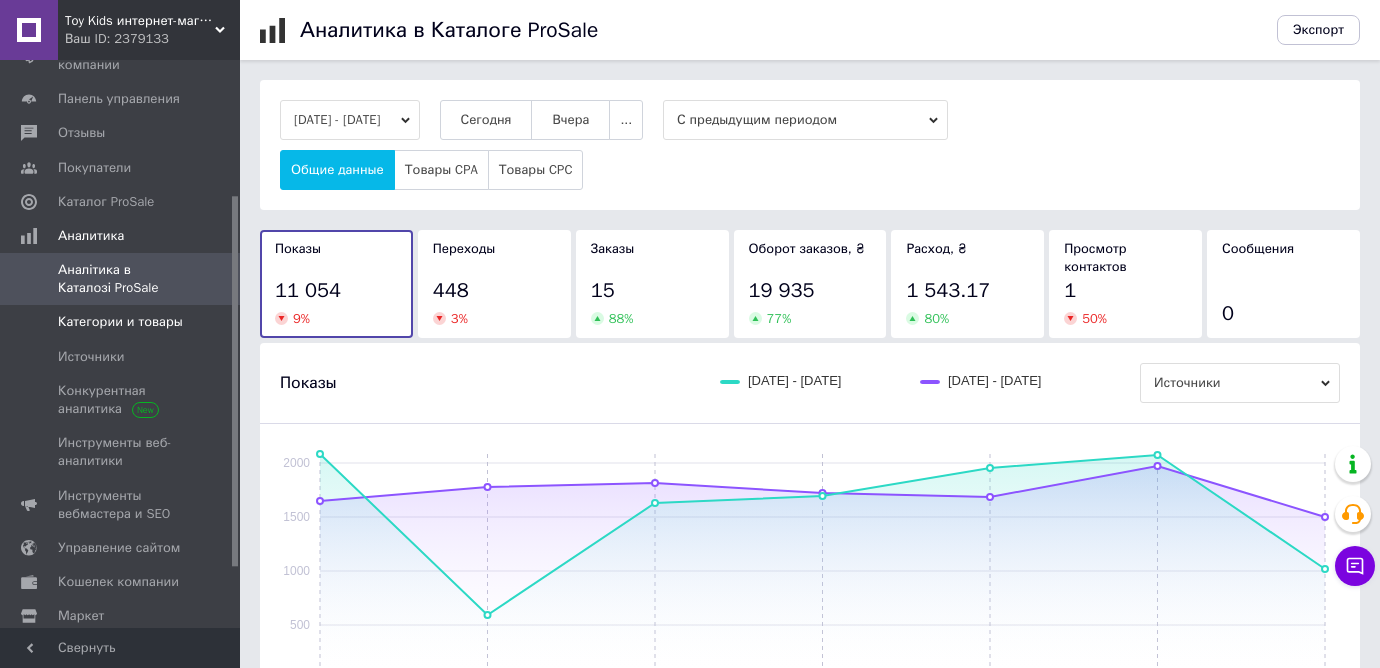 click on "Категории и товары" at bounding box center [120, 322] 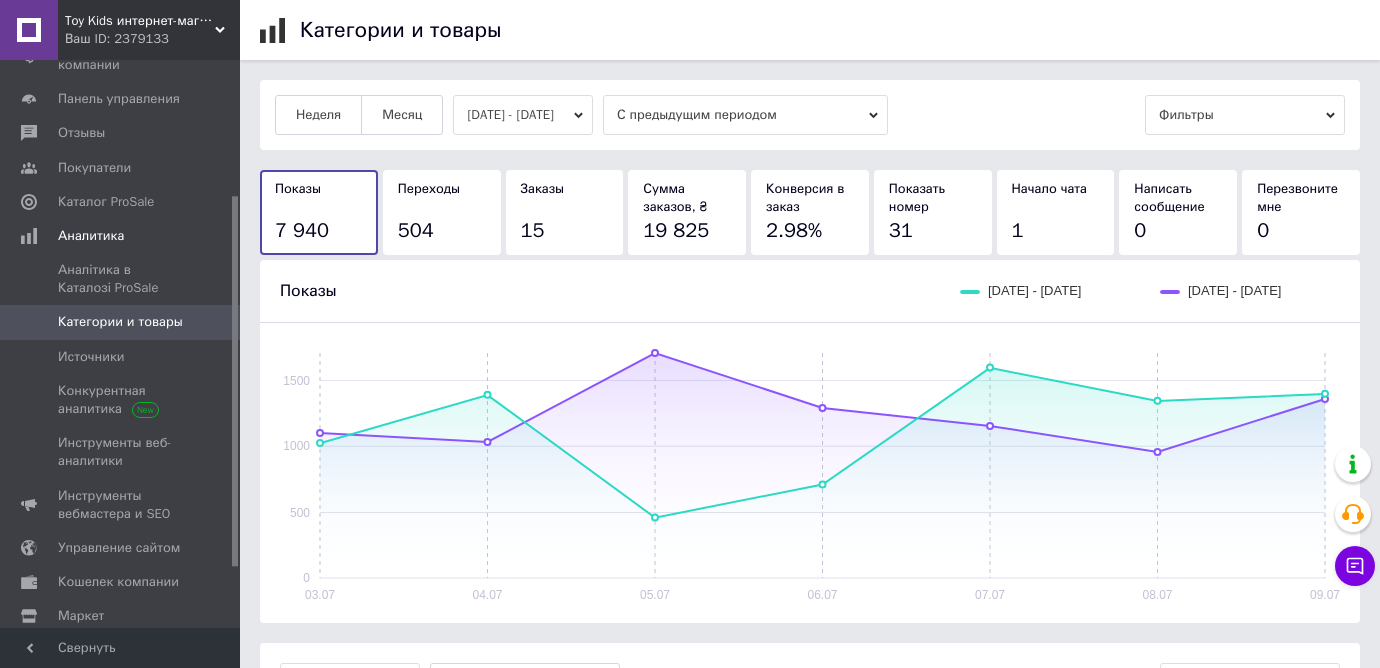 click on "03.07.2025 - 09.07.2025" at bounding box center (523, 115) 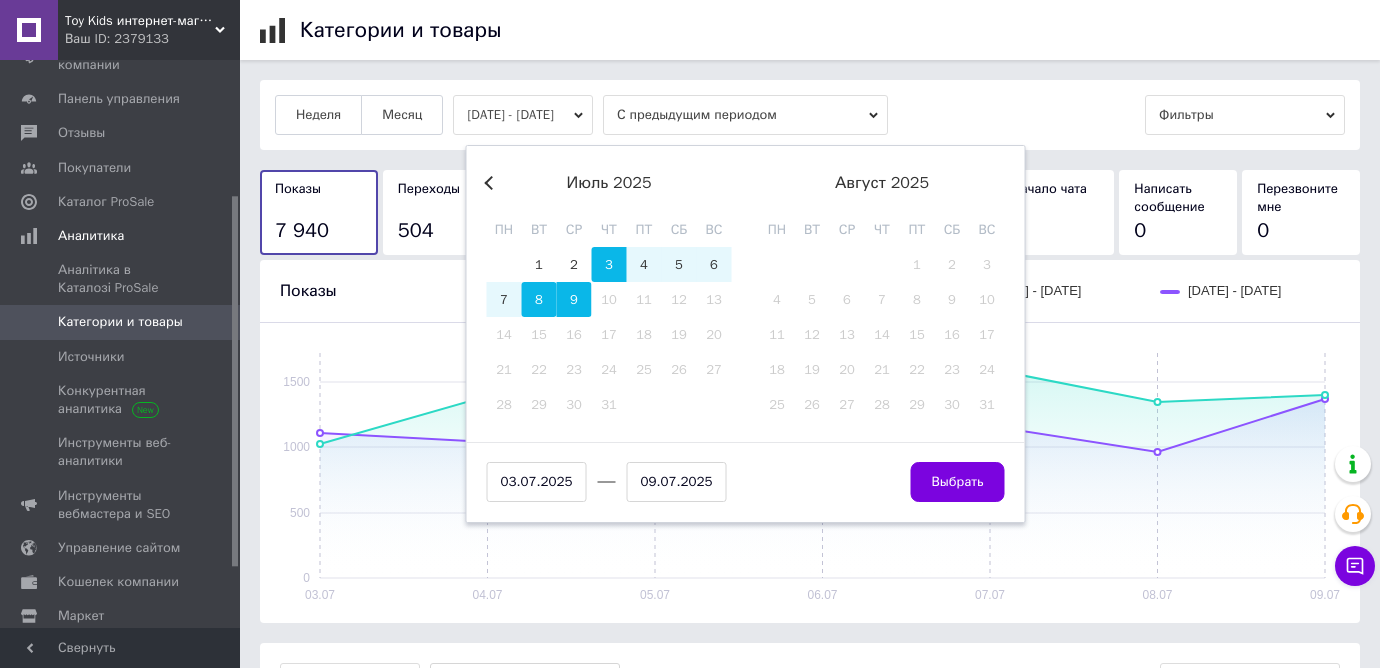 click on "8" at bounding box center (539, 299) 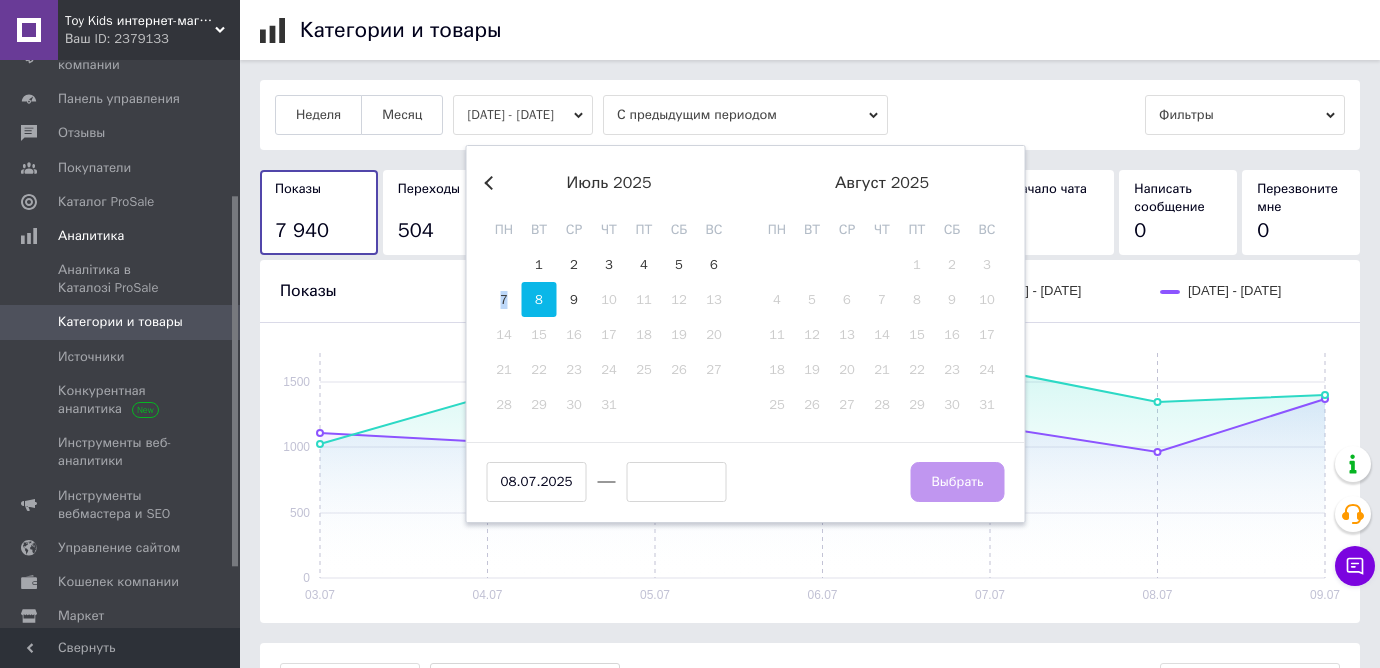 click on "8" at bounding box center (539, 299) 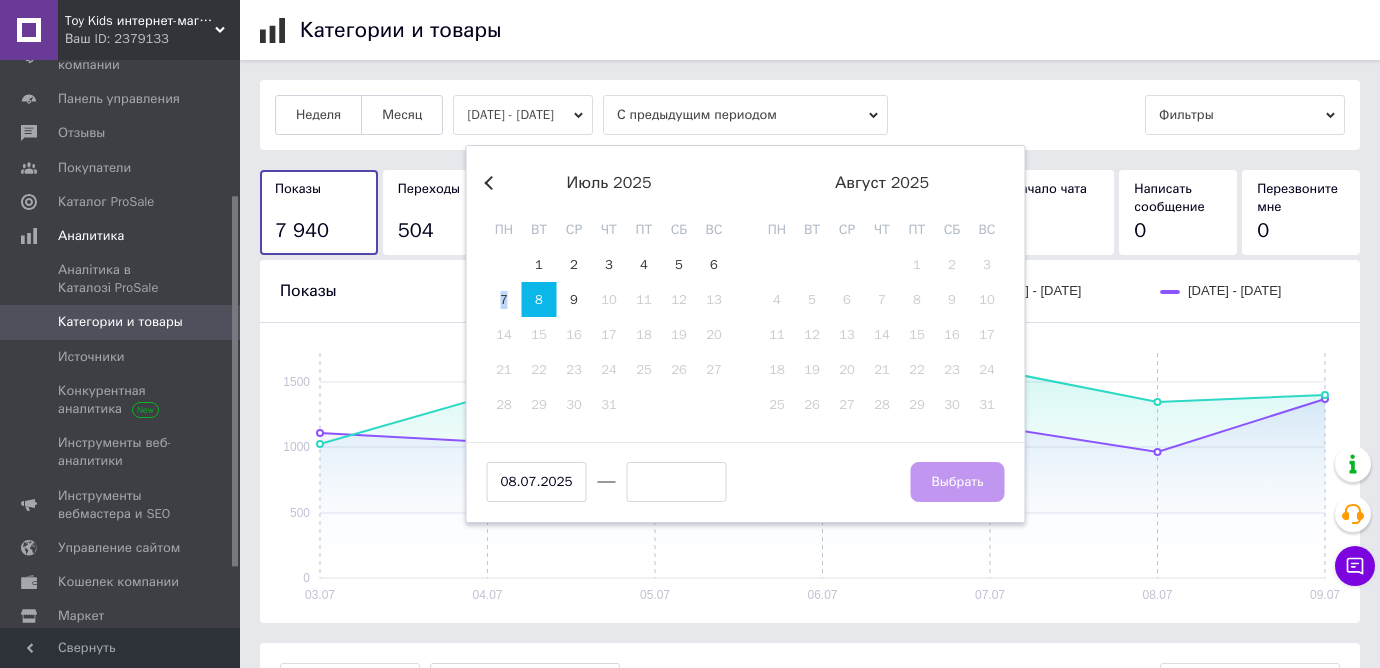 type on "08.07.2025" 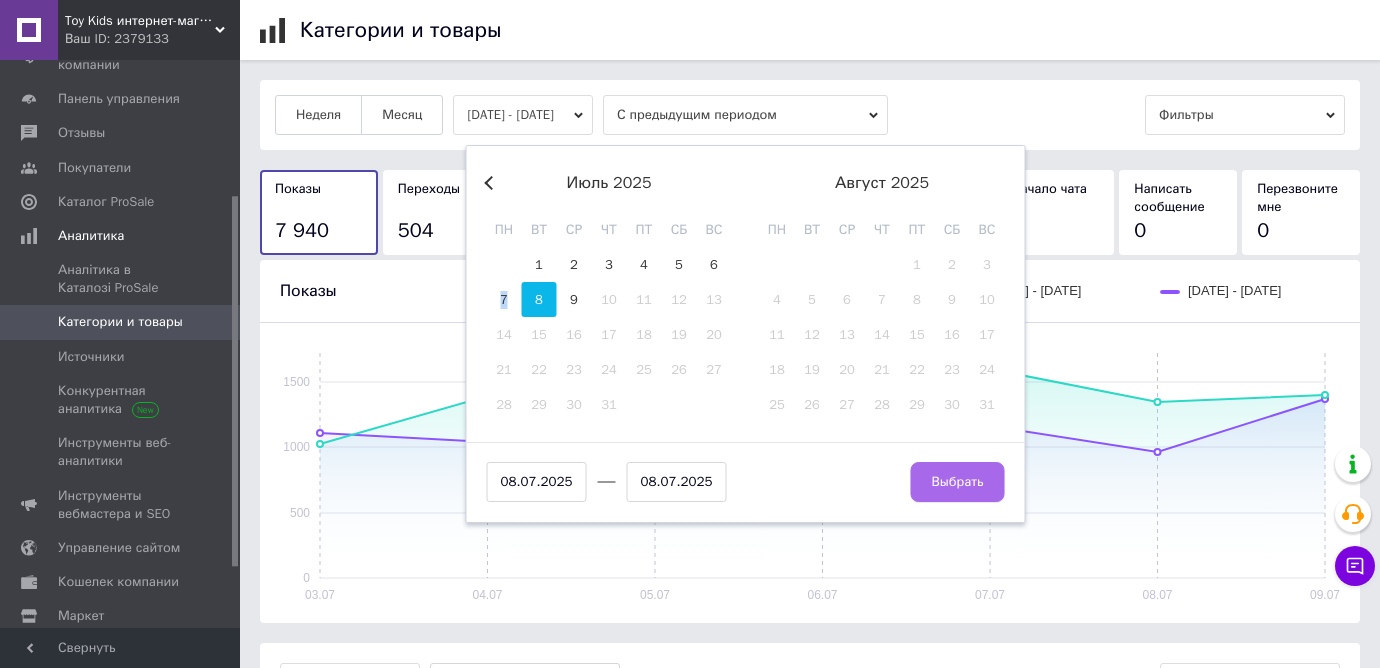 click on "Выбрать" at bounding box center (957, 482) 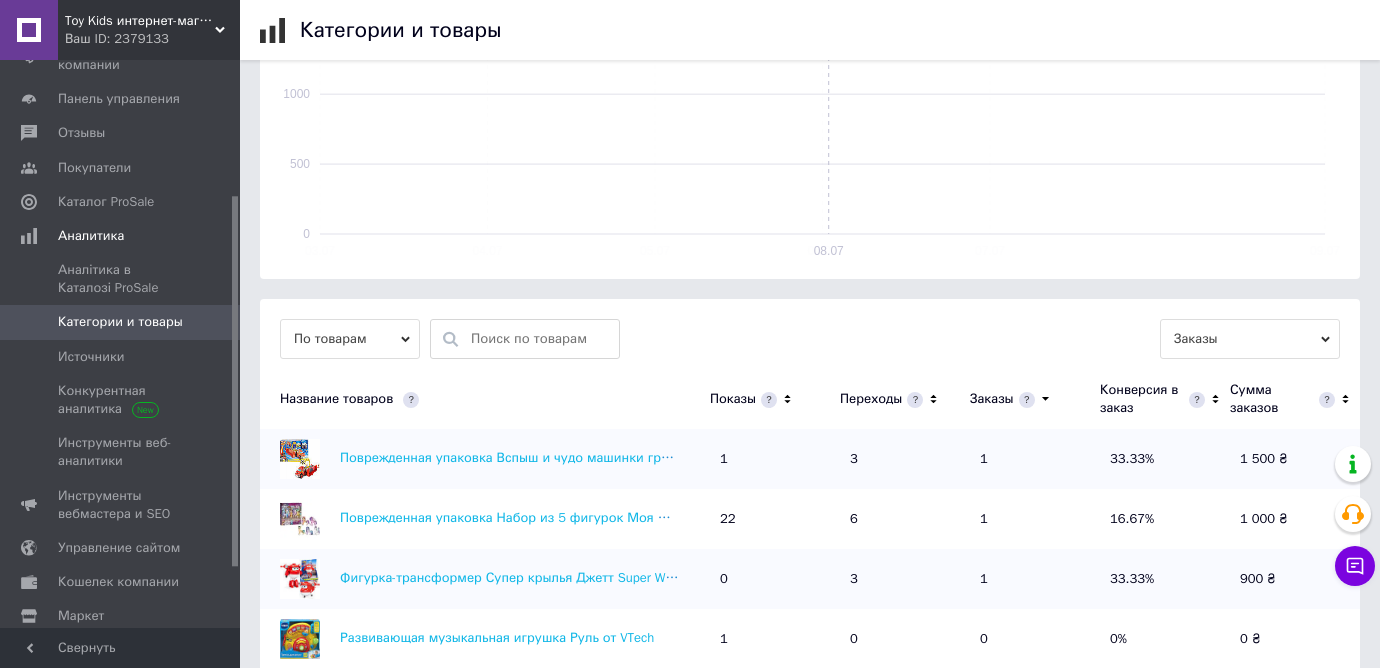 scroll, scrollTop: 378, scrollLeft: 0, axis: vertical 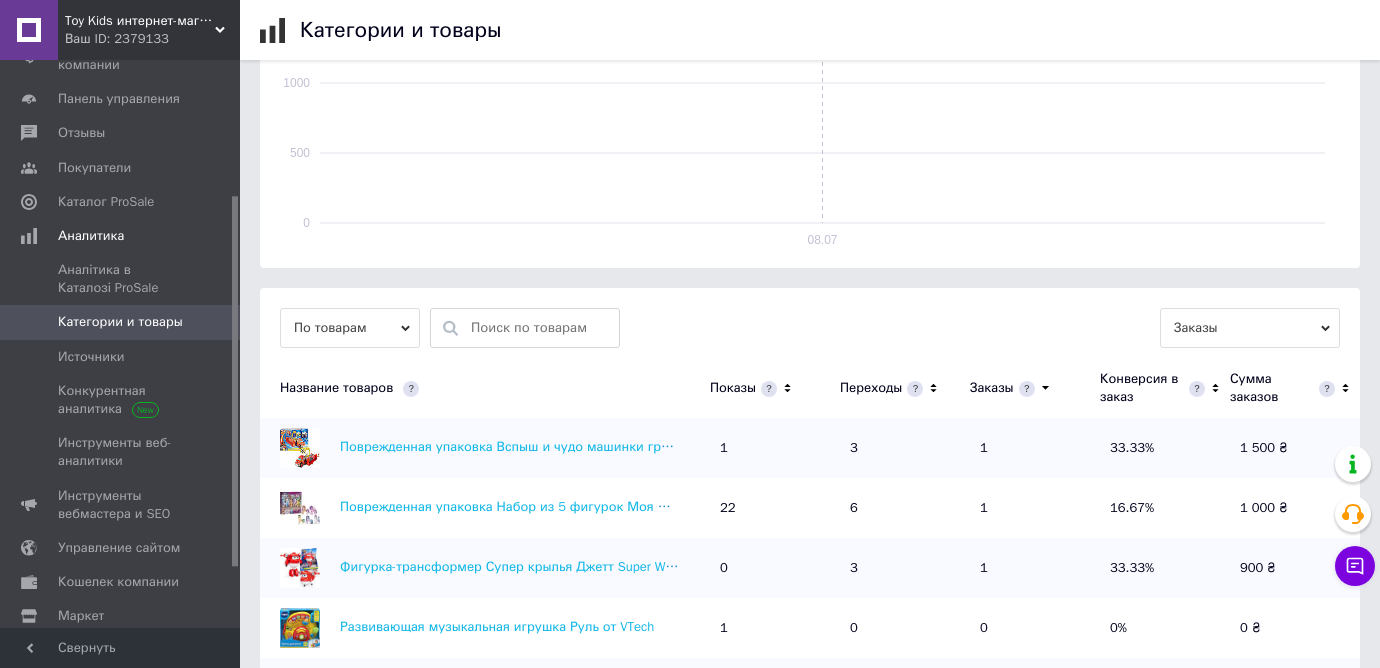 click 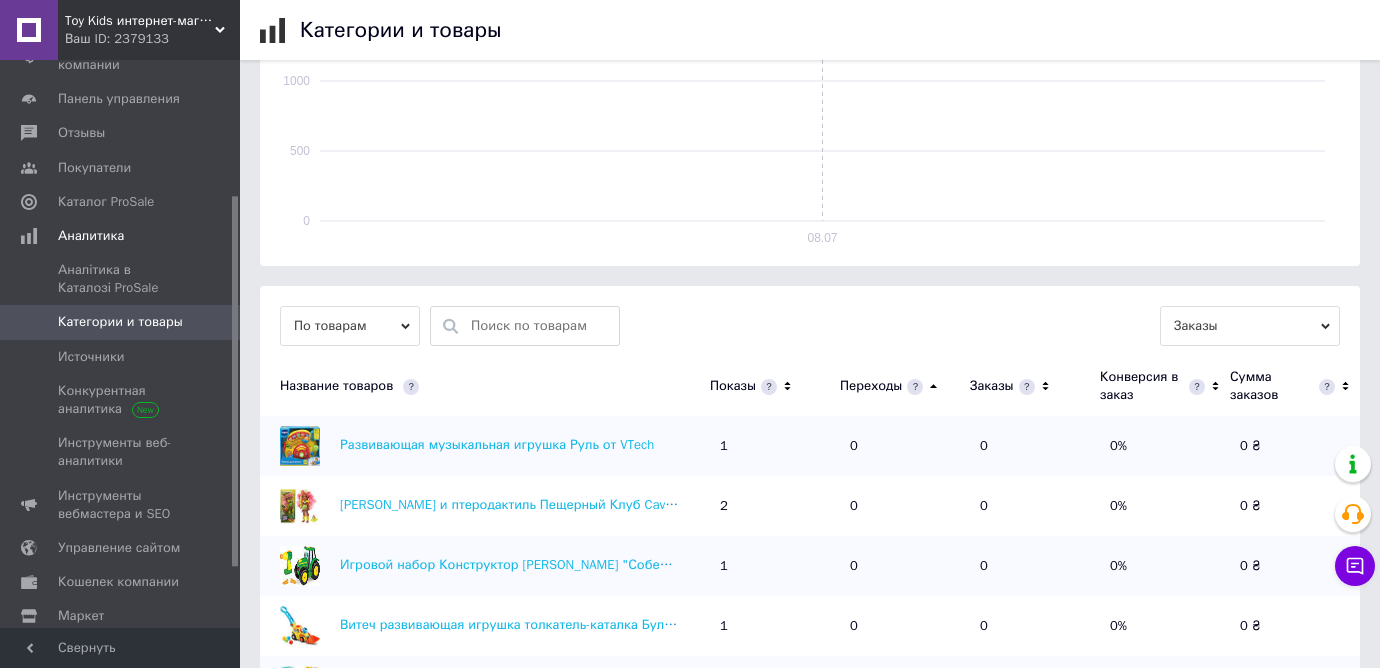 click 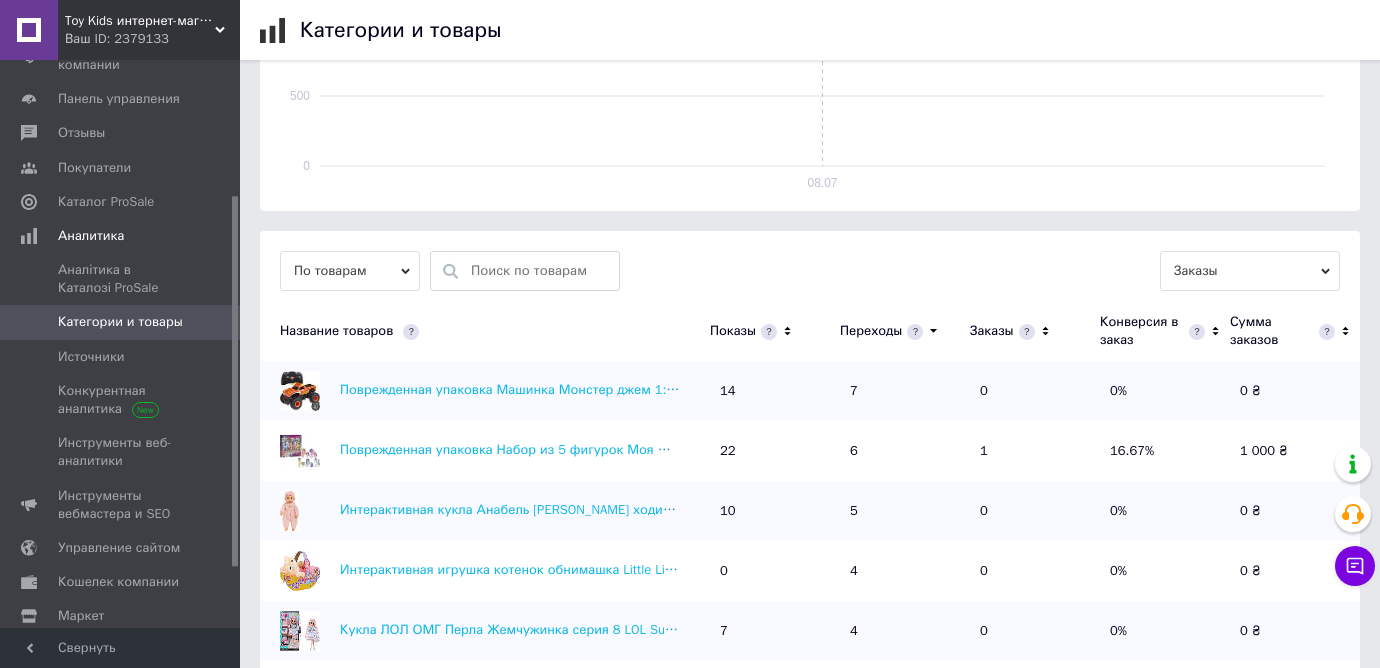 scroll, scrollTop: 437, scrollLeft: 0, axis: vertical 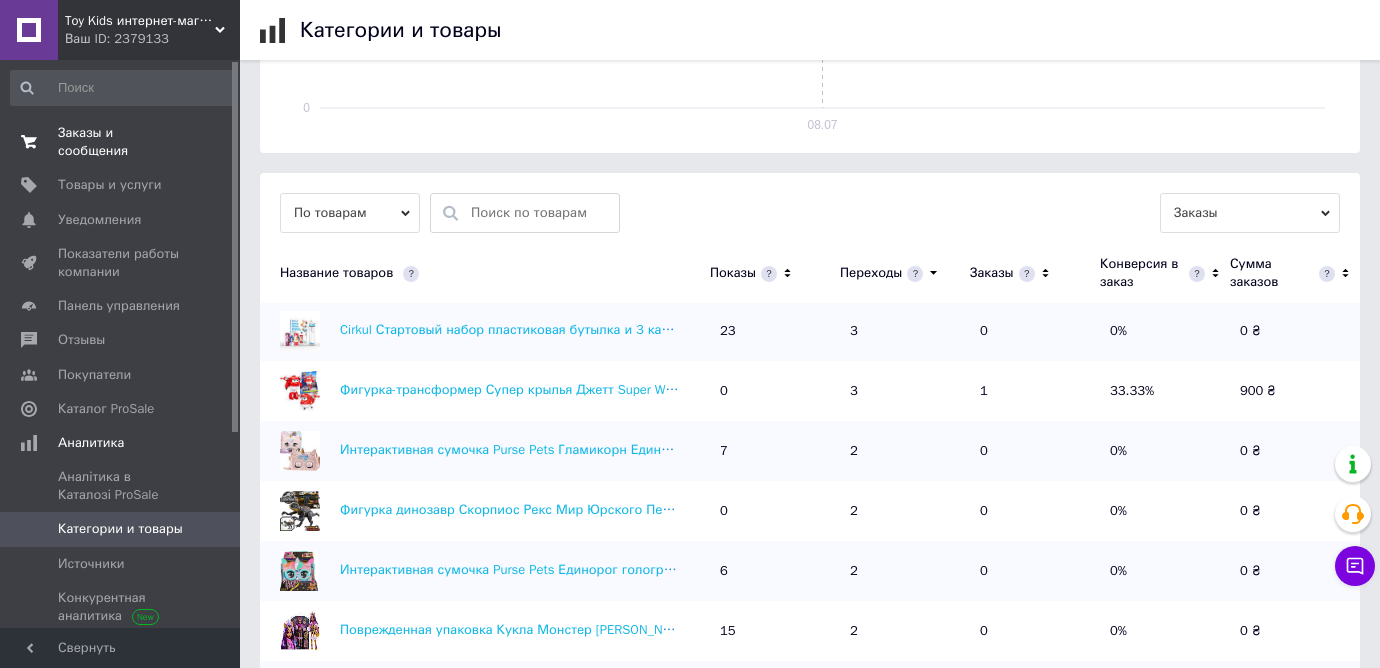 click on "Заказы и сообщения" at bounding box center [121, 142] 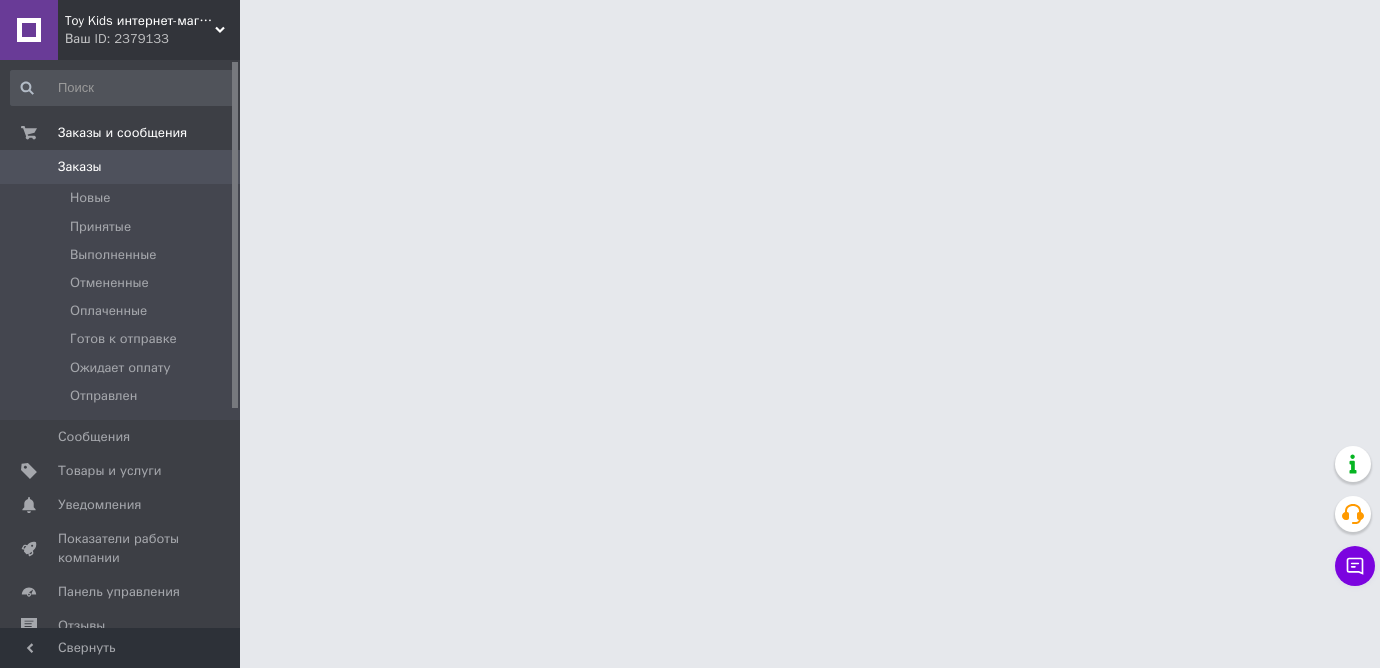 scroll, scrollTop: 0, scrollLeft: 0, axis: both 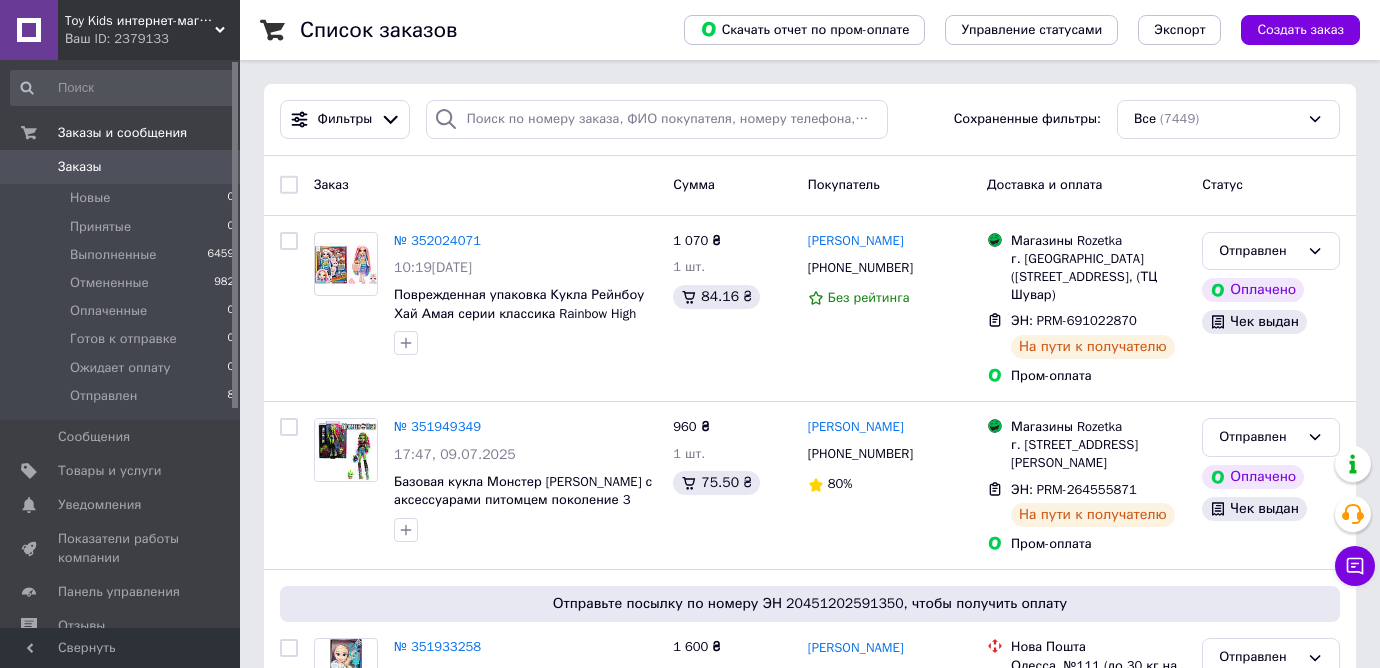 click on "Список заказов   Скачать отчет по пром-оплате Управление статусами Экспорт Создать заказ Фильтры Сохраненные фильтры: Все (7449) Заказ Сумма Покупатель Доставка и оплата Статус № 352024071 10:19[DATE] Поврежденная упаковка Кукла Рейнбоу Хай Амая серии классика Rainbow High Classic [PERSON_NAME] 594598 1 070 ₴ 1 шт. 84.16 ₴ [PERSON_NAME] [PHONE_NUMBER] Без рейтинга Магазины Rozetka г. Львов ([STREET_ADDRESS], (ТЦ Шувар) ЭН: PRM-691022870 На пути к получателю Пром-оплата Отправлен Оплачено Чек выдан № 351949349 17:47[DATE] 960 ₴ 1 шт. 75.50 ₴ [PERSON_NAME] [PHONE_NUMBER] 80% Магазины Rozetka ЭН: PRM-264555871 1 шт. 1" at bounding box center [810, 9896] 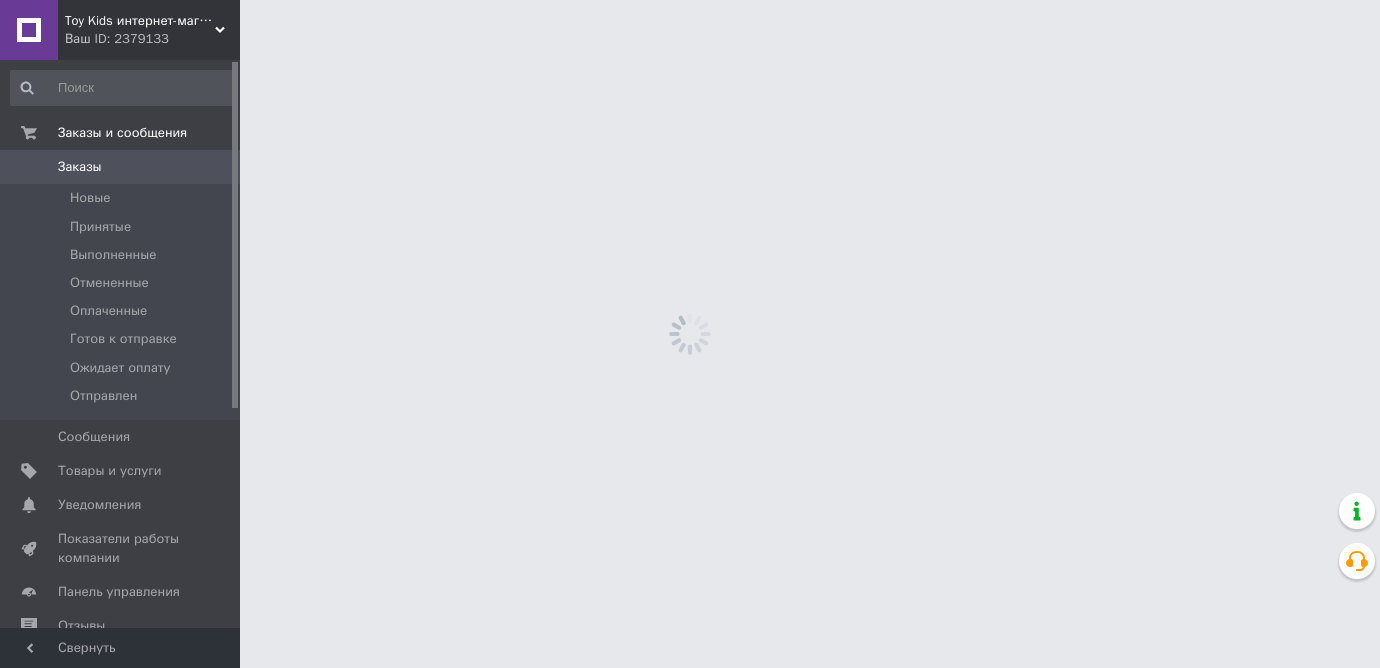 scroll, scrollTop: 0, scrollLeft: 0, axis: both 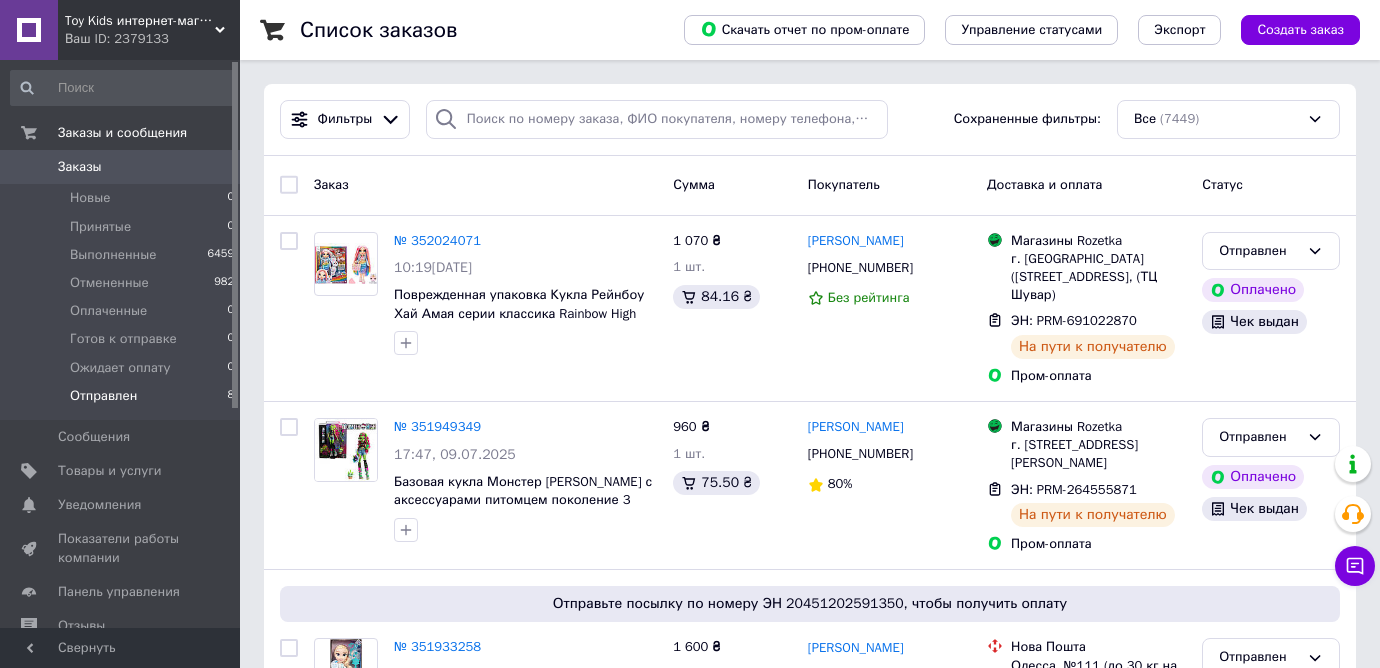 click on "Отправлен" at bounding box center (103, 396) 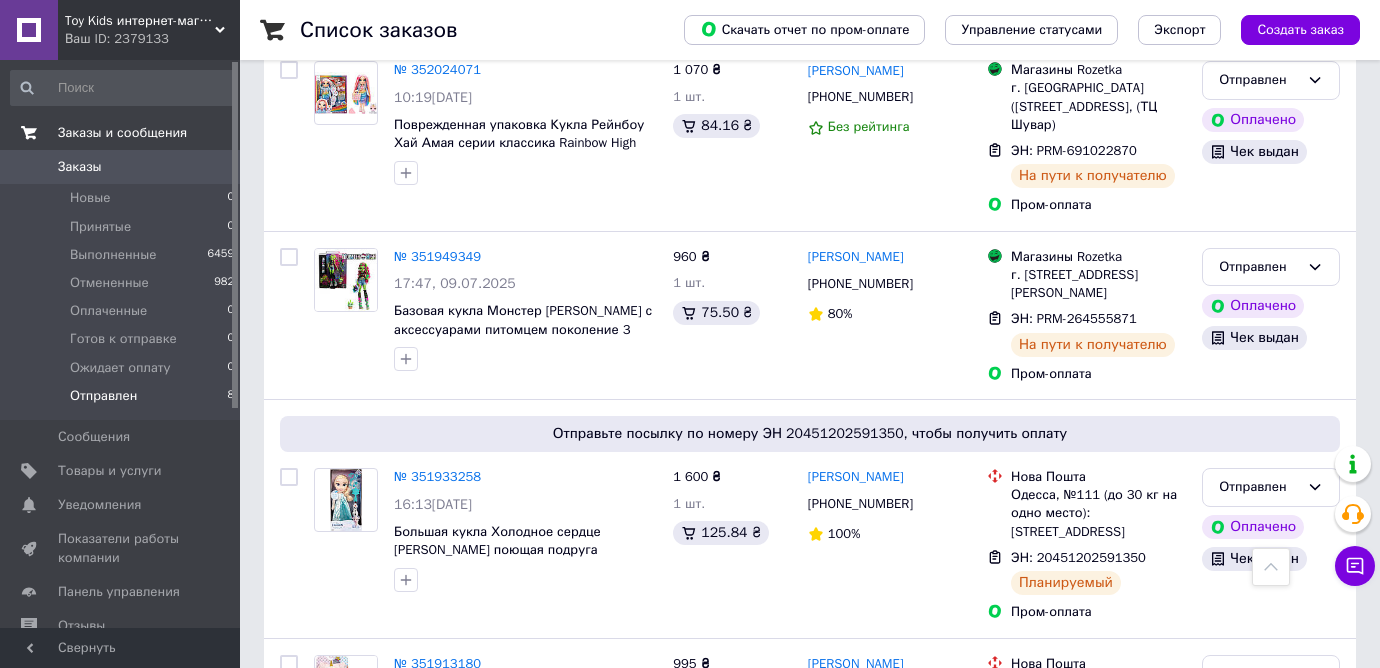scroll, scrollTop: 0, scrollLeft: 0, axis: both 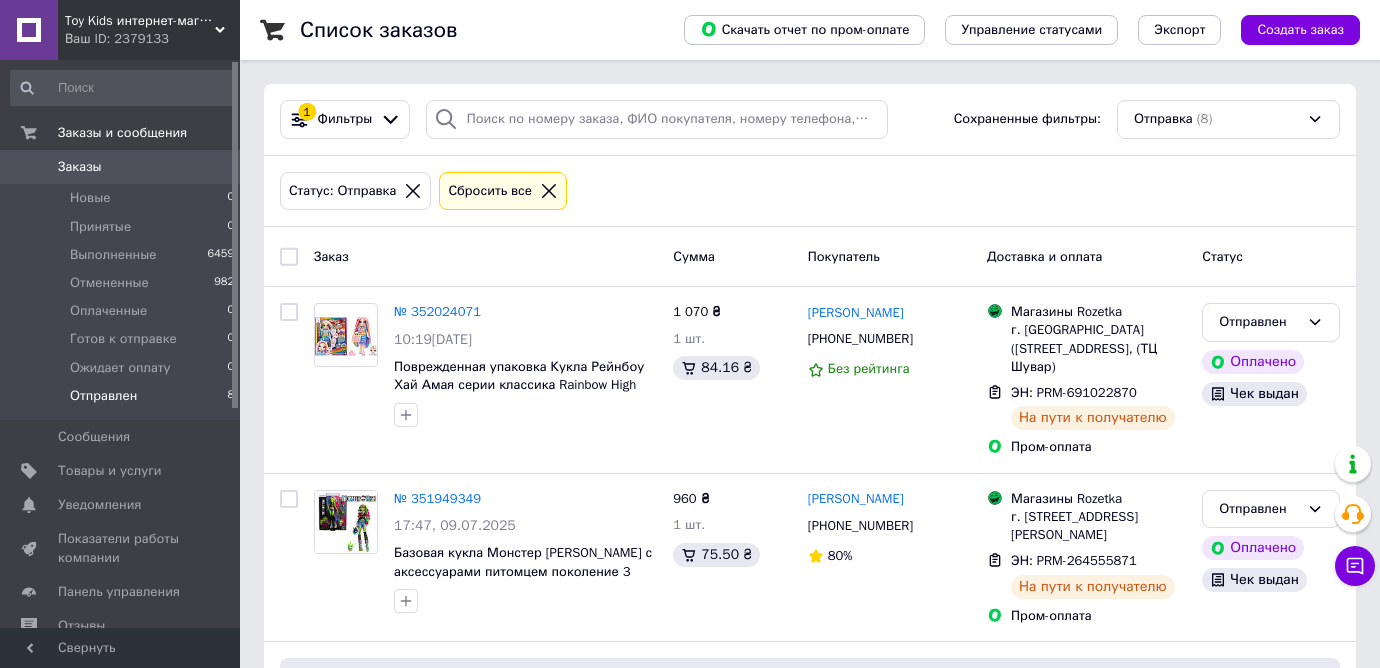 click on "Заказы" at bounding box center (121, 167) 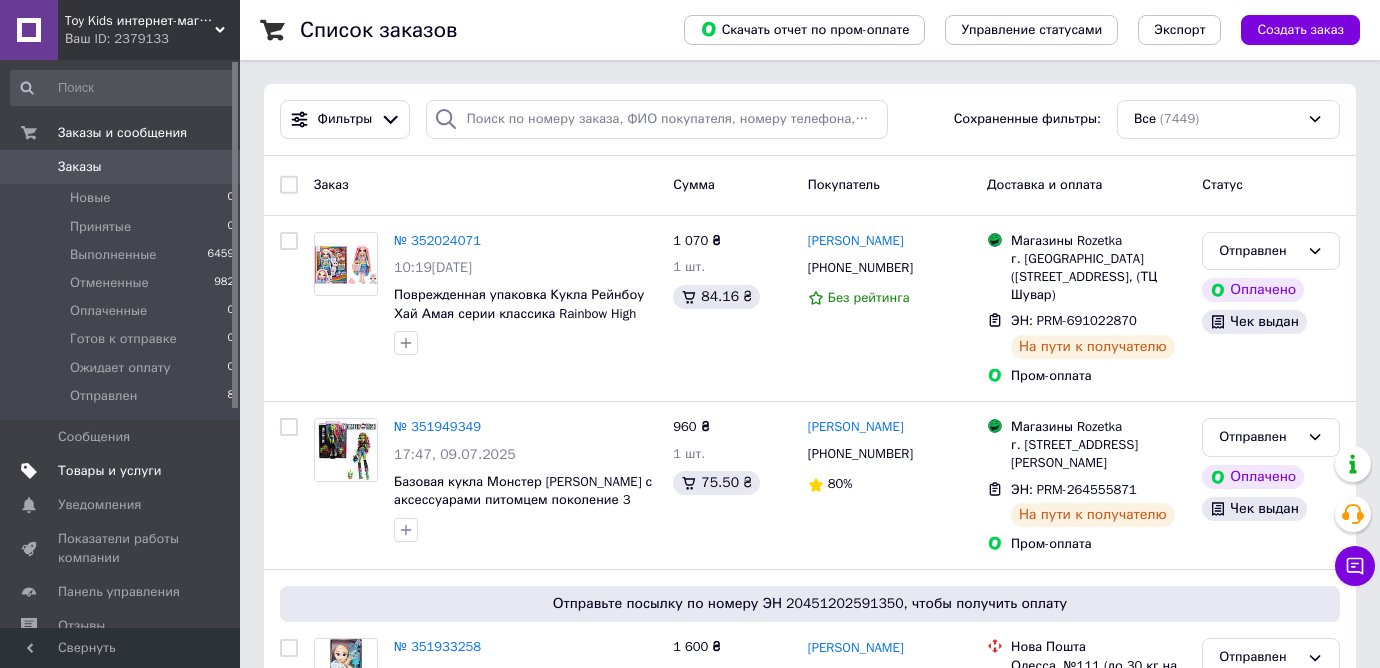 click on "Товары и услуги" at bounding box center (110, 471) 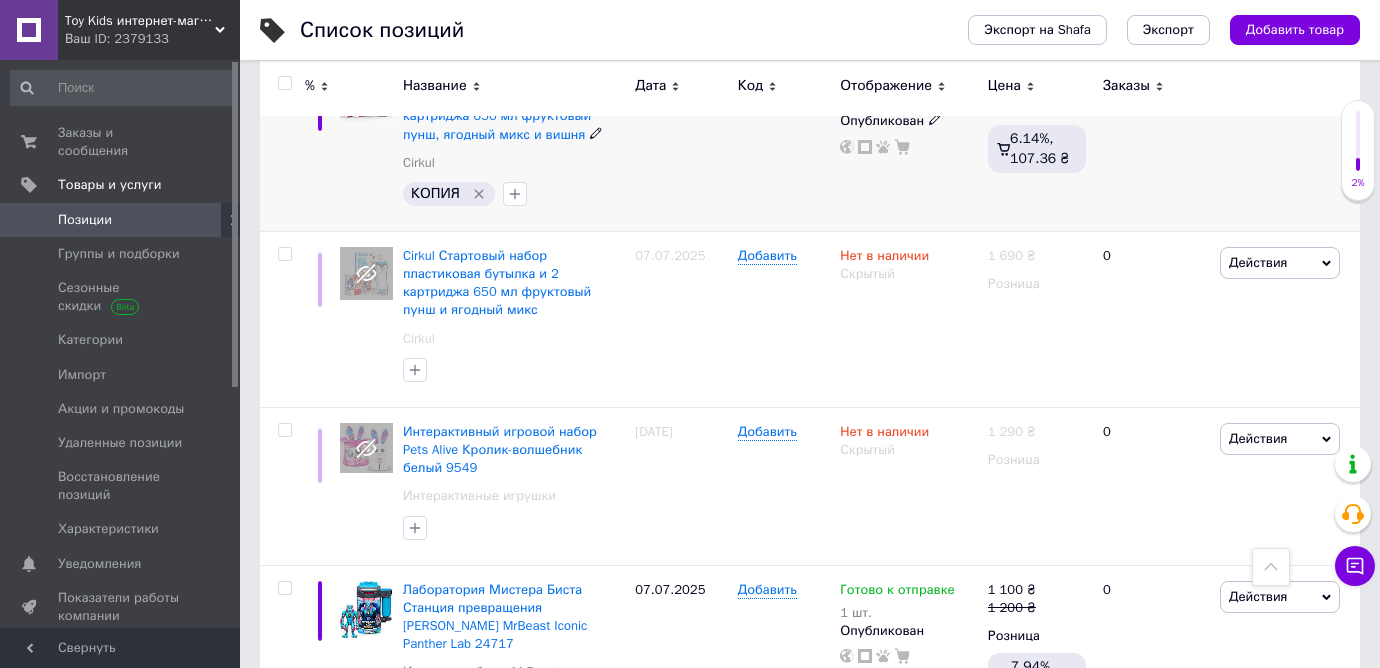 scroll, scrollTop: 6032, scrollLeft: 0, axis: vertical 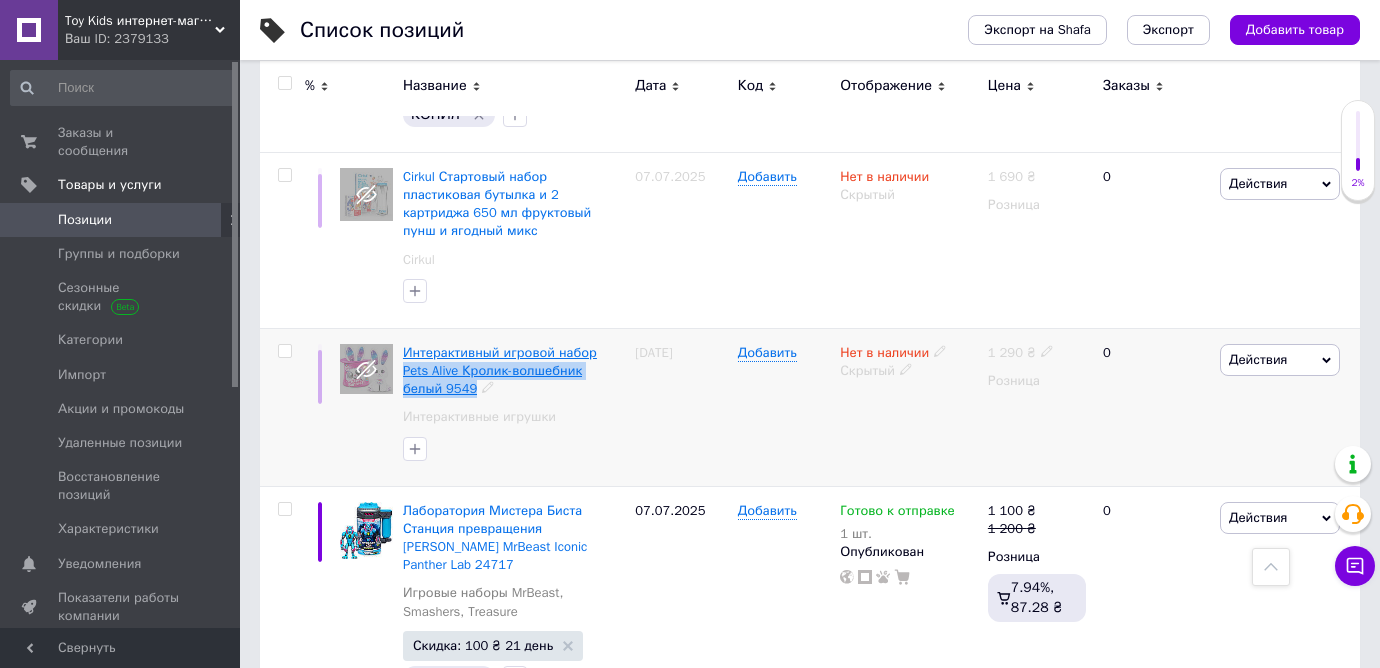 drag, startPoint x: 403, startPoint y: 391, endPoint x: 477, endPoint y: 407, distance: 75.70998 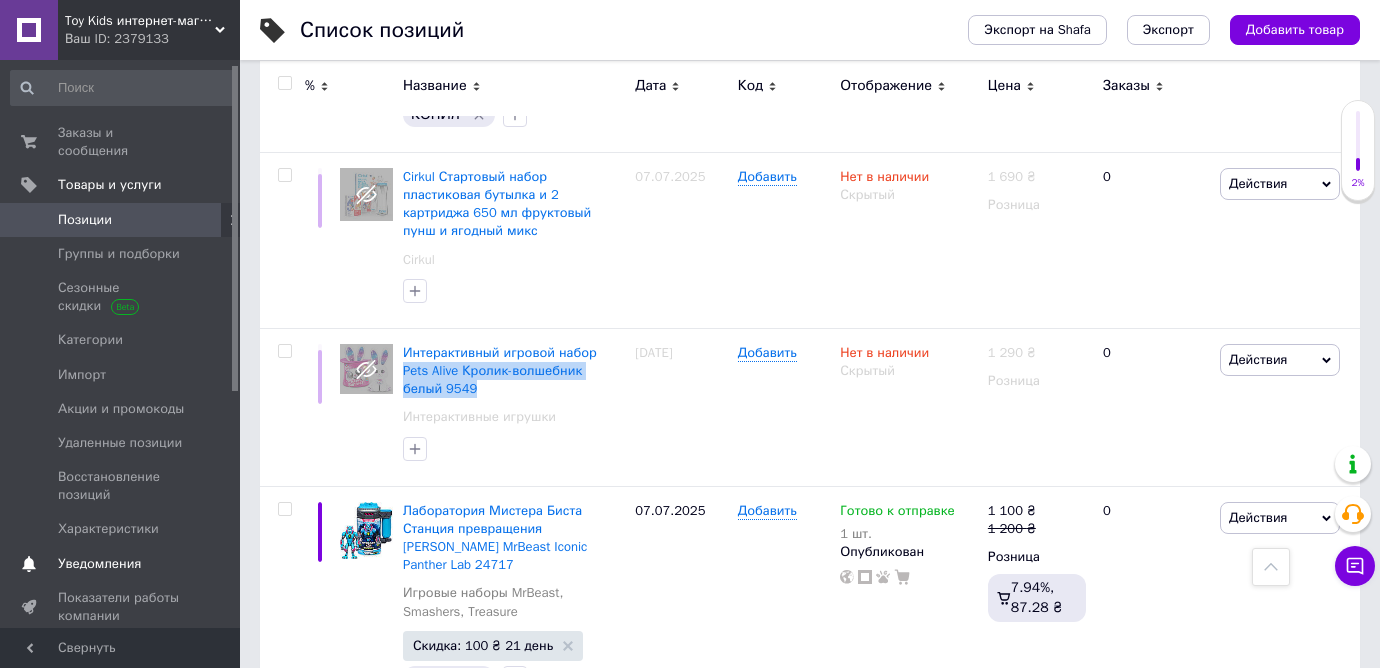 scroll, scrollTop: 102, scrollLeft: 0, axis: vertical 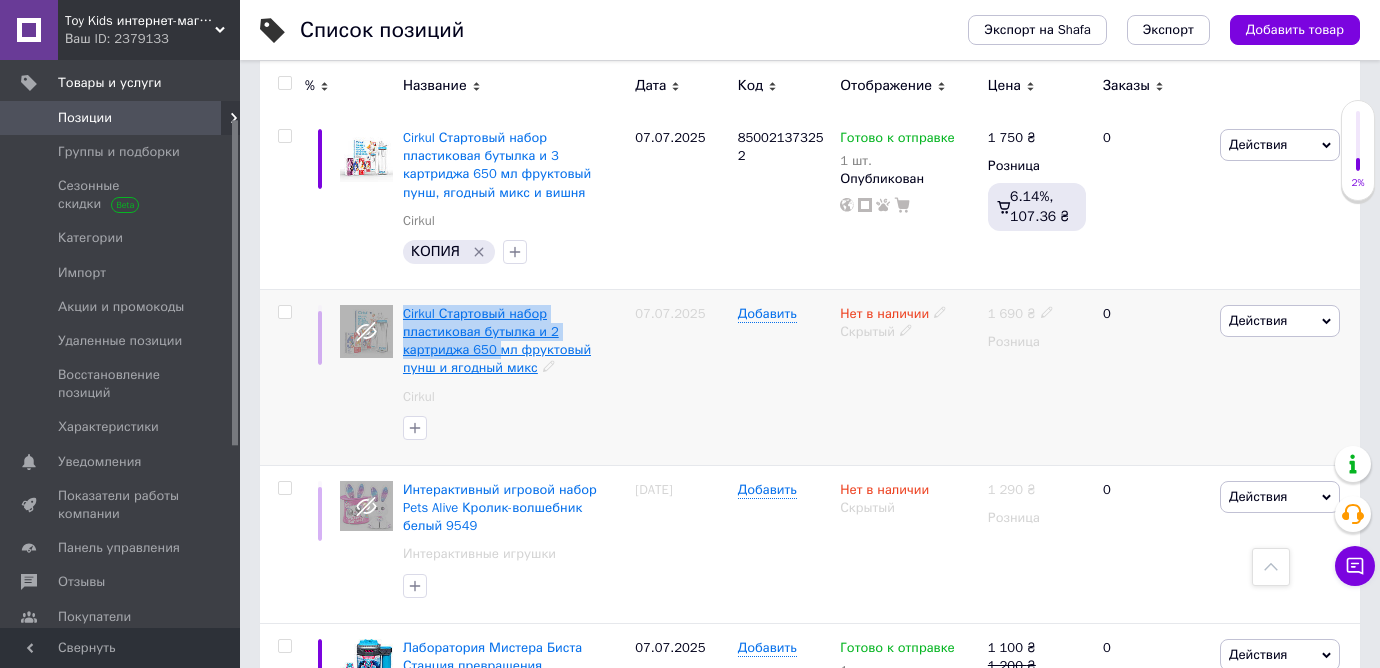 drag, startPoint x: 400, startPoint y: 334, endPoint x: 505, endPoint y: 365, distance: 109.48059 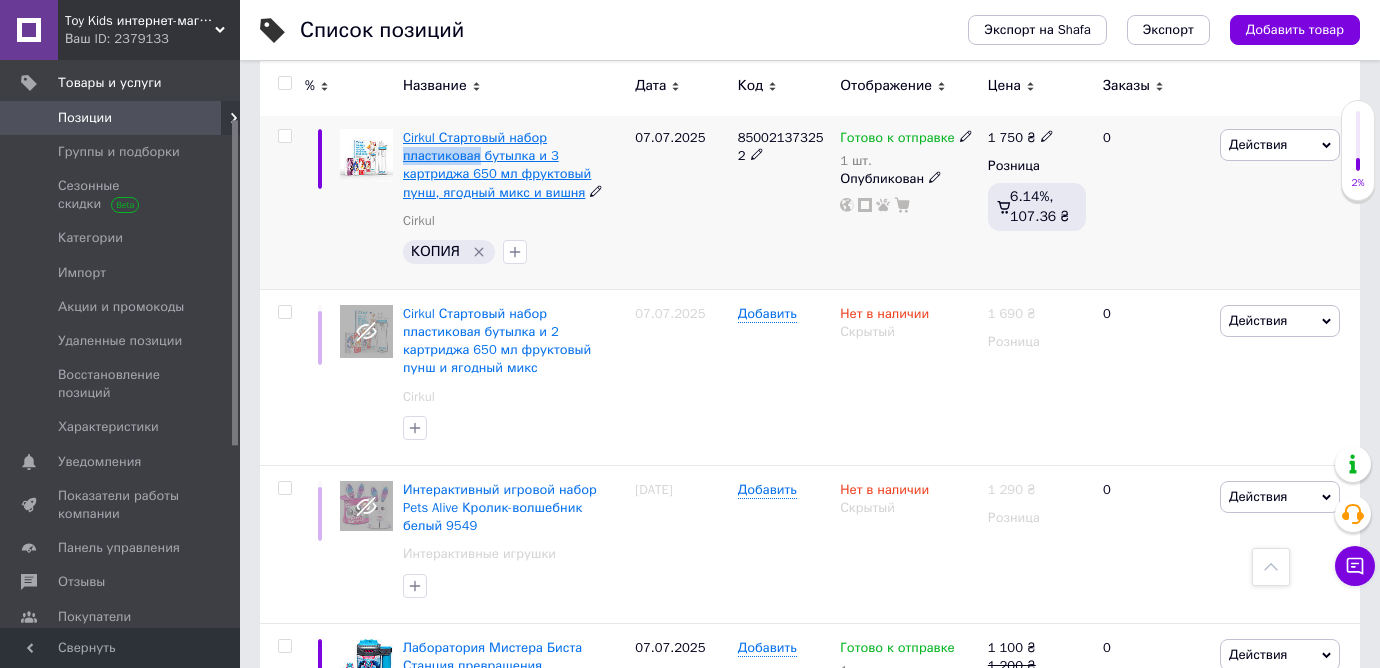 drag, startPoint x: 401, startPoint y: 176, endPoint x: 481, endPoint y: 180, distance: 80.09994 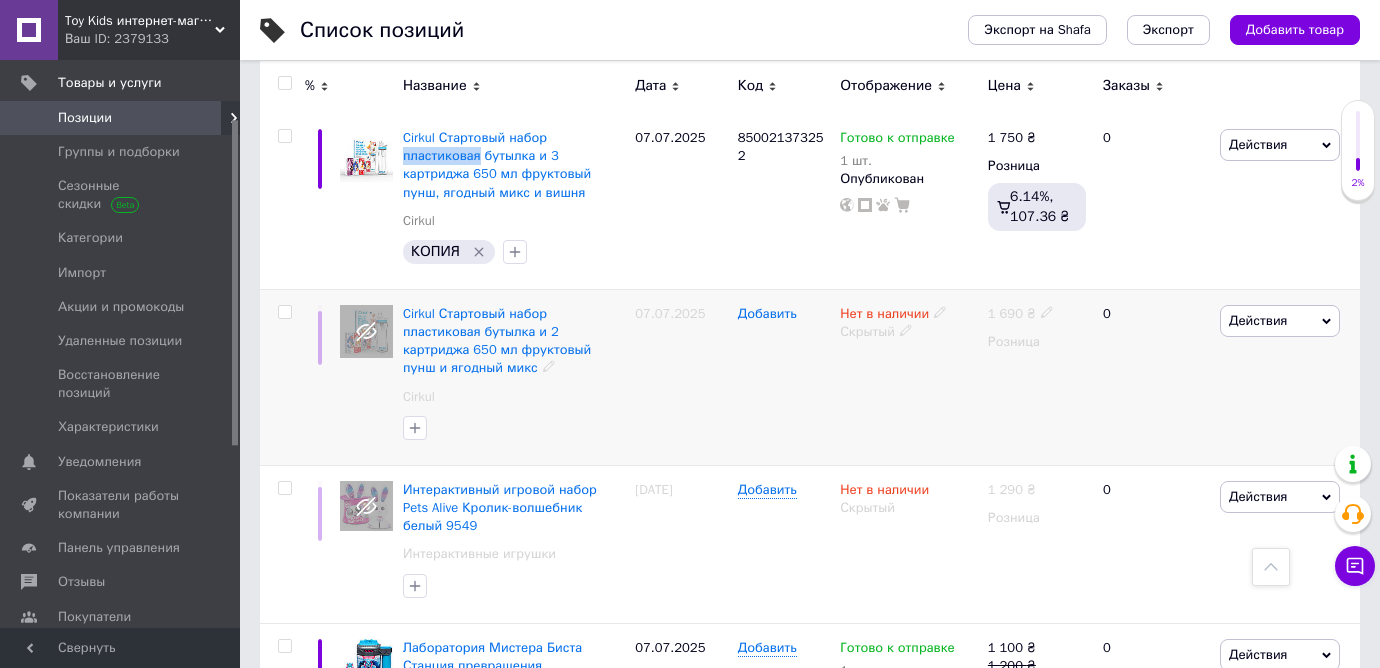 click on "Добавить" at bounding box center (767, 314) 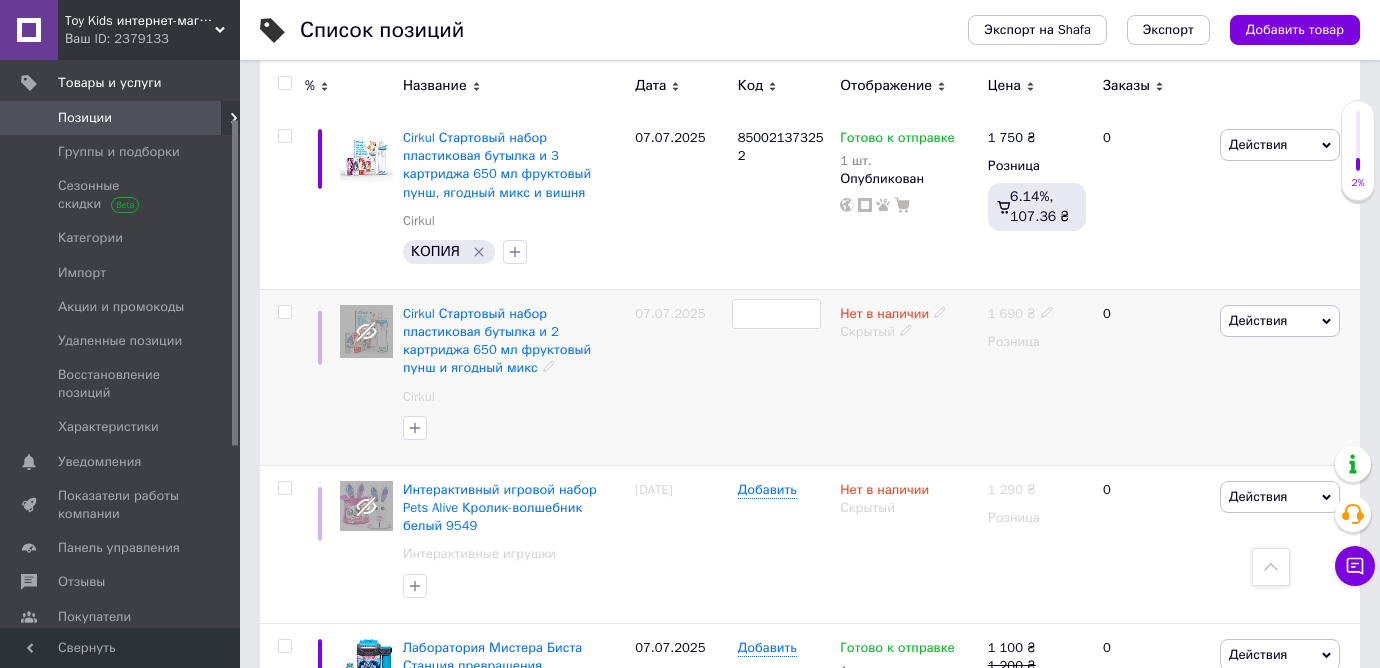 click at bounding box center [776, 314] 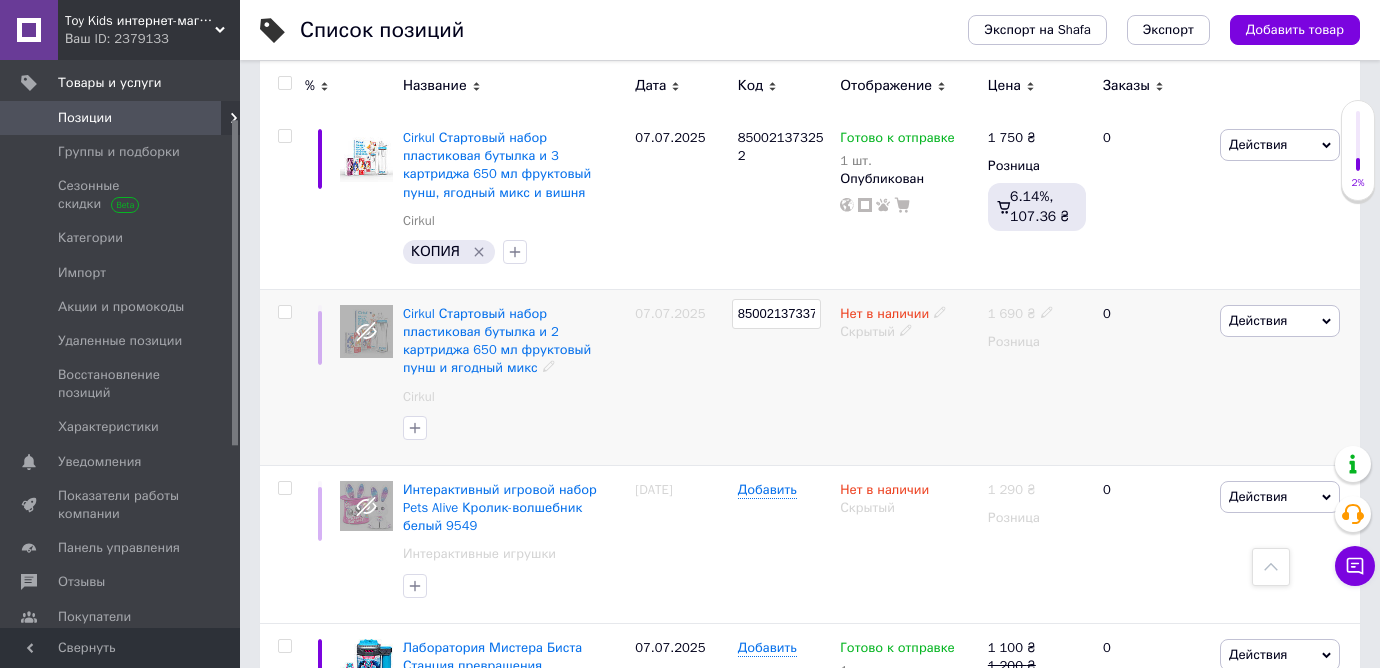 scroll, scrollTop: 0, scrollLeft: 9, axis: horizontal 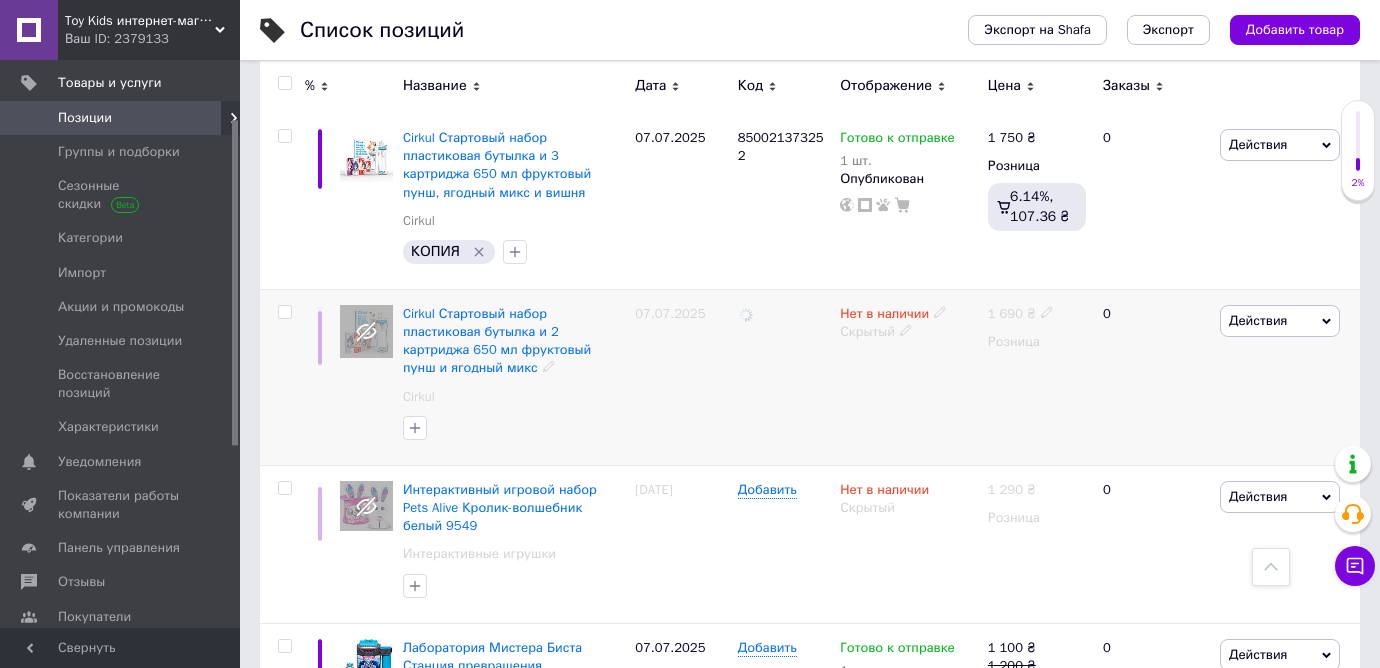 click at bounding box center (784, 377) 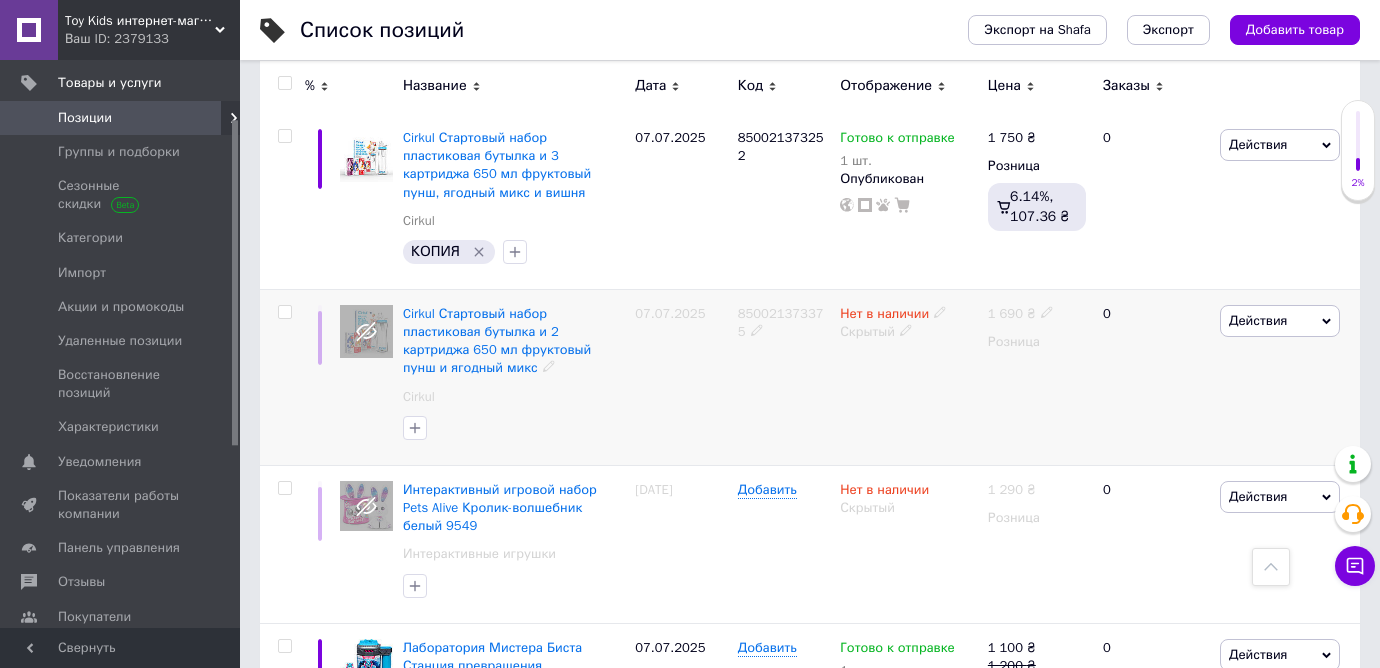 click 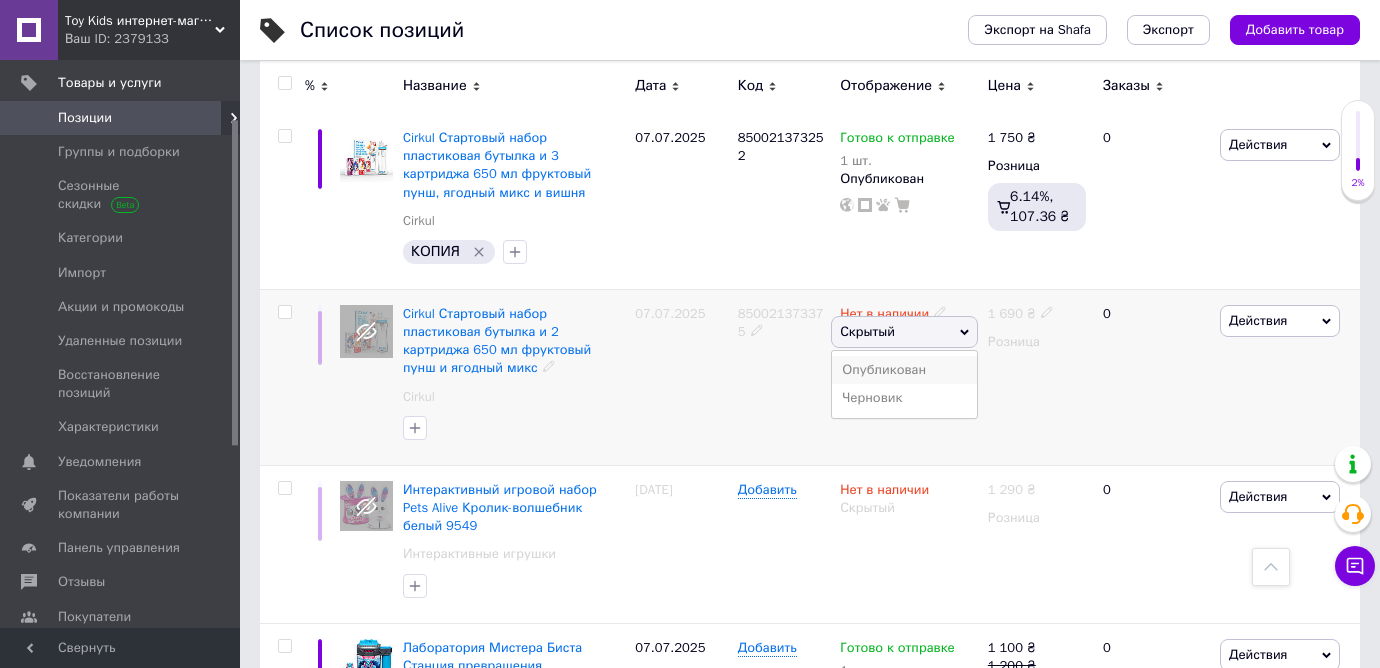 click on "Опубликован" at bounding box center (904, 370) 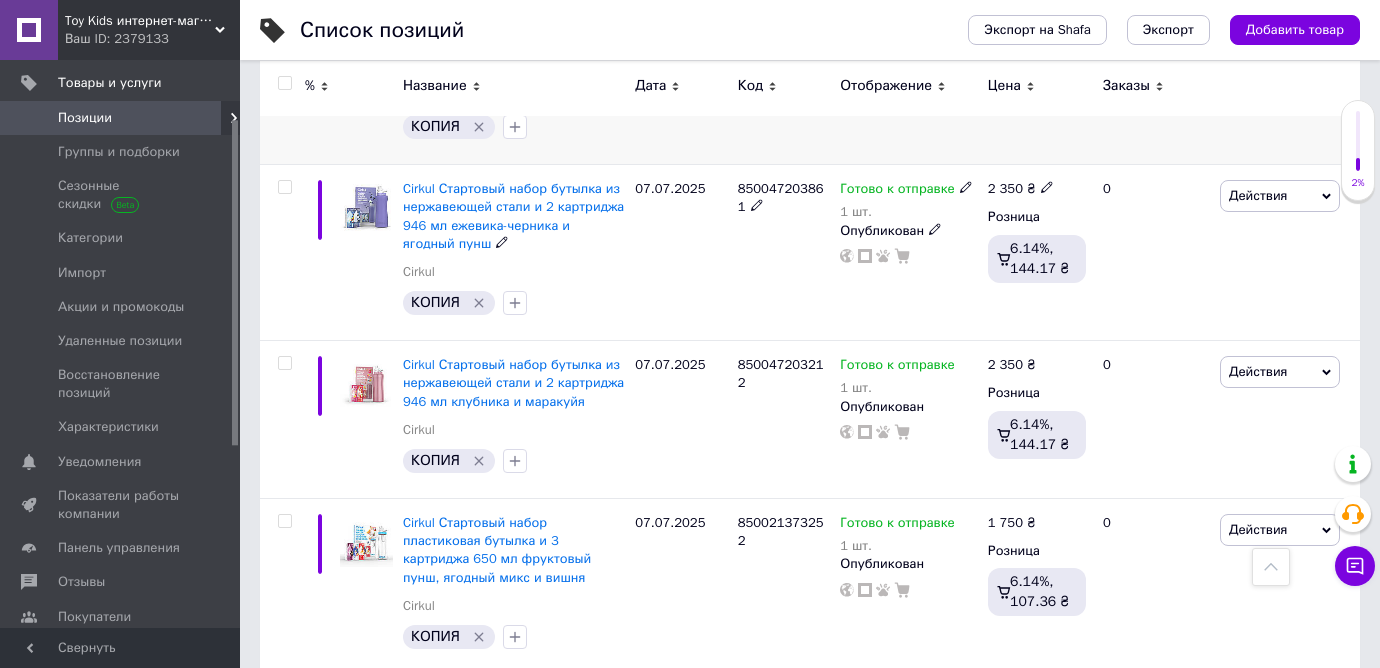 scroll, scrollTop: 4933, scrollLeft: 0, axis: vertical 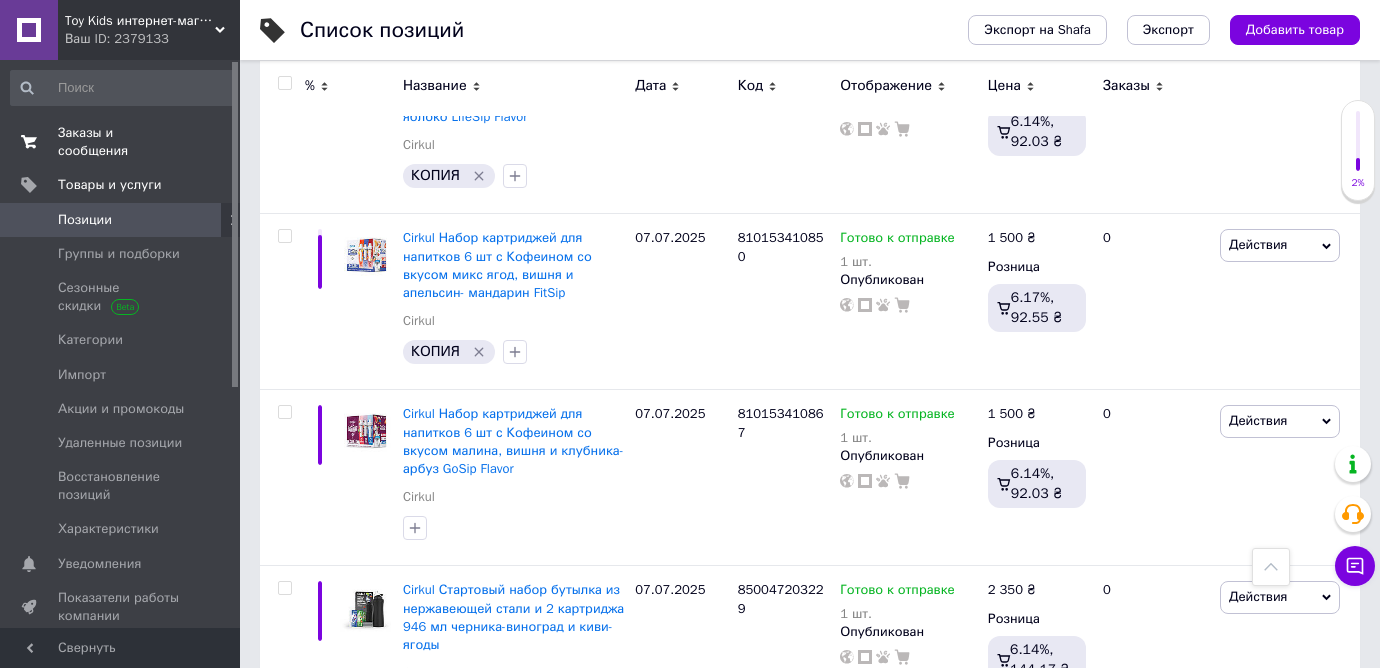 click on "Заказы и сообщения" at bounding box center [121, 142] 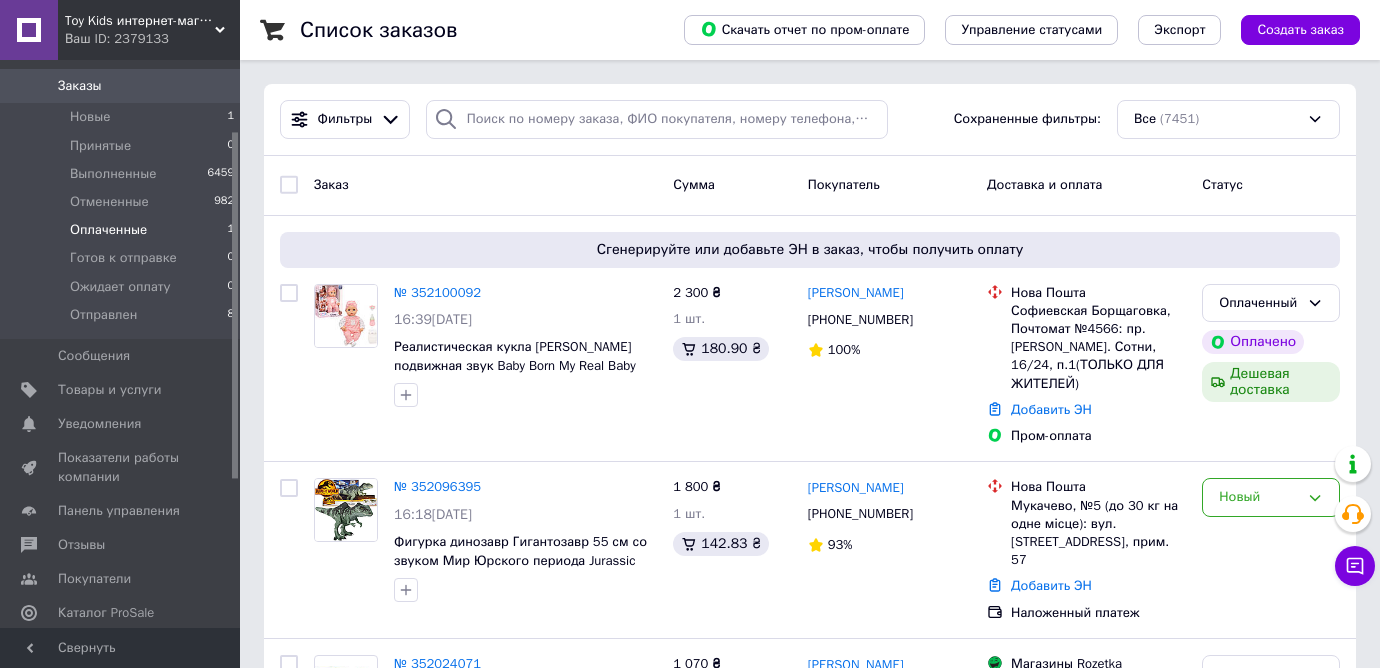 scroll, scrollTop: 130, scrollLeft: 0, axis: vertical 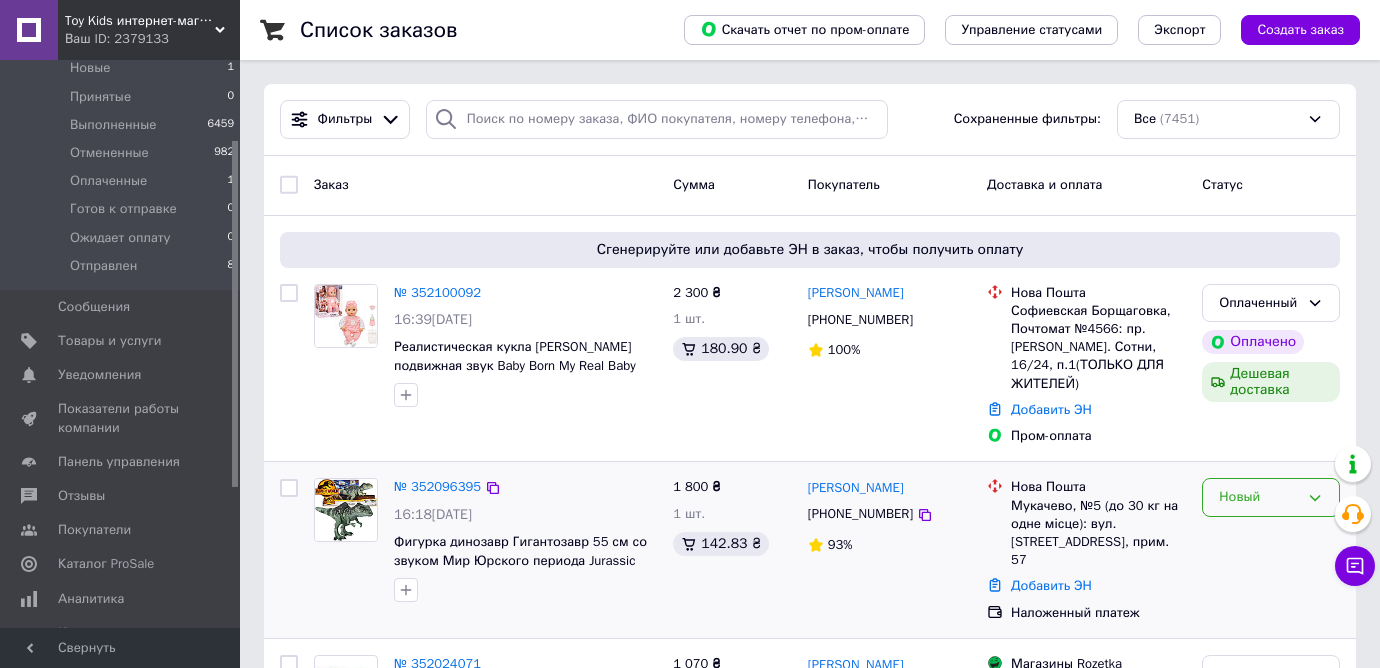 click on "Новый" at bounding box center [1259, 497] 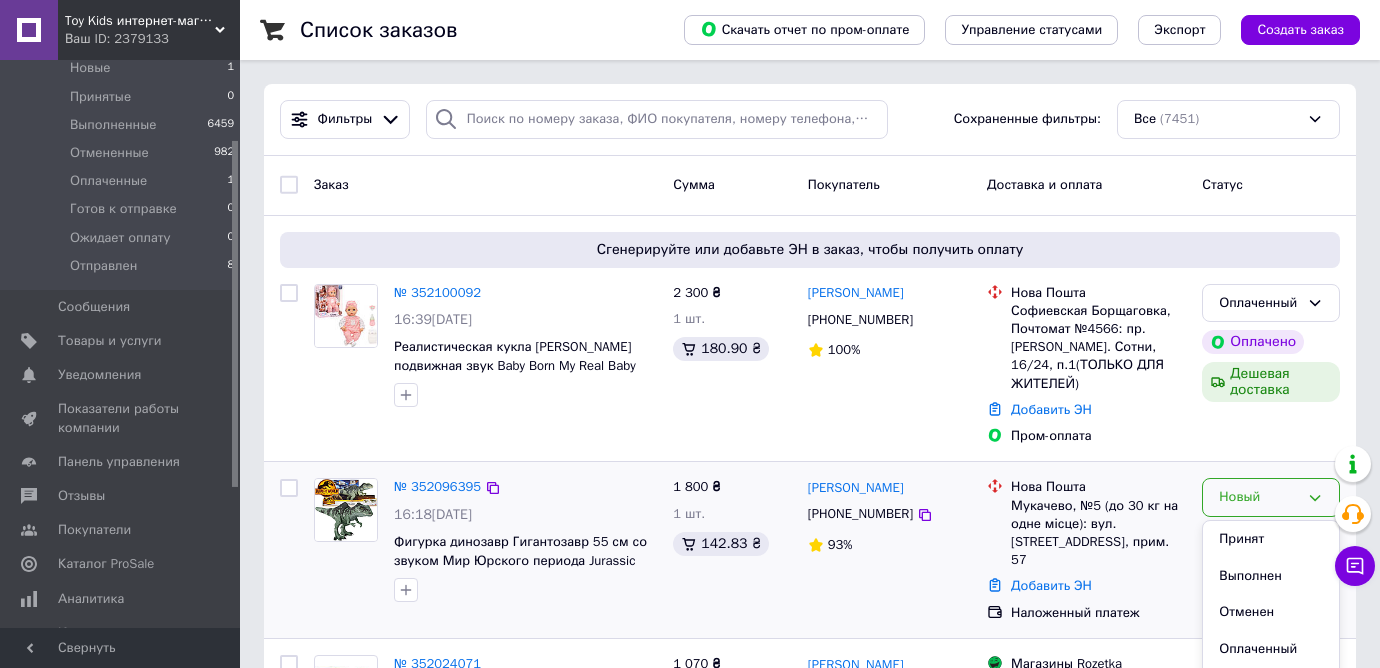 click on "Принят" at bounding box center (1271, 539) 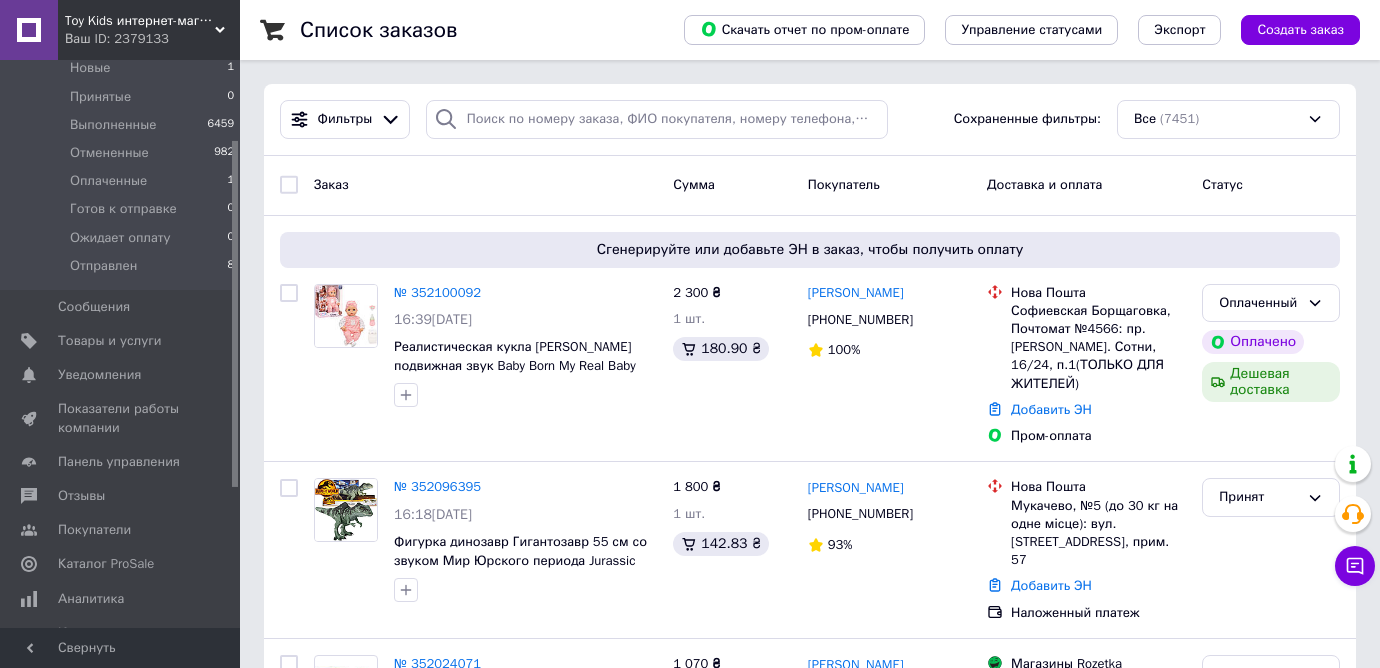 click on "№ 352096395" at bounding box center (437, 486) 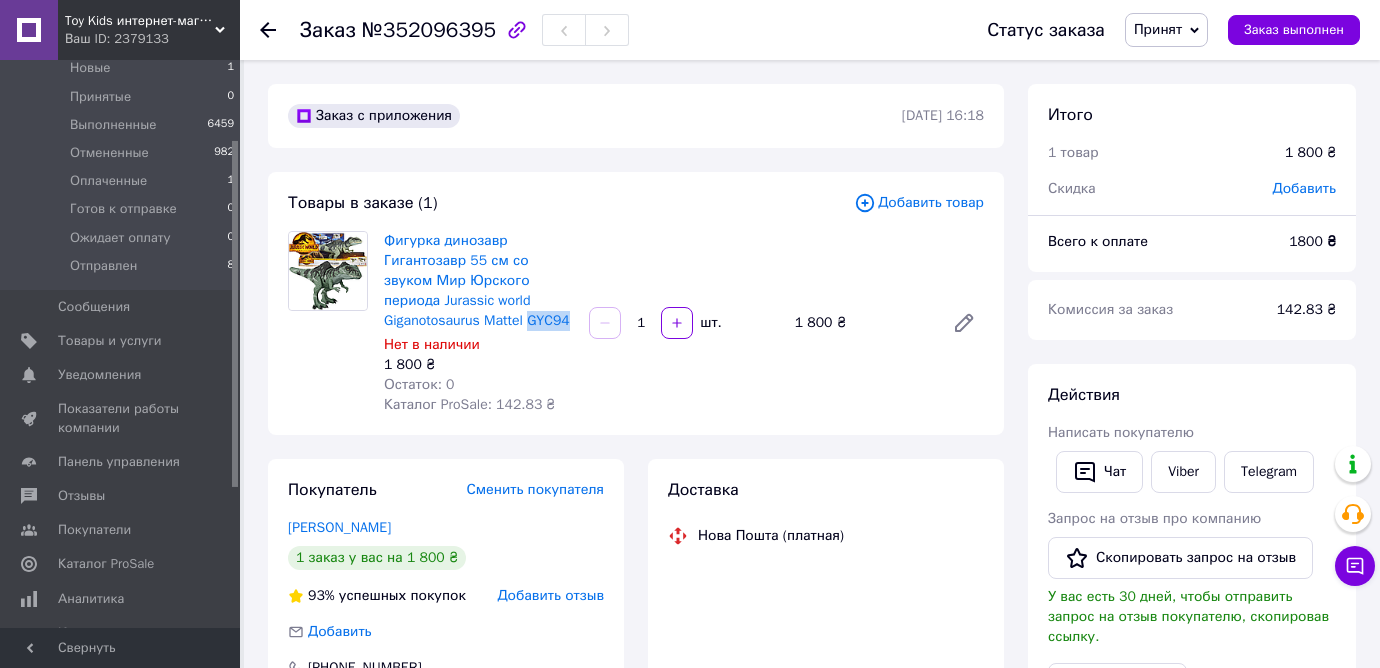 drag, startPoint x: 431, startPoint y: 341, endPoint x: 376, endPoint y: 342, distance: 55.00909 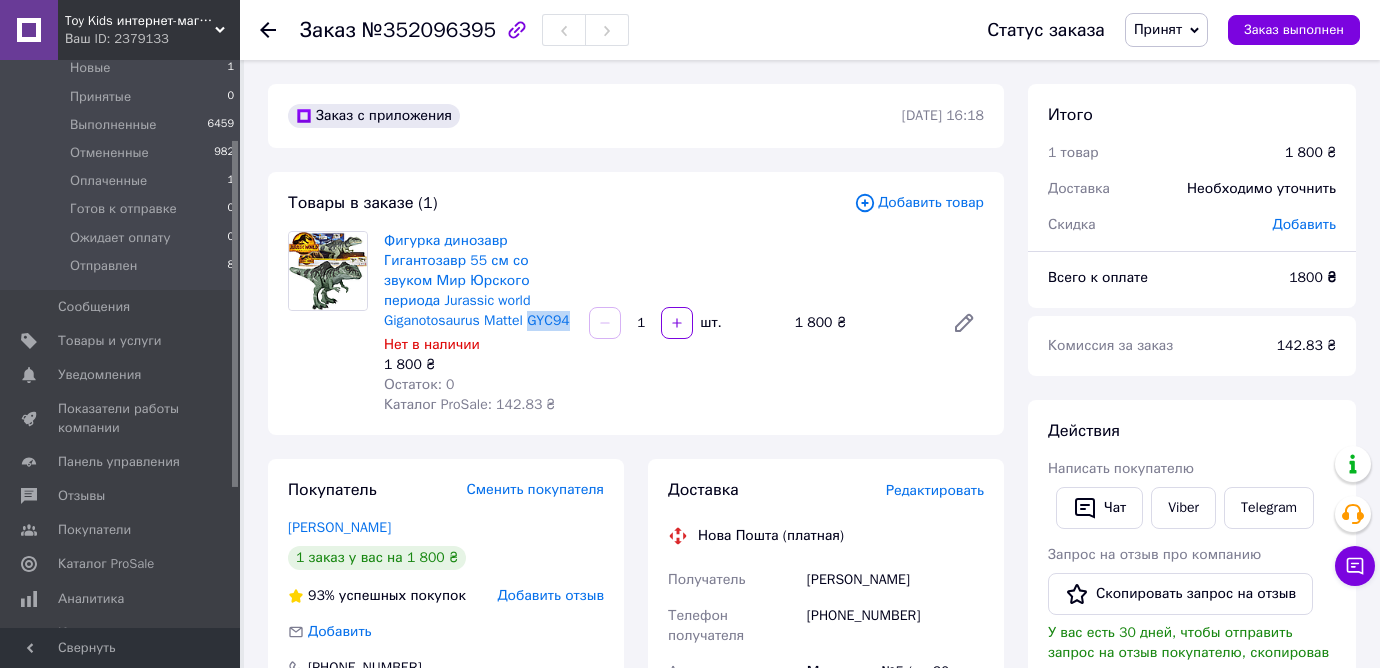 copy on "GYC94" 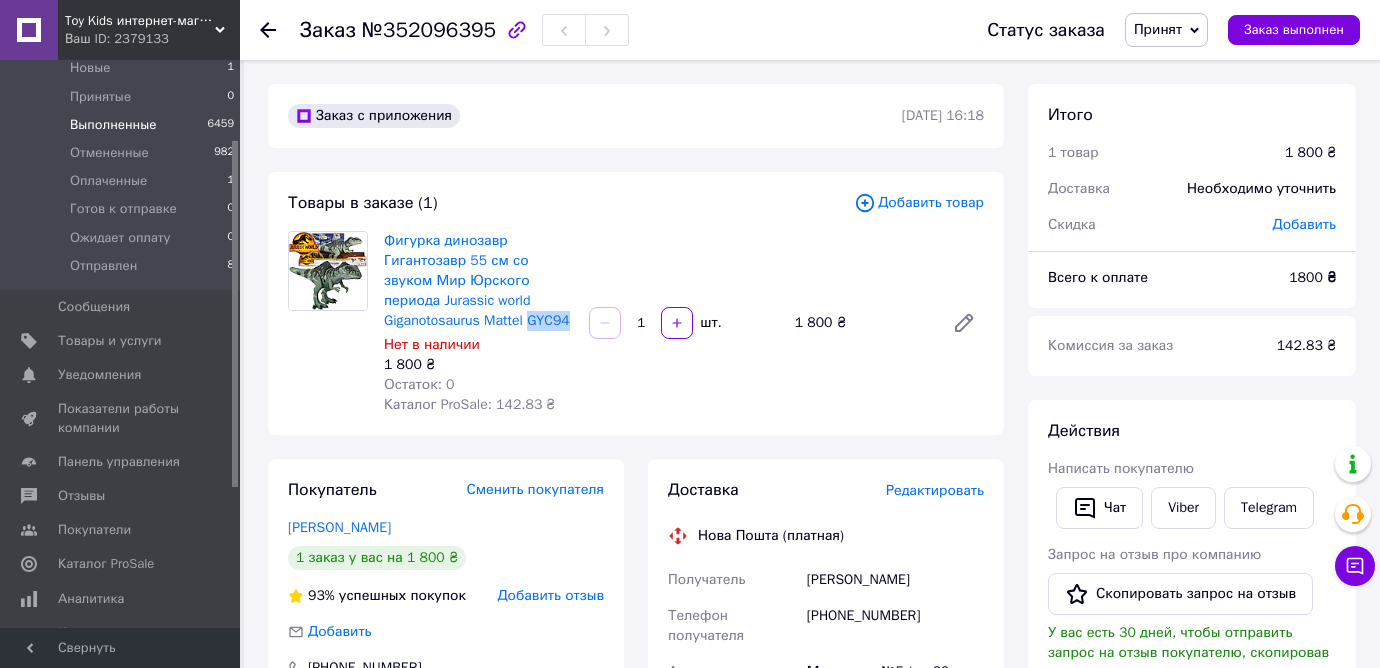 scroll, scrollTop: 0, scrollLeft: 0, axis: both 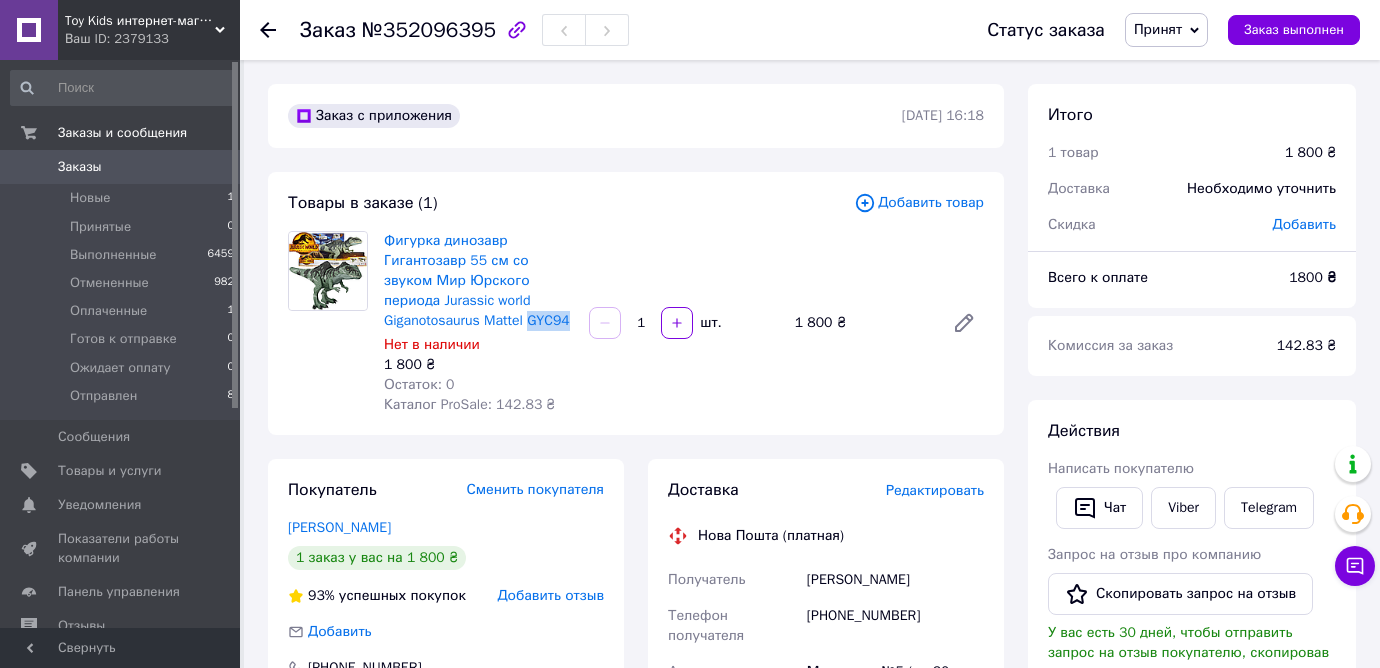 click on "Заказы" at bounding box center (121, 167) 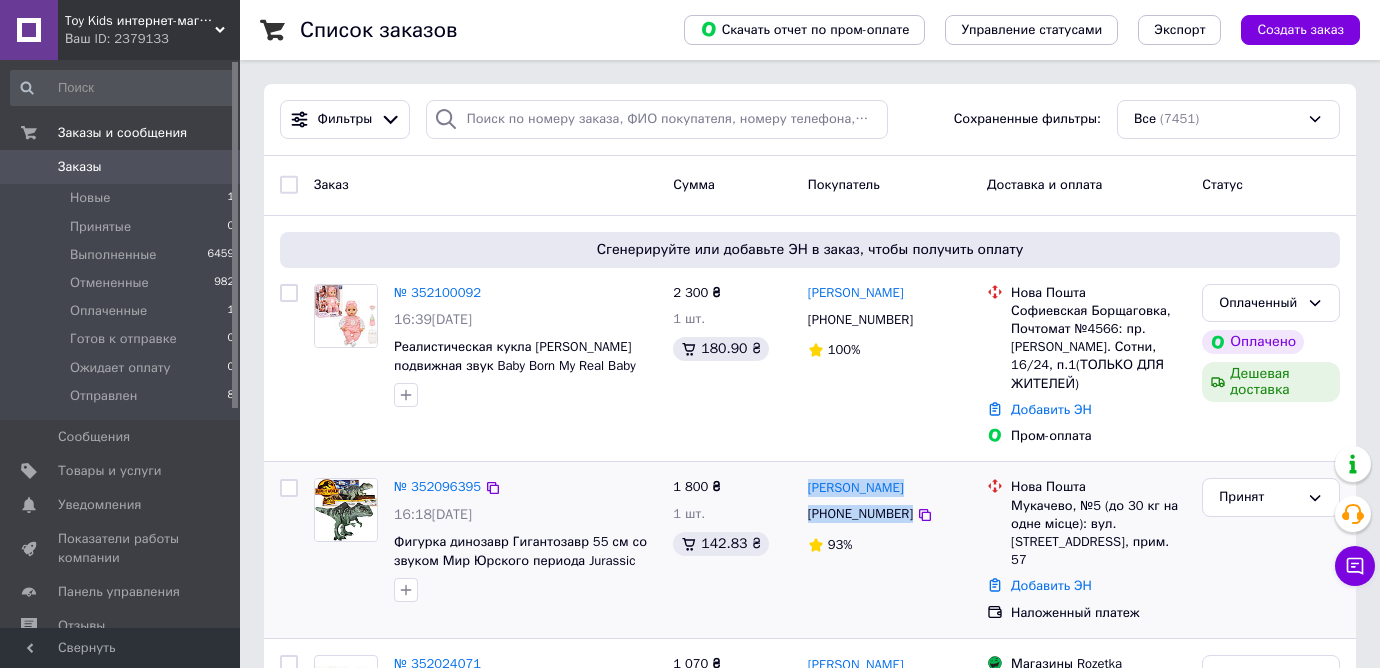 drag, startPoint x: 913, startPoint y: 513, endPoint x: 803, endPoint y: 488, distance: 112.805145 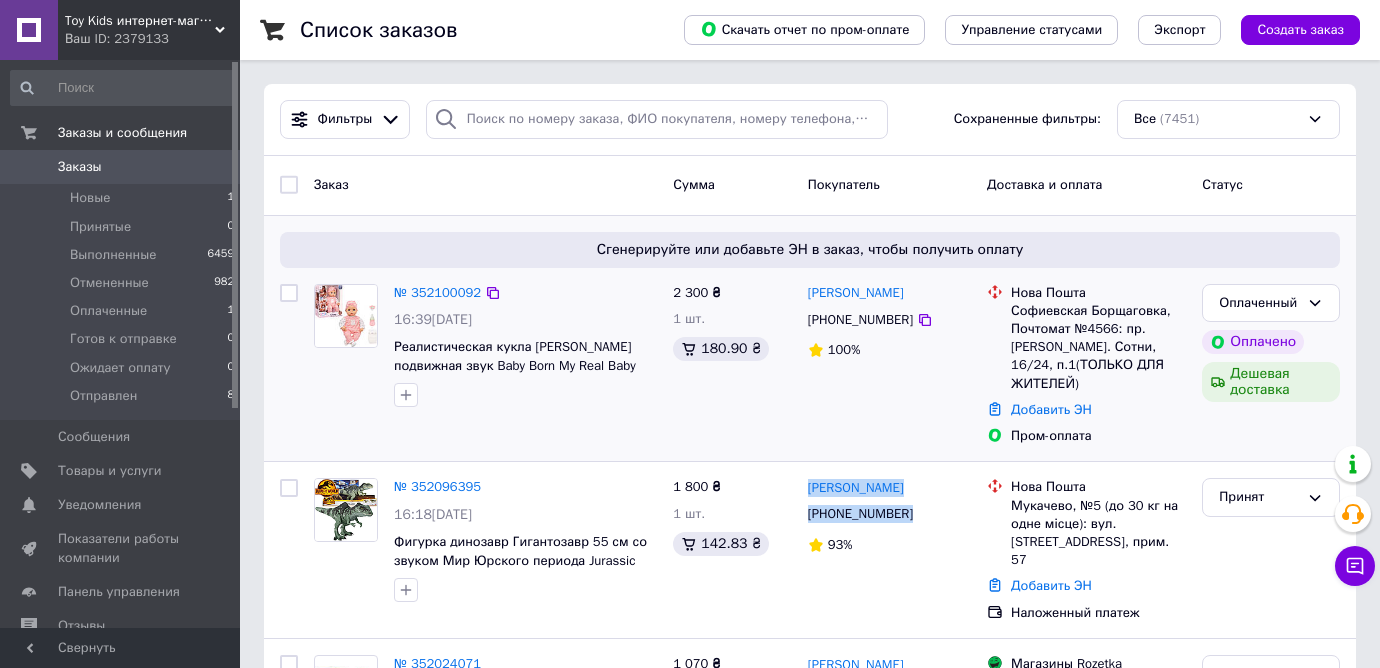 click on "Список заказов   Скачать отчет по пром-оплате Управление статусами Экспорт Создать заказ Фильтры Сохраненные фильтры: Все (7451) Заказ Сумма Покупатель Доставка и оплата Статус Сгенерируйте или добавьте ЭН в заказ, чтобы получить оплату № 352100092 16:39, 10.07.2025 Реалистическая кукла Анабель Беби Борн подвижная звук  Baby Born My Real Baby doll Annabell 918599C3 2 300 ₴ 1 шт. 180.90 ₴ Марія Шепель +380662298774 100% Нова Пошта Софиевская Борщаговка, Почтомат №4566: пр.Героев Неб. Сотни, 16/24, п.1(ТОЛЬКО ДЛЯ ЖИТЕЛЕЙ) Добавить ЭН Пром-оплата Оплаченный Оплачено Дешевая доставка № 352096395 16:18, 10.07.2025 1 800 ₴ 93% 1" at bounding box center [810, 9927] 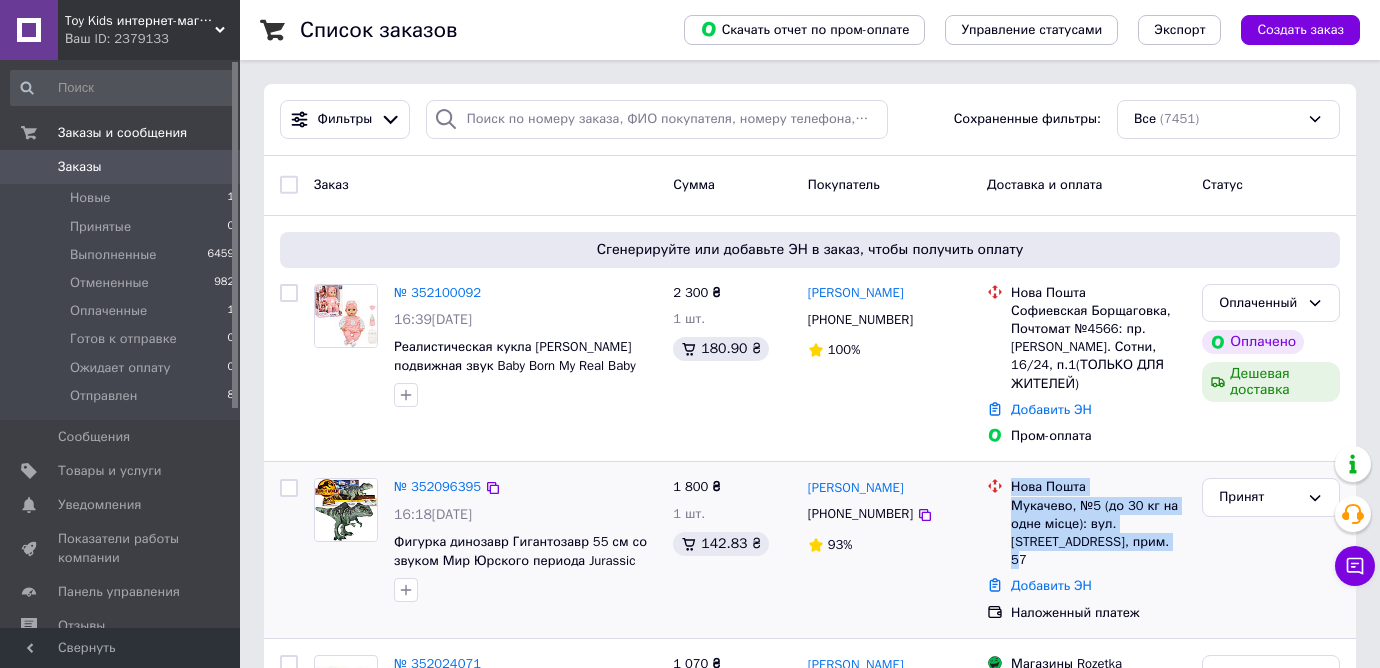 drag, startPoint x: 1167, startPoint y: 544, endPoint x: 1023, endPoint y: 480, distance: 157.58173 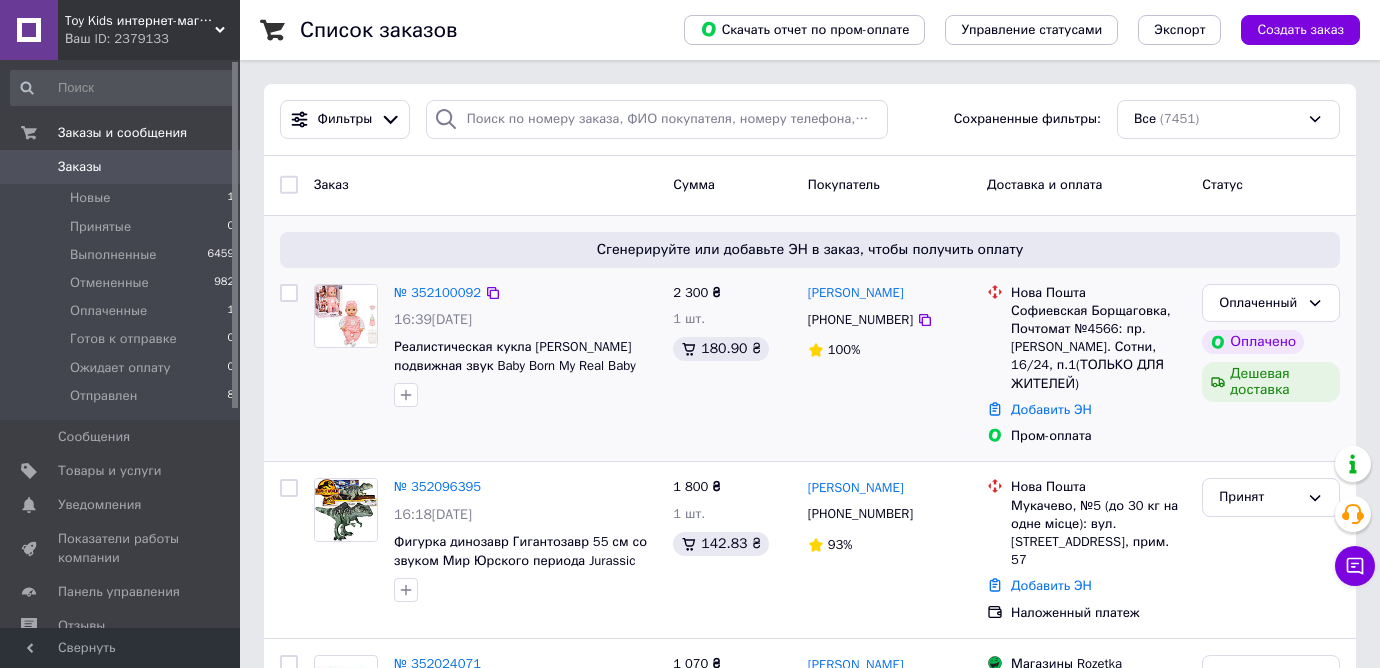 click on "Список заказов   Скачать отчет по пром-оплате Управление статусами Экспорт Создать заказ Фильтры Сохраненные фильтры: Все (7451) Заказ Сумма Покупатель Доставка и оплата Статус Сгенерируйте или добавьте ЭН в заказ, чтобы получить оплату № 352100092 16:39, 10.07.2025 Реалистическая кукла Анабель Беби Борн подвижная звук  Baby Born My Real Baby doll Annabell 918599C3 2 300 ₴ 1 шт. 180.90 ₴ Марія Шепель +380662298774 100% Нова Пошта Софиевская Борщаговка, Почтомат №4566: пр.Героев Неб. Сотни, 16/24, п.1(ТОЛЬКО ДЛЯ ЖИТЕЛЕЙ) Добавить ЭН Пром-оплата Оплаченный Оплачено Дешевая доставка № 352096395 16:18, 10.07.2025 1 800 ₴ 93% 1" at bounding box center (810, 9927) 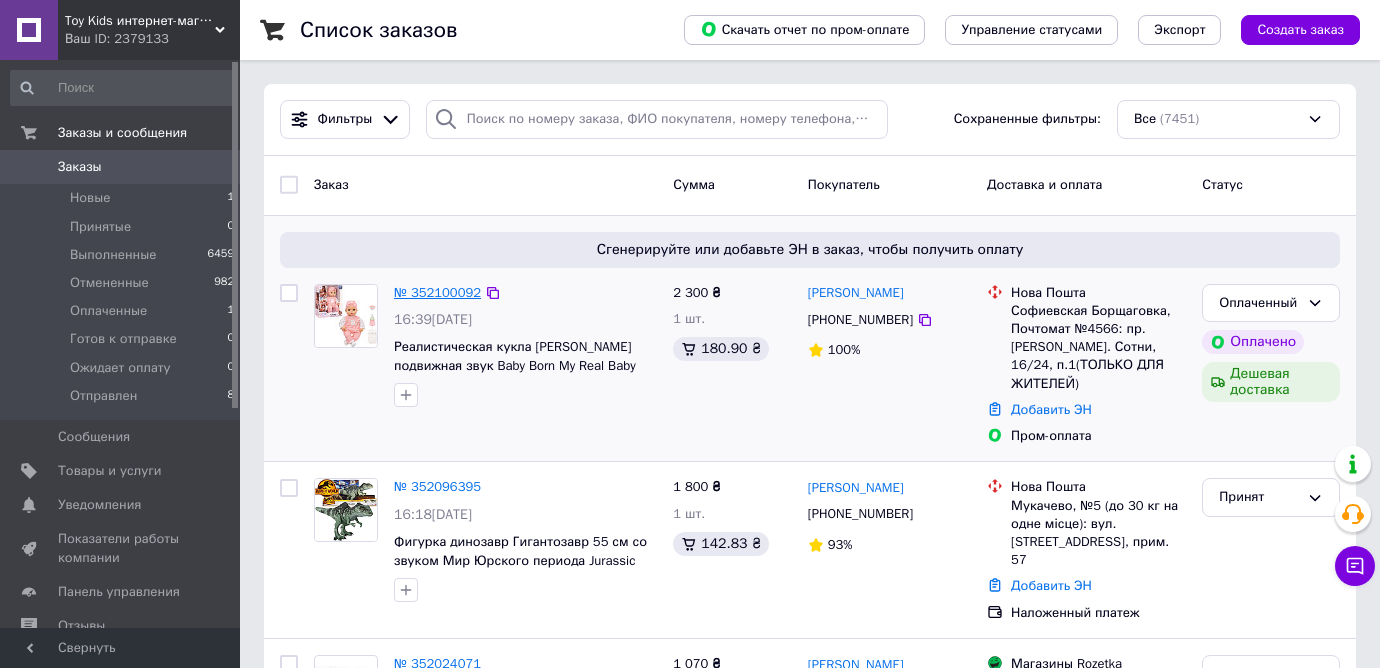 click on "№ 352100092" at bounding box center (437, 292) 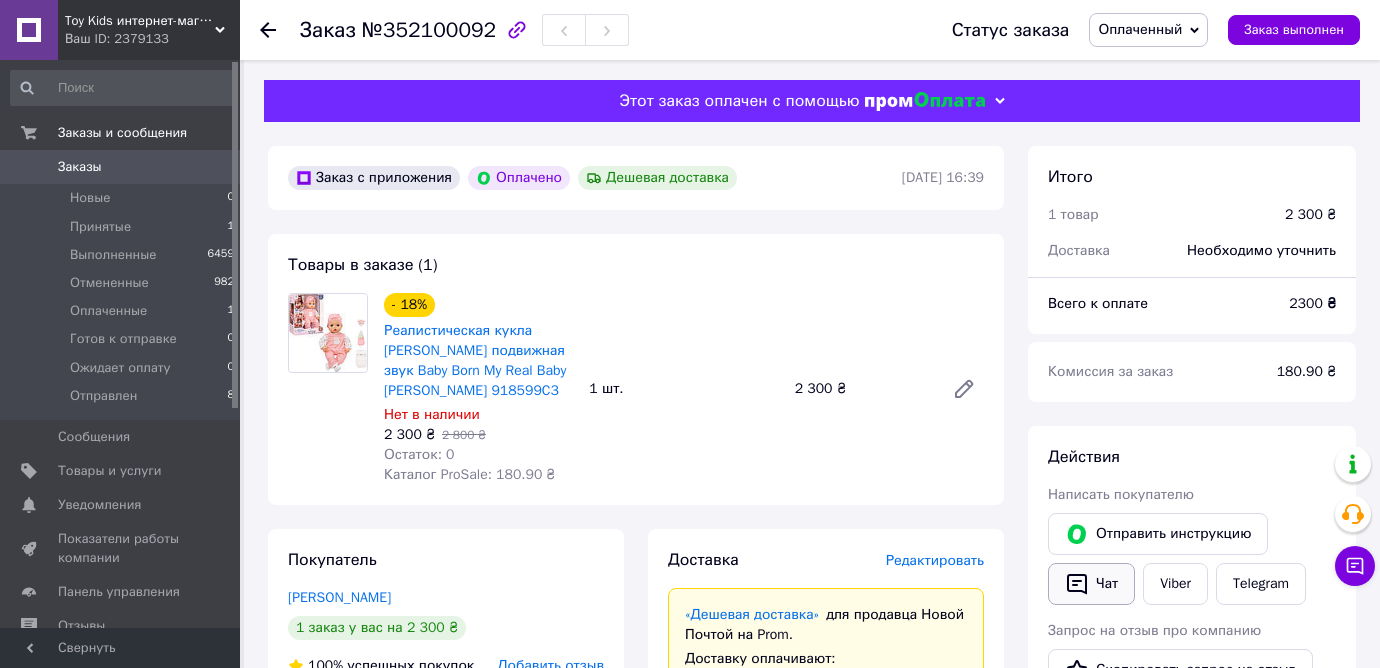click on "Чат" at bounding box center (1091, 584) 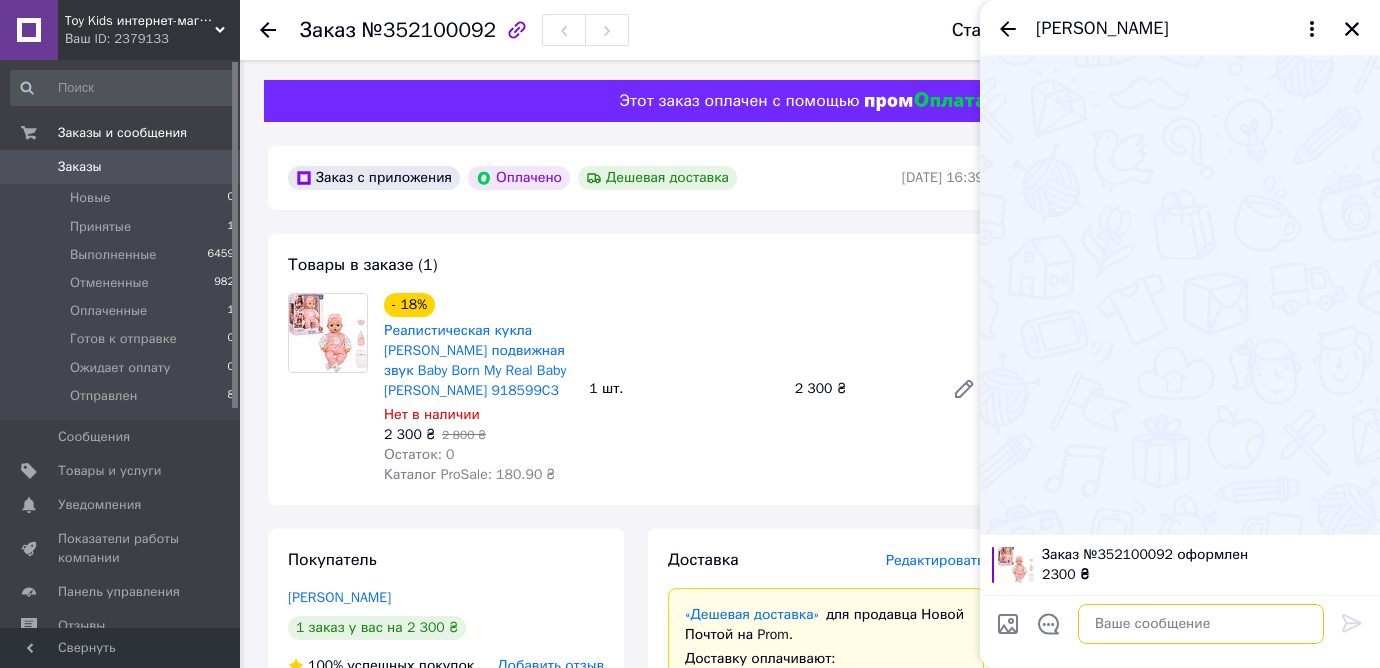 click at bounding box center (1201, 624) 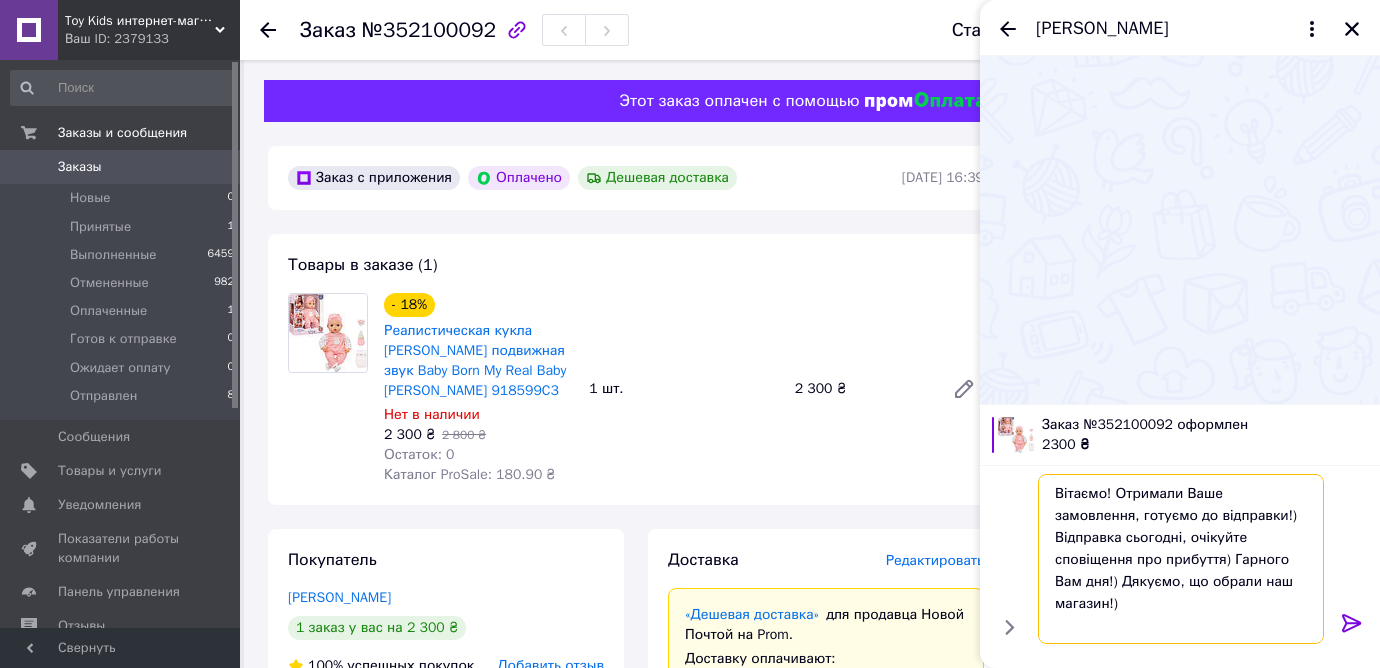 drag, startPoint x: 1180, startPoint y: 537, endPoint x: 1122, endPoint y: 539, distance: 58.034473 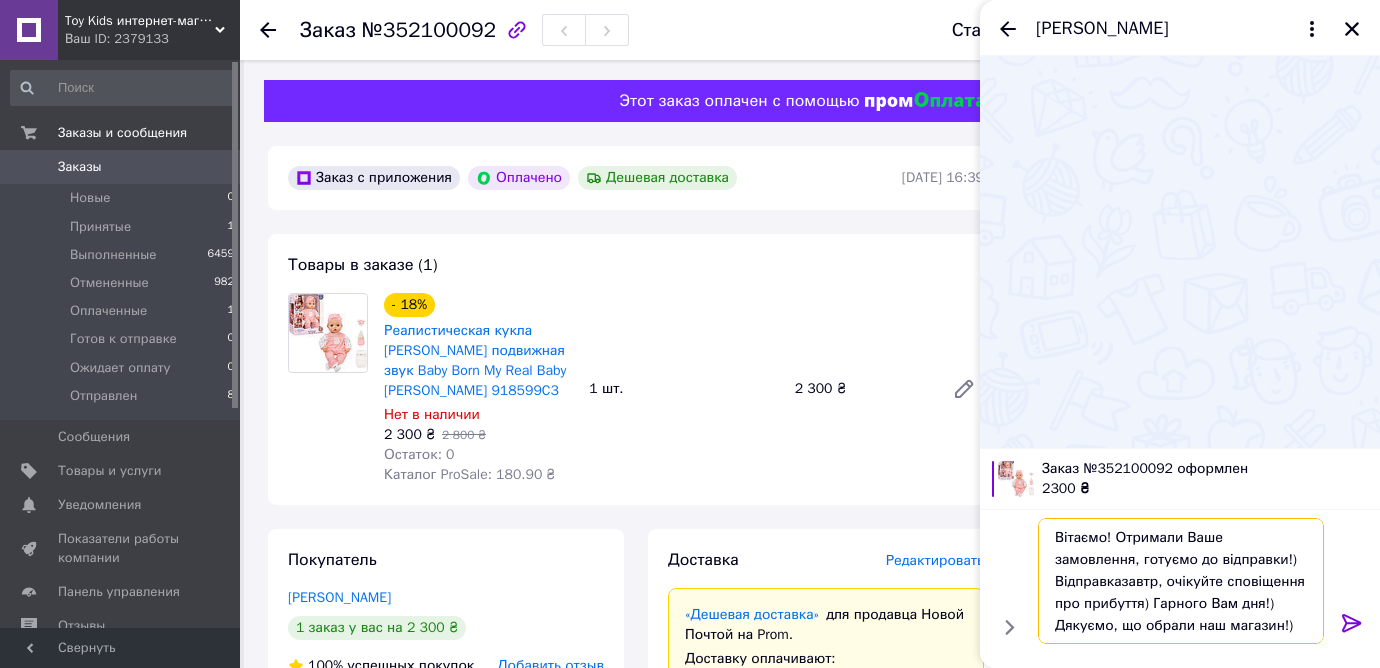 type on "Вітаємо⁩! Отримали Ваше замовлення, готуємо до відправки!) Відправказавтра, очікуйте сповіщення про прибуття) Гарного Вам дня!) Дякуємо, що обрали наш магазин!)" 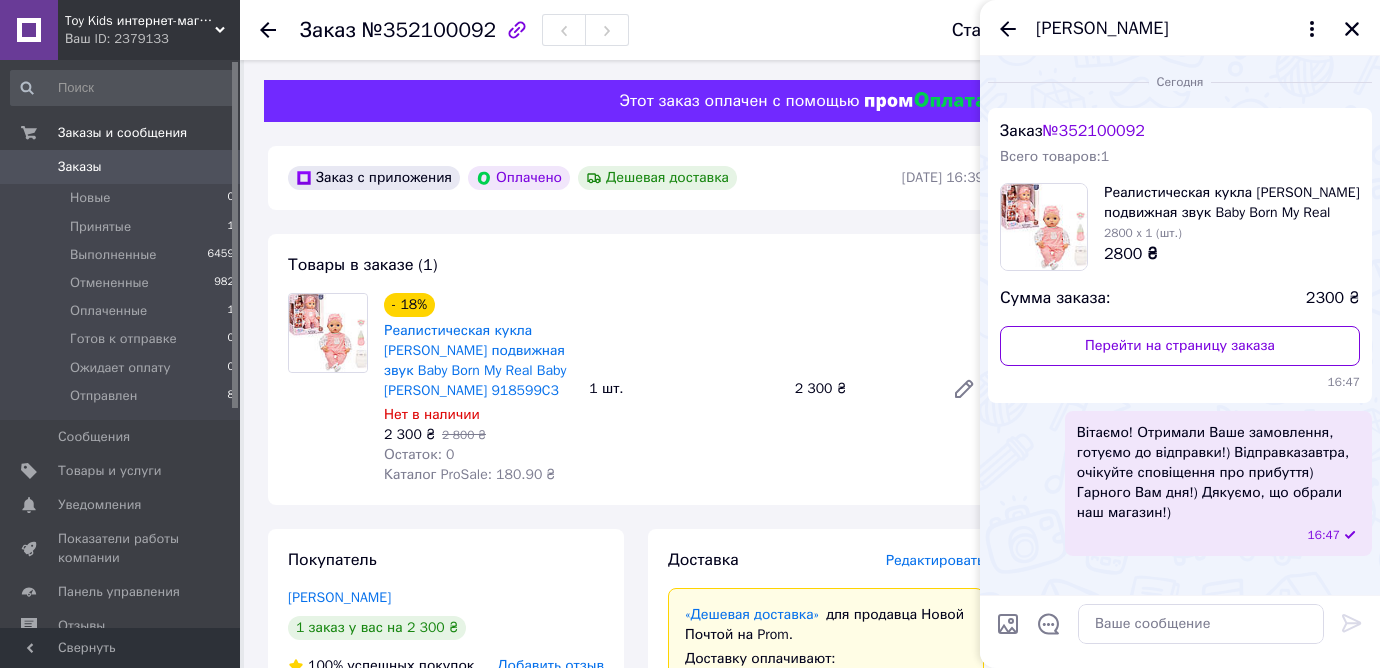 drag, startPoint x: 1324, startPoint y: 568, endPoint x: 1281, endPoint y: 595, distance: 50.77401 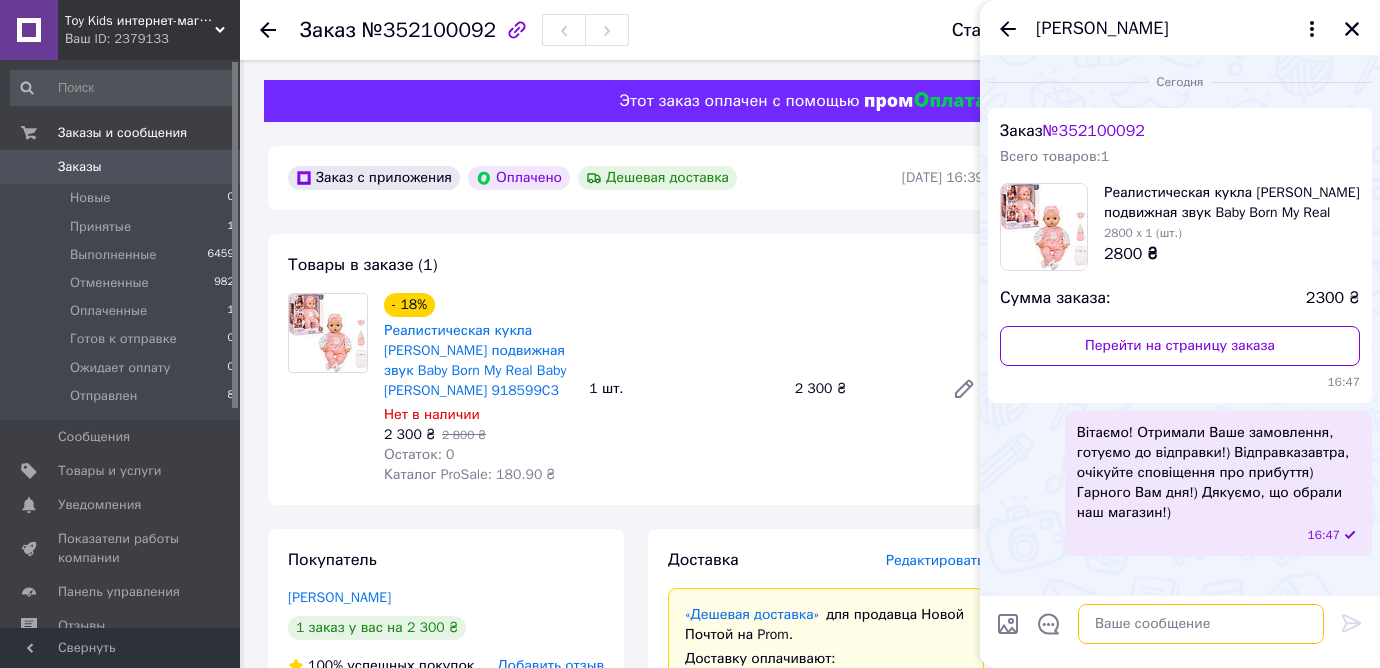 click at bounding box center (1201, 624) 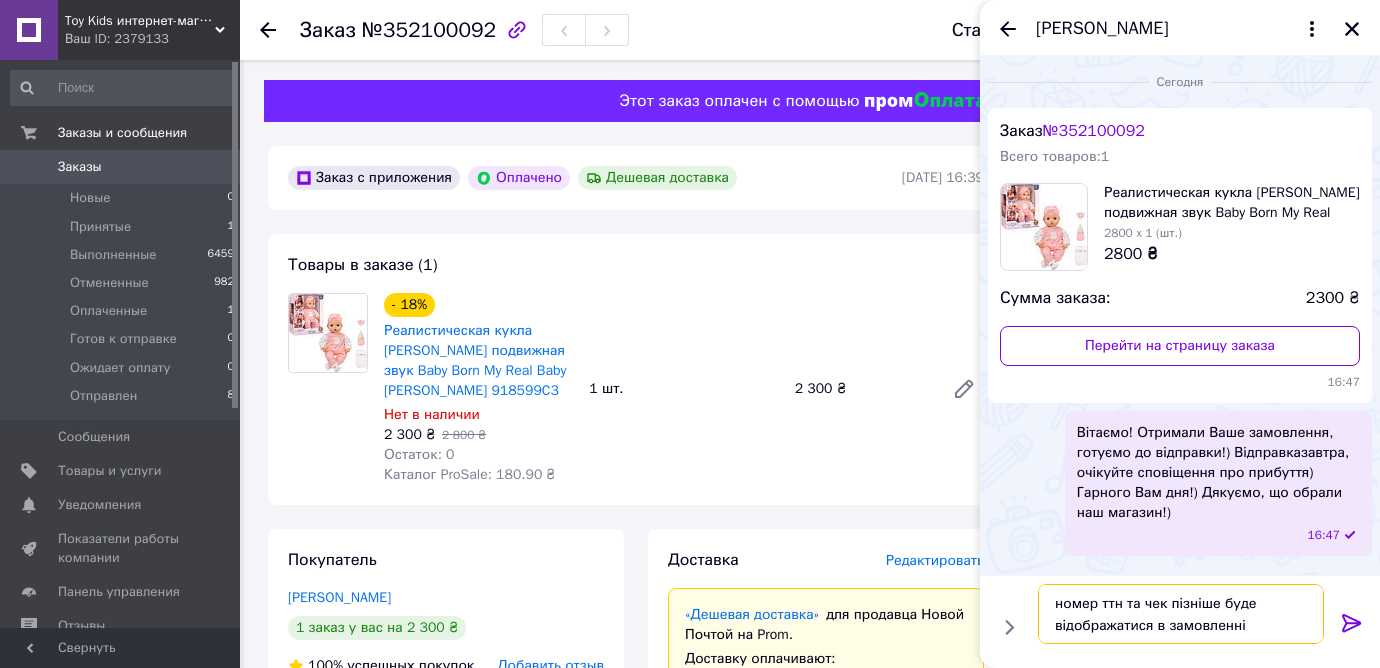 type on "номер ттн та чек пізніше буде відображатися в замовленні" 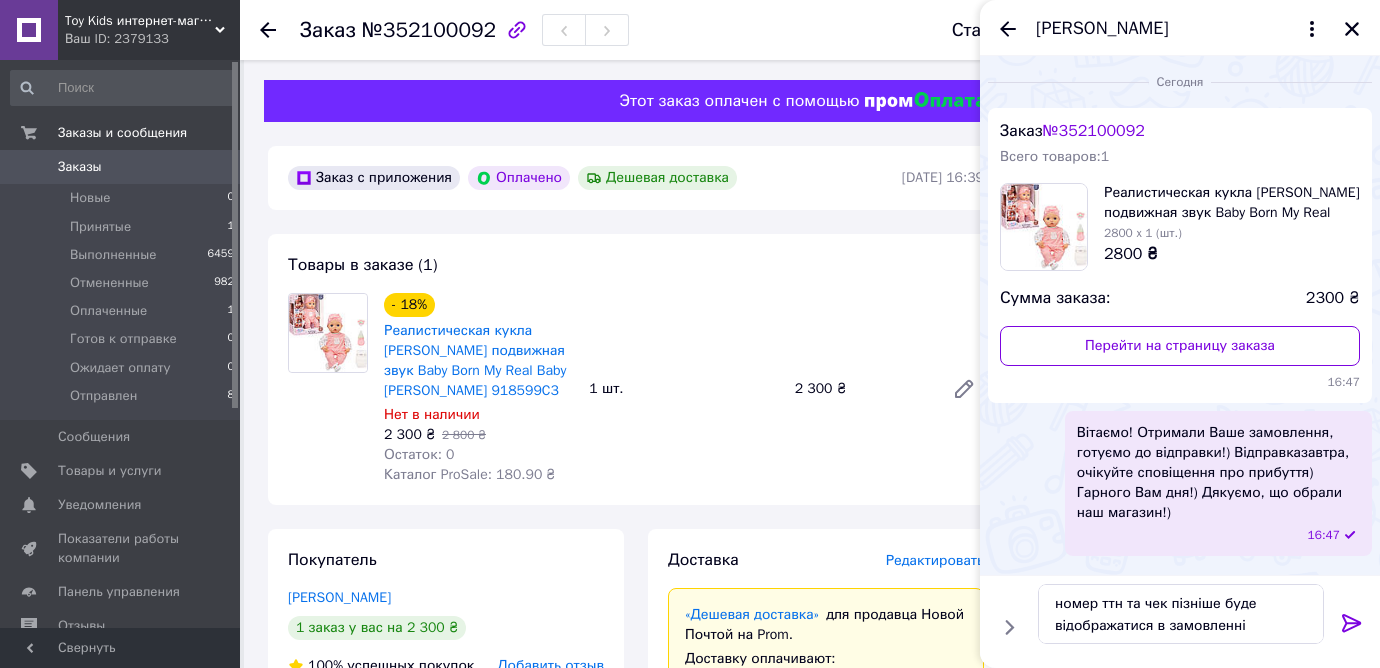drag, startPoint x: 1348, startPoint y: 622, endPoint x: 1299, endPoint y: 561, distance: 78.24321 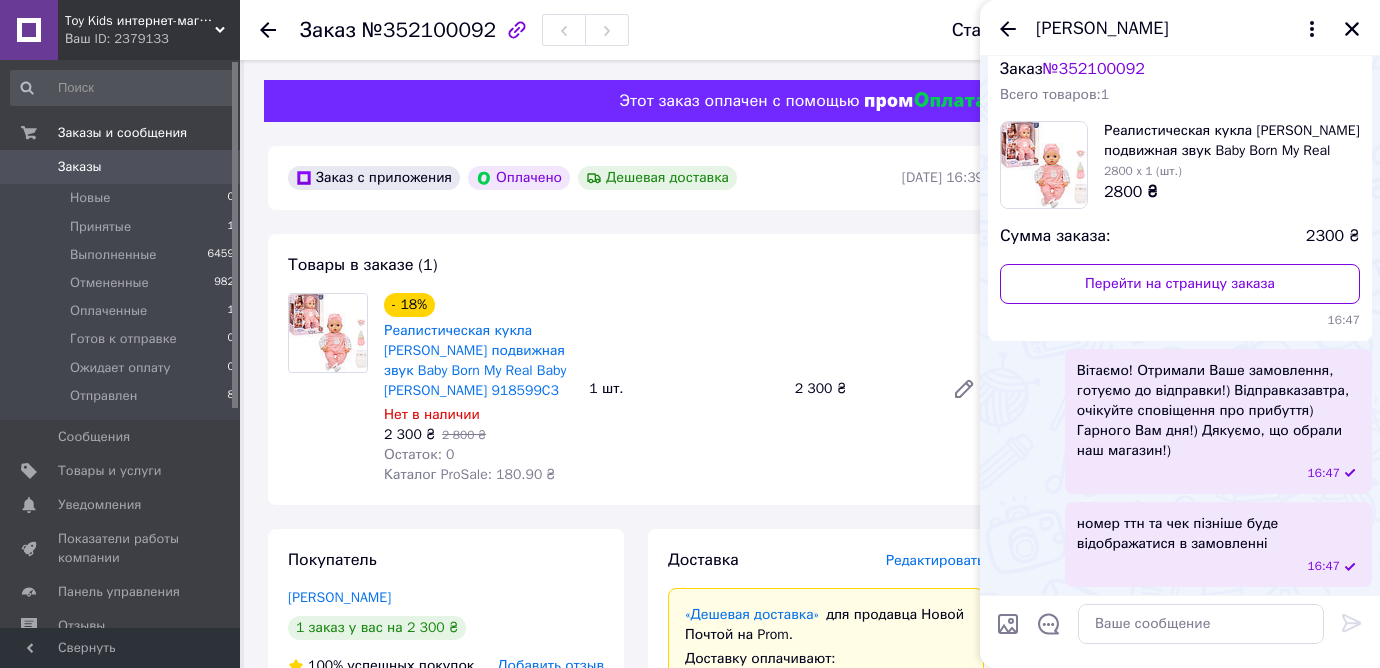 scroll, scrollTop: 0, scrollLeft: 0, axis: both 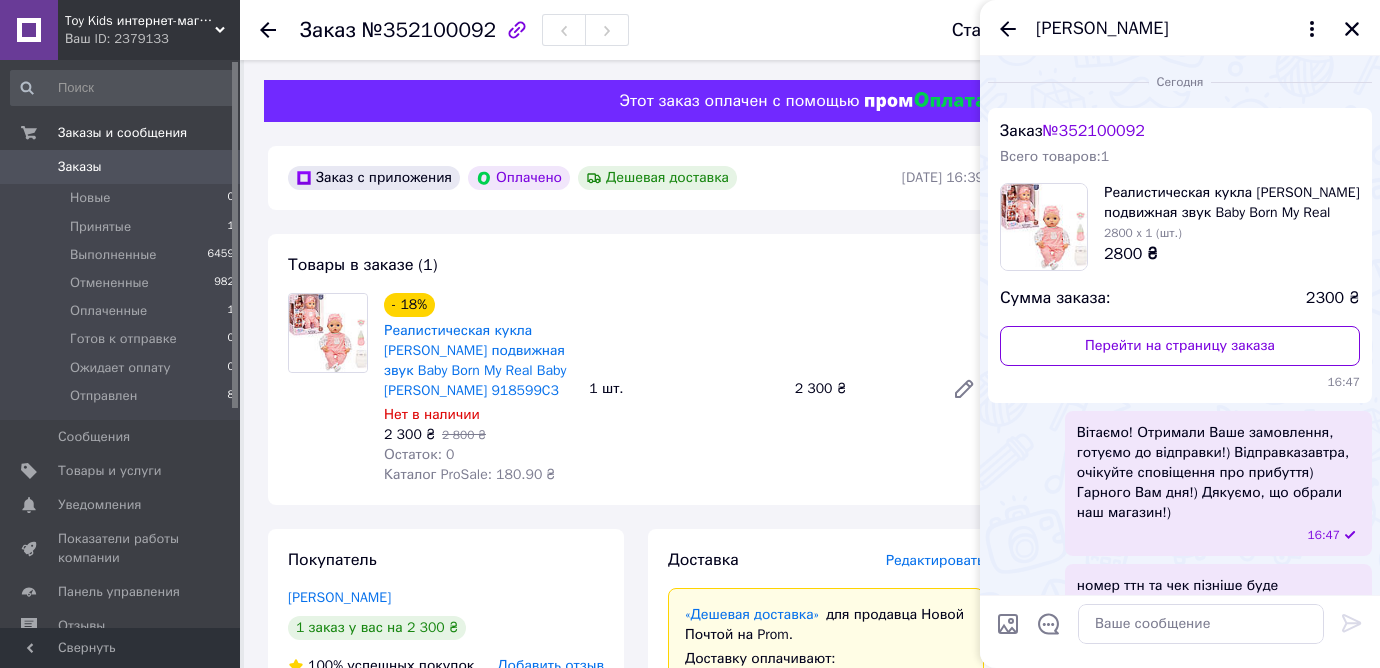drag, startPoint x: 1350, startPoint y: 28, endPoint x: 1333, endPoint y: 31, distance: 17.262676 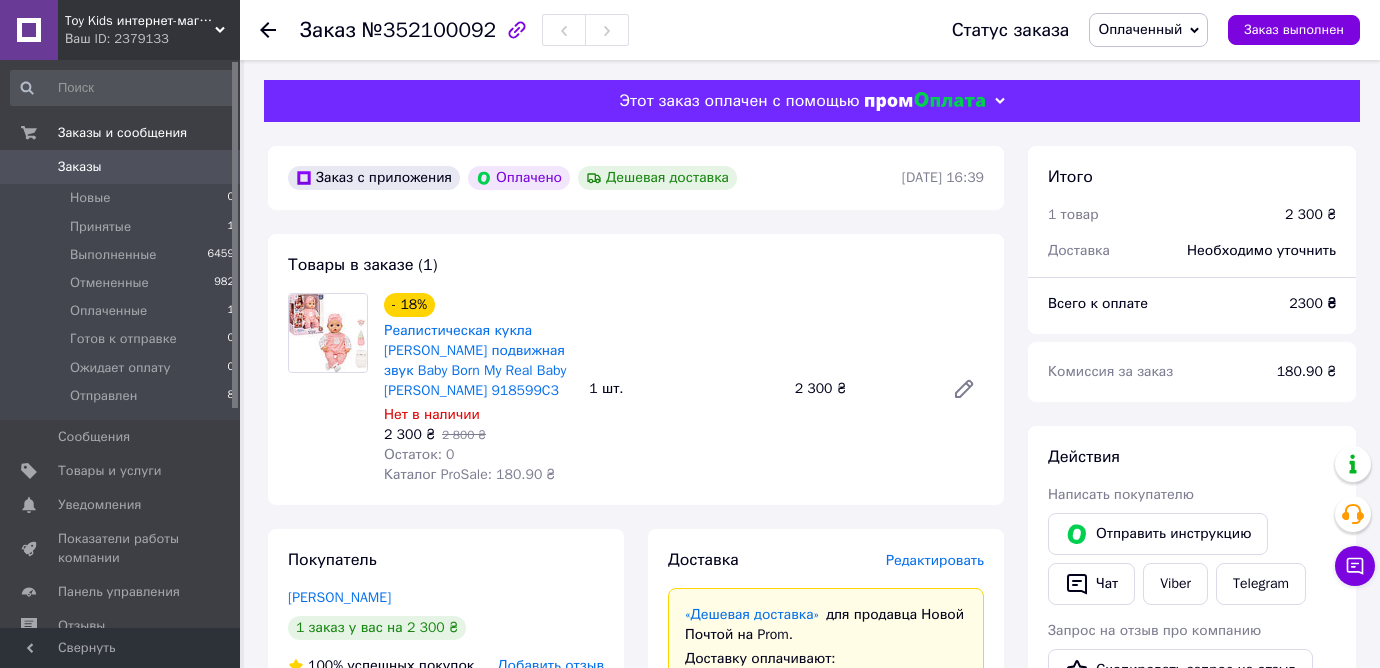 click on "Оплаченный" at bounding box center [1140, 29] 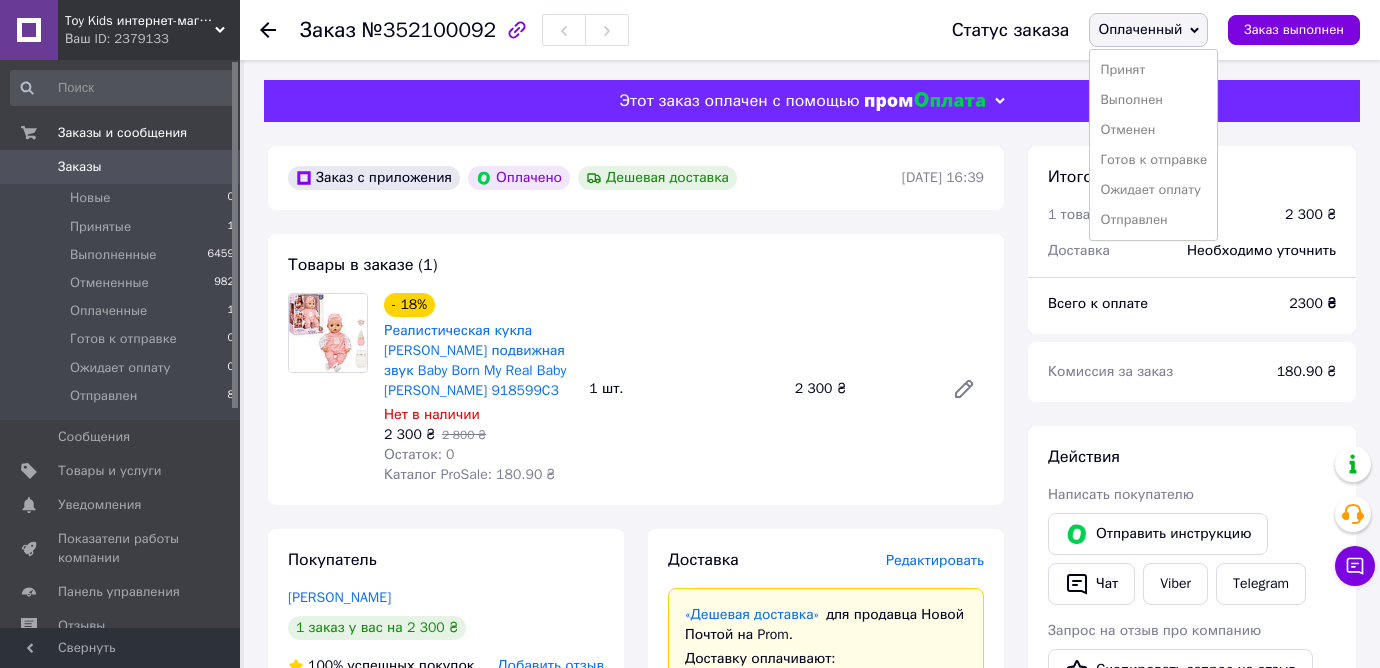click on "Готов к отправке" at bounding box center (1153, 160) 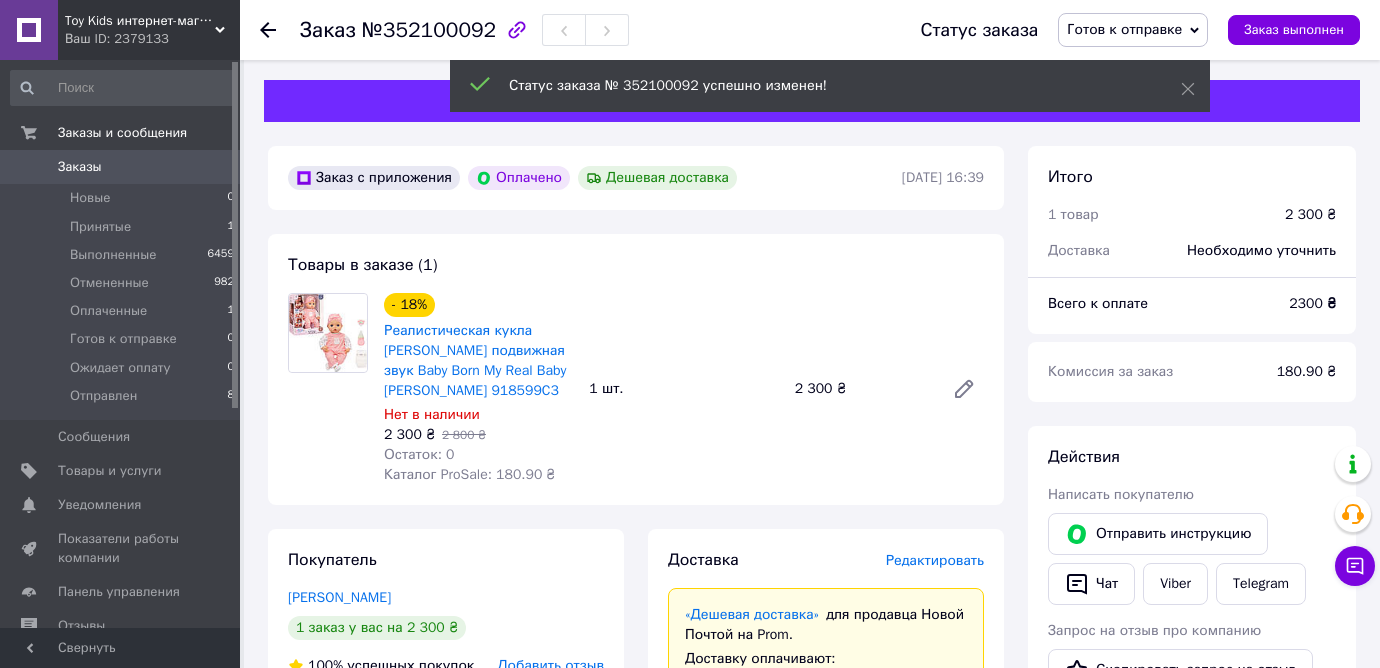 drag, startPoint x: 444, startPoint y: 414, endPoint x: 376, endPoint y: 417, distance: 68.06615 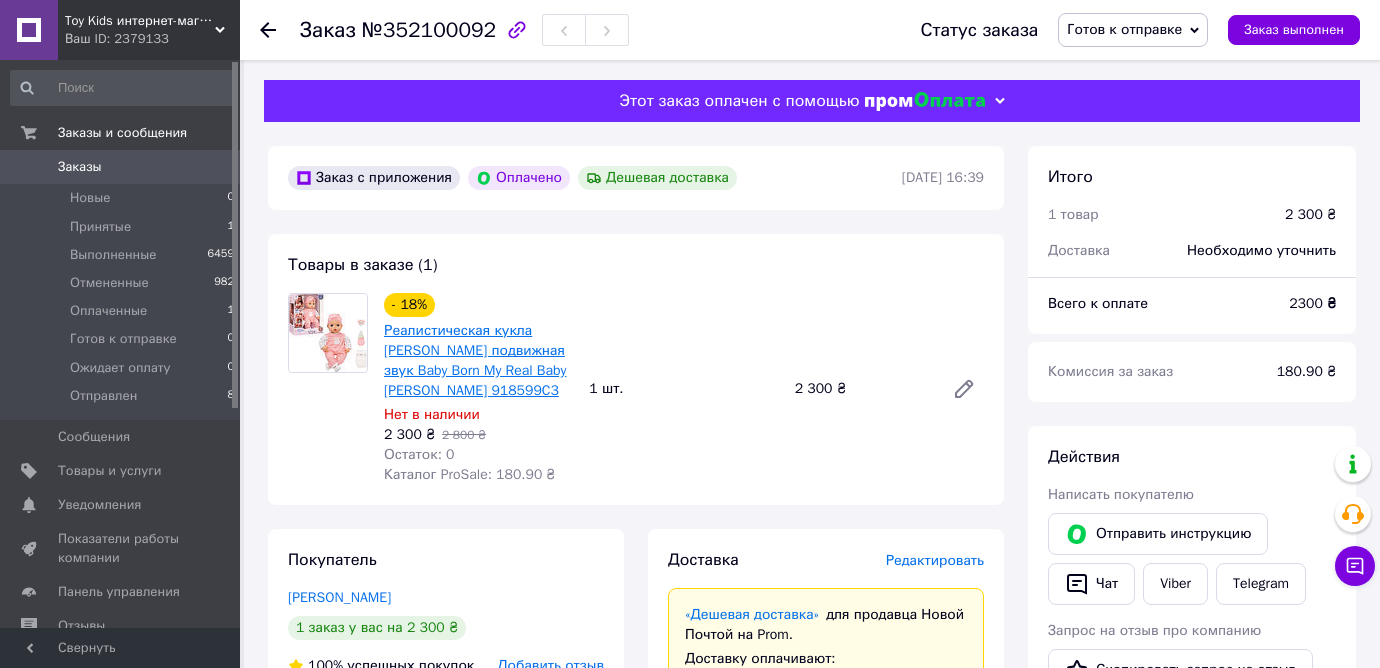 copy on "918599C3" 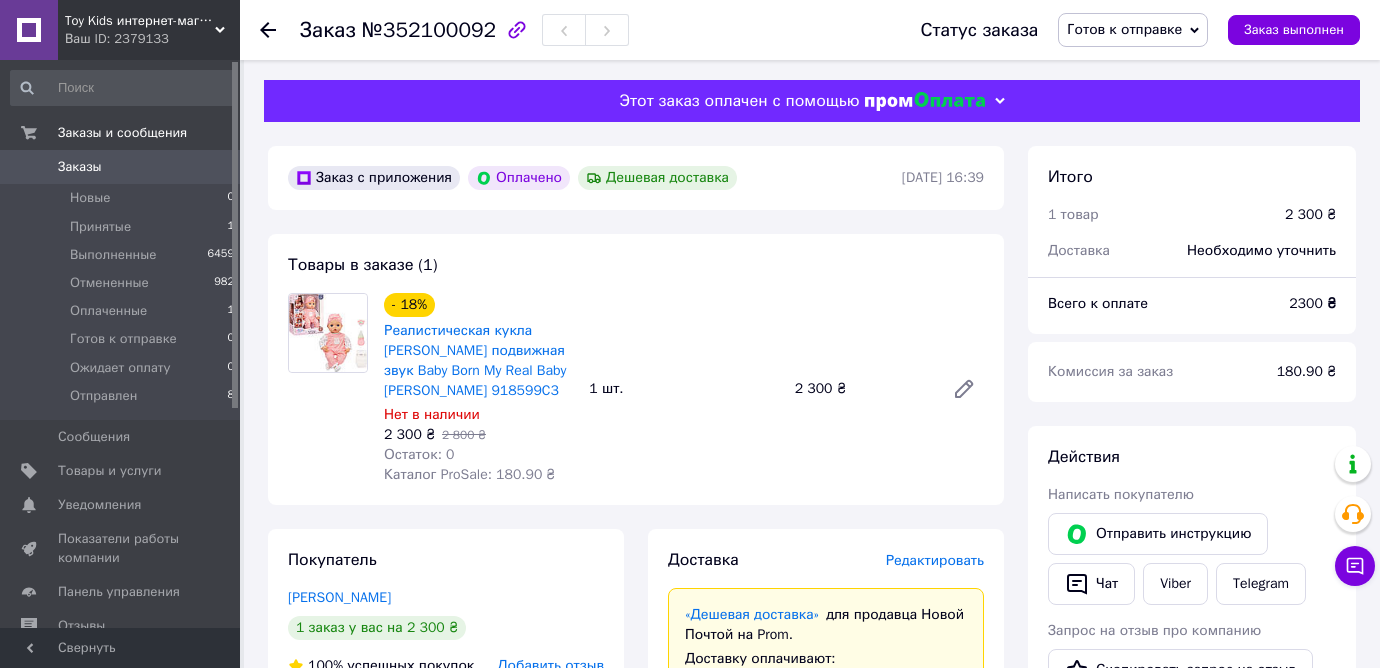 drag, startPoint x: 103, startPoint y: 160, endPoint x: 95, endPoint y: 64, distance: 96.332756 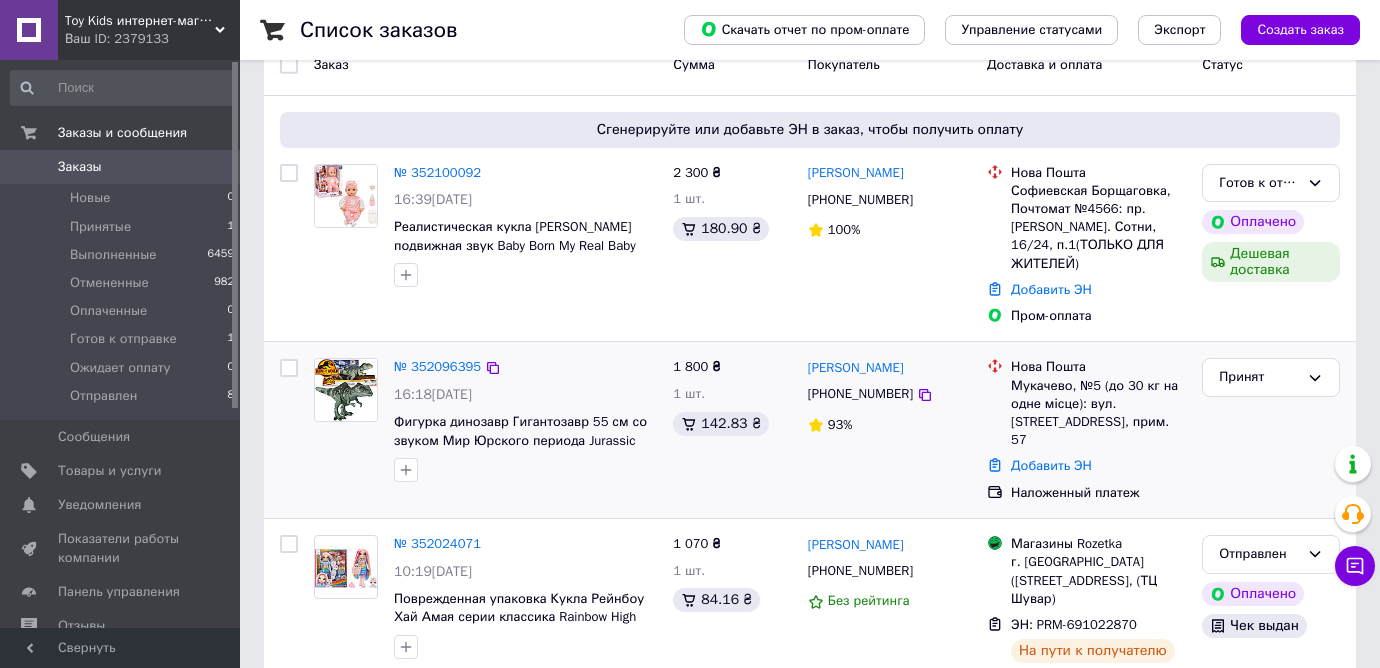 scroll, scrollTop: 193, scrollLeft: 0, axis: vertical 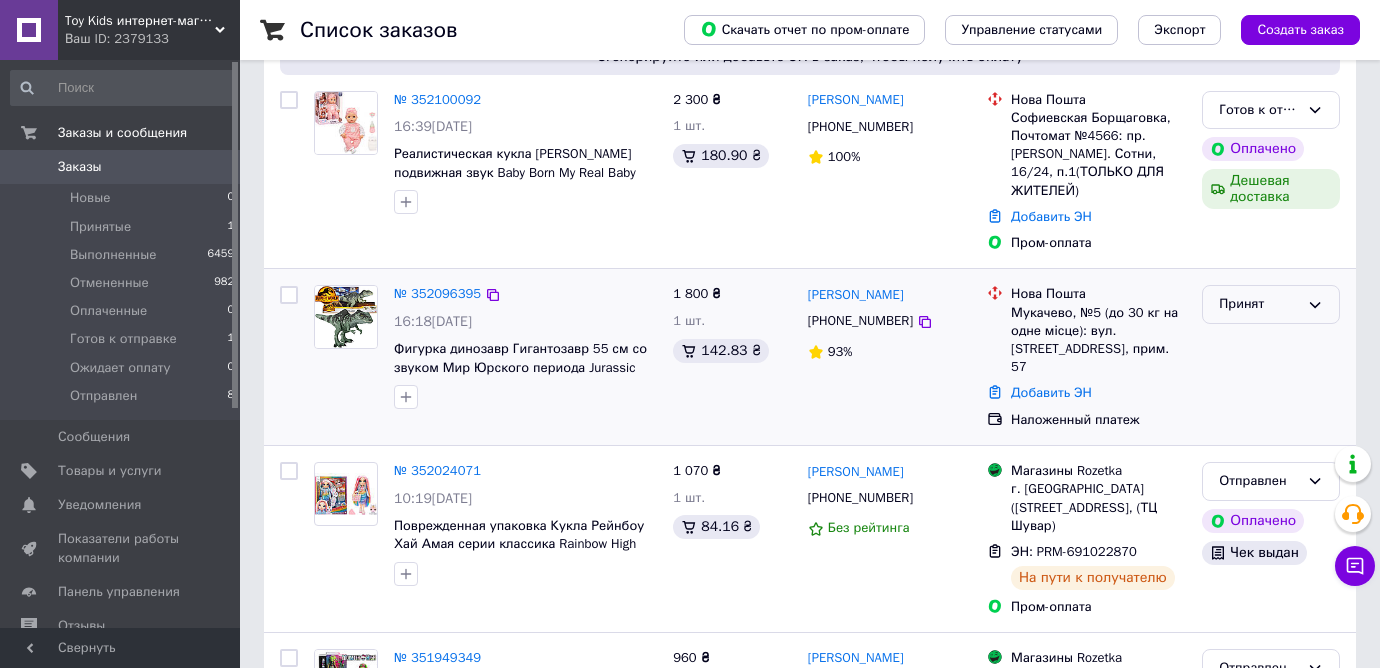 click on "Принят" at bounding box center [1259, 304] 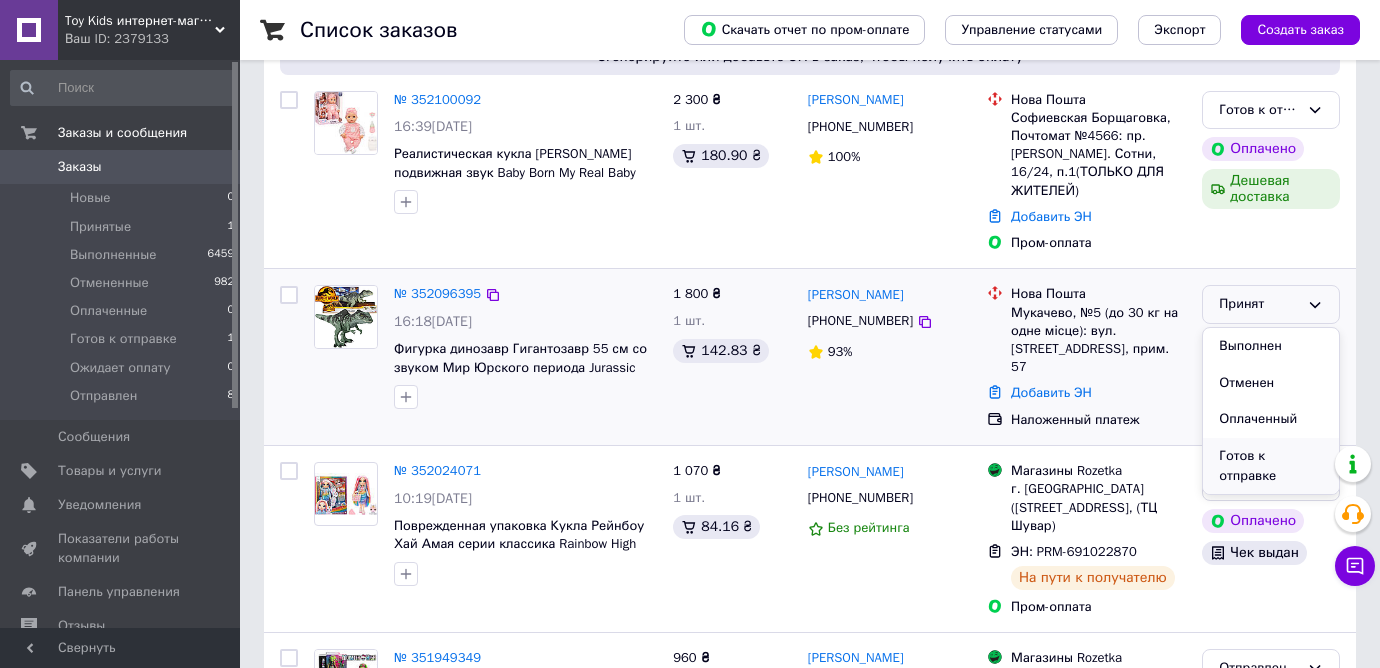 click on "Готов к отправке" at bounding box center (1271, 466) 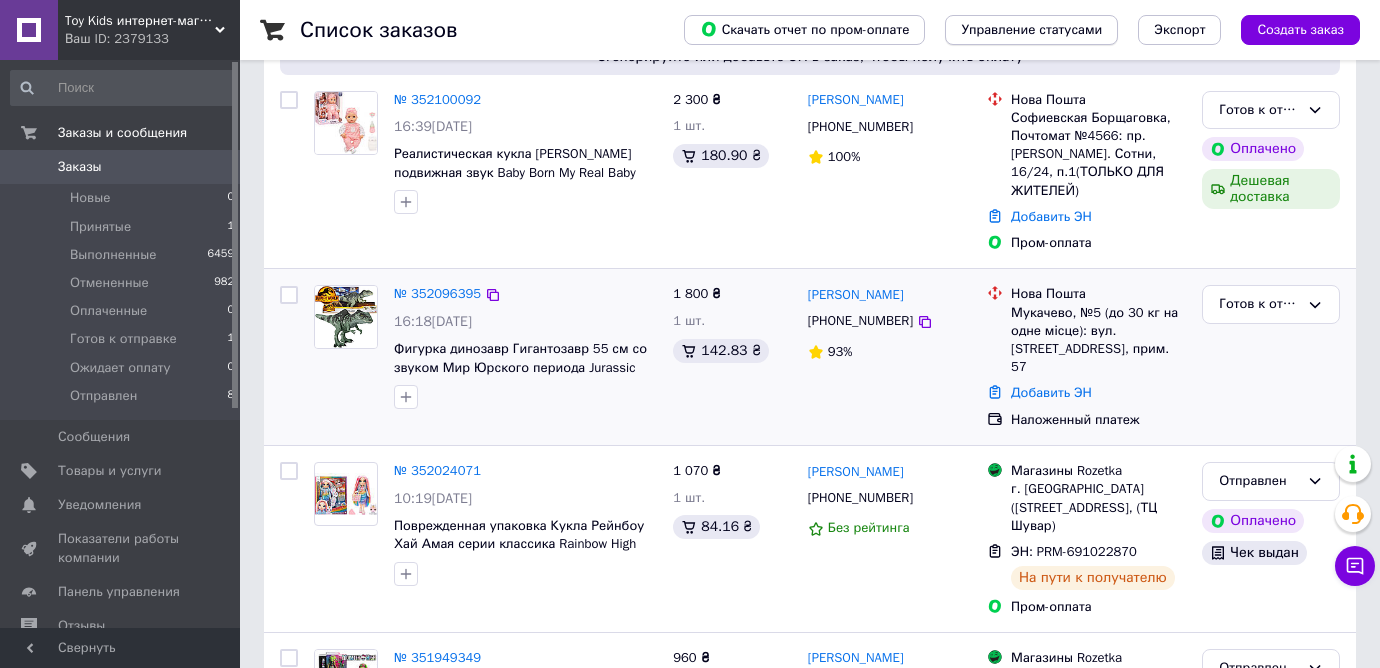 click on "Список заказов   Скачать отчет по пром-оплате Управление статусами Экспорт Создать заказ Фильтры Сохраненные фильтры: Все (7451) Заказ Сумма Покупатель Доставка и оплата Статус Сгенерируйте или добавьте ЭН в заказ, чтобы получить оплату № 352100092 16:39, 10.07.2025 Реалистическая кукла Анабель Беби Борн подвижная звук  Baby Born My Real Baby doll Annabell 918599C3 2 300 ₴ 1 шт. 180.90 ₴ Марія Шепель +380662298774 100% Нова Пошта Софиевская Борщаговка, Почтомат №4566: пр.Героев Неб. Сотни, 16/24, п.1(ТОЛЬКО ДЛЯ ЖИТЕЛЕЙ) Добавить ЭН Пром-оплата Готов к отправке Оплачено Дешевая доставка № 352096395 16:18, 10.07.2025 1 шт." at bounding box center [810, 9734] 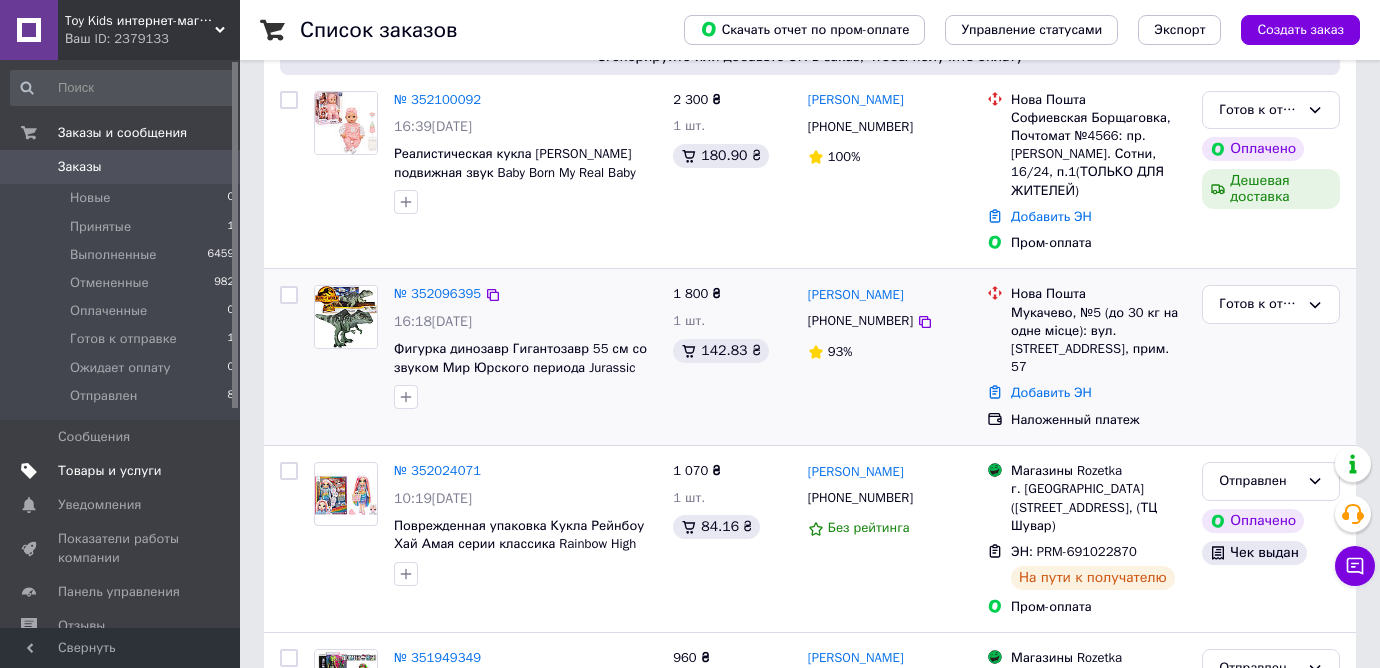 click on "Товары и услуги" at bounding box center (110, 471) 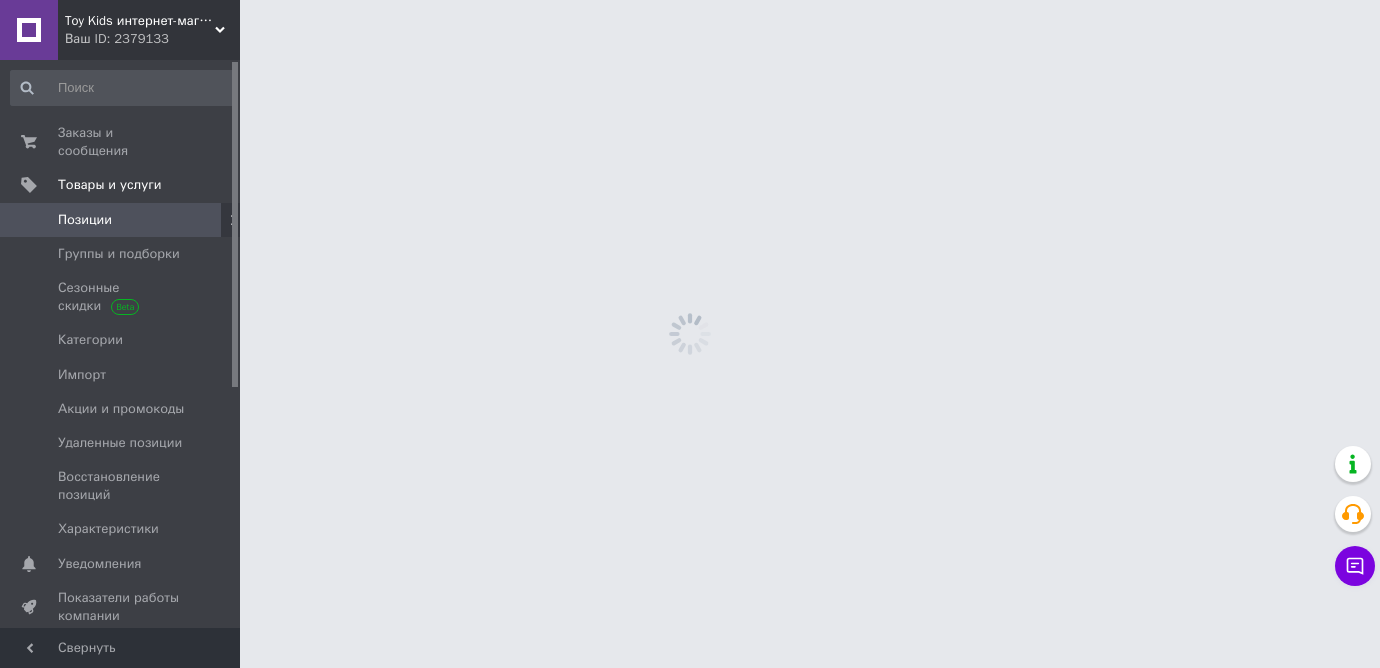 scroll, scrollTop: 0, scrollLeft: 0, axis: both 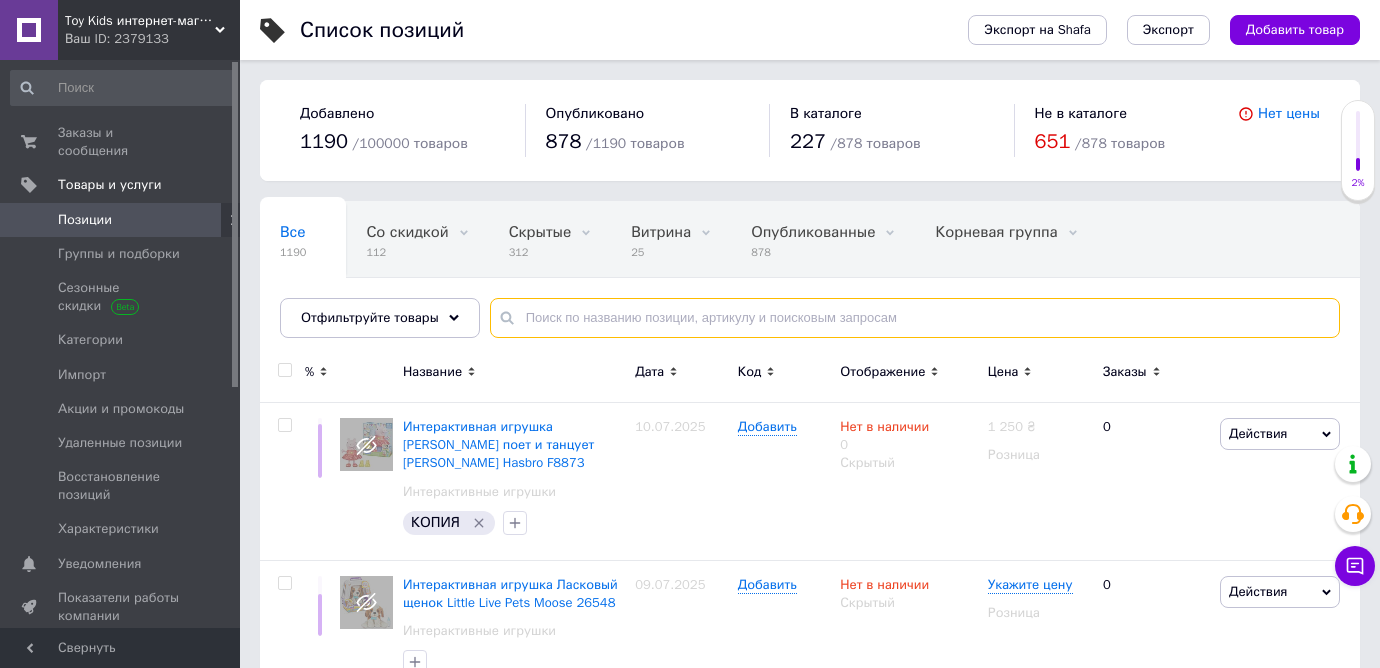 click at bounding box center [915, 318] 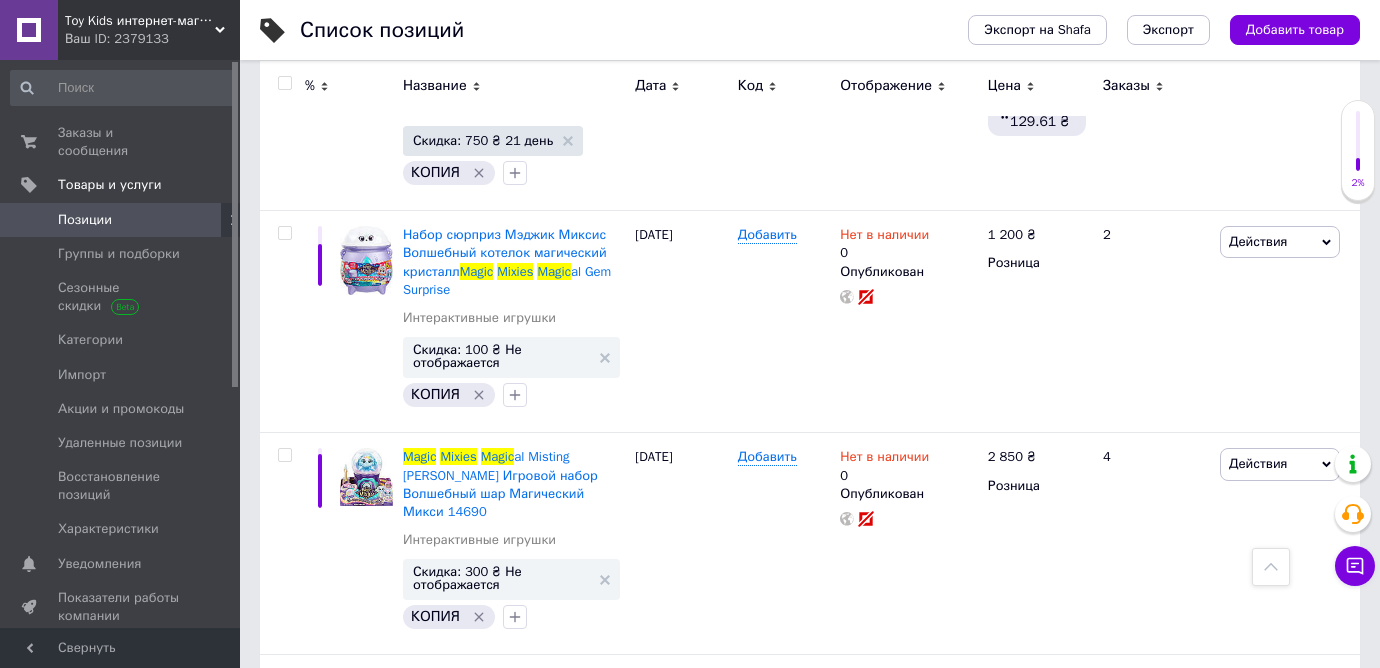 scroll, scrollTop: 0, scrollLeft: 0, axis: both 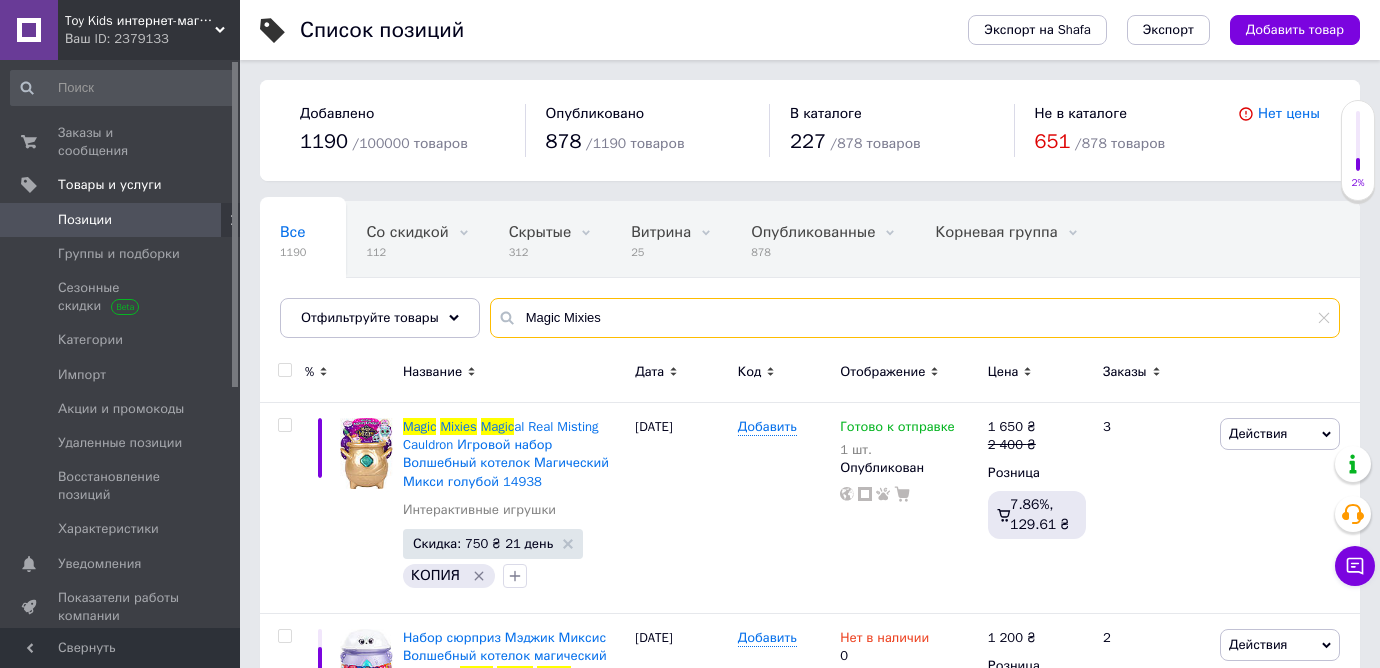 drag, startPoint x: 535, startPoint y: 318, endPoint x: 507, endPoint y: 314, distance: 28.284271 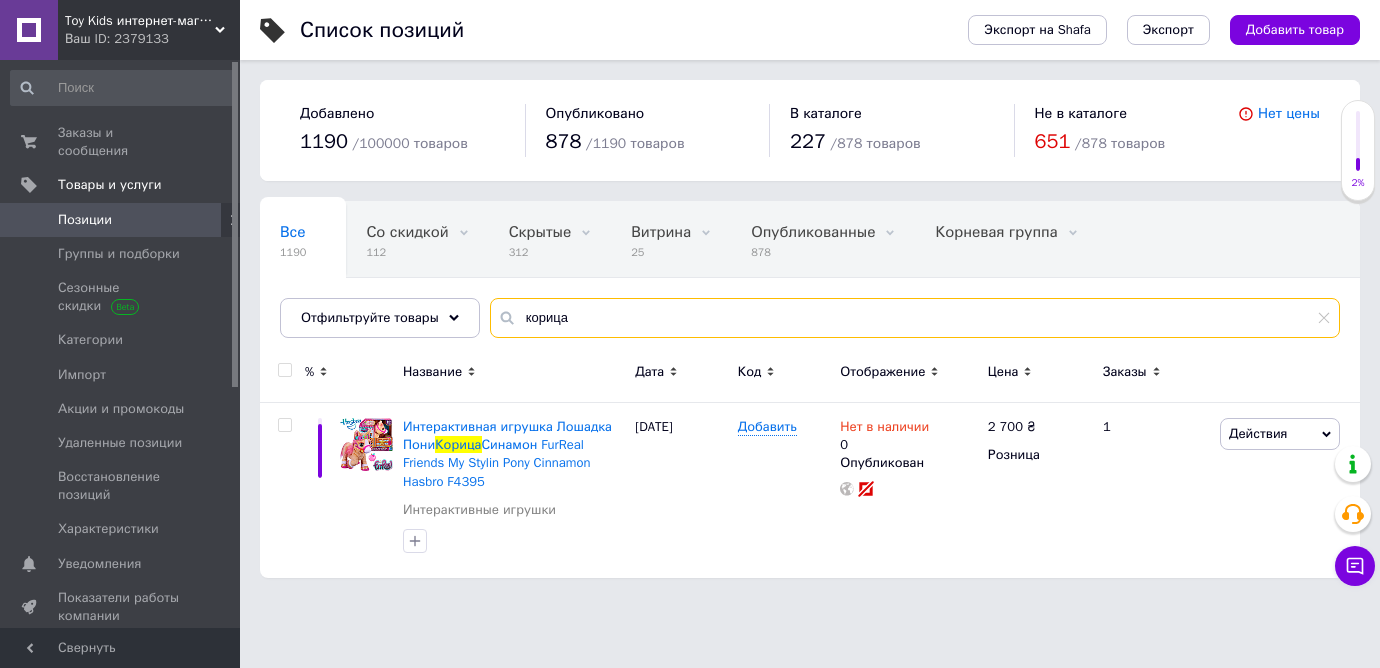 type on "корица" 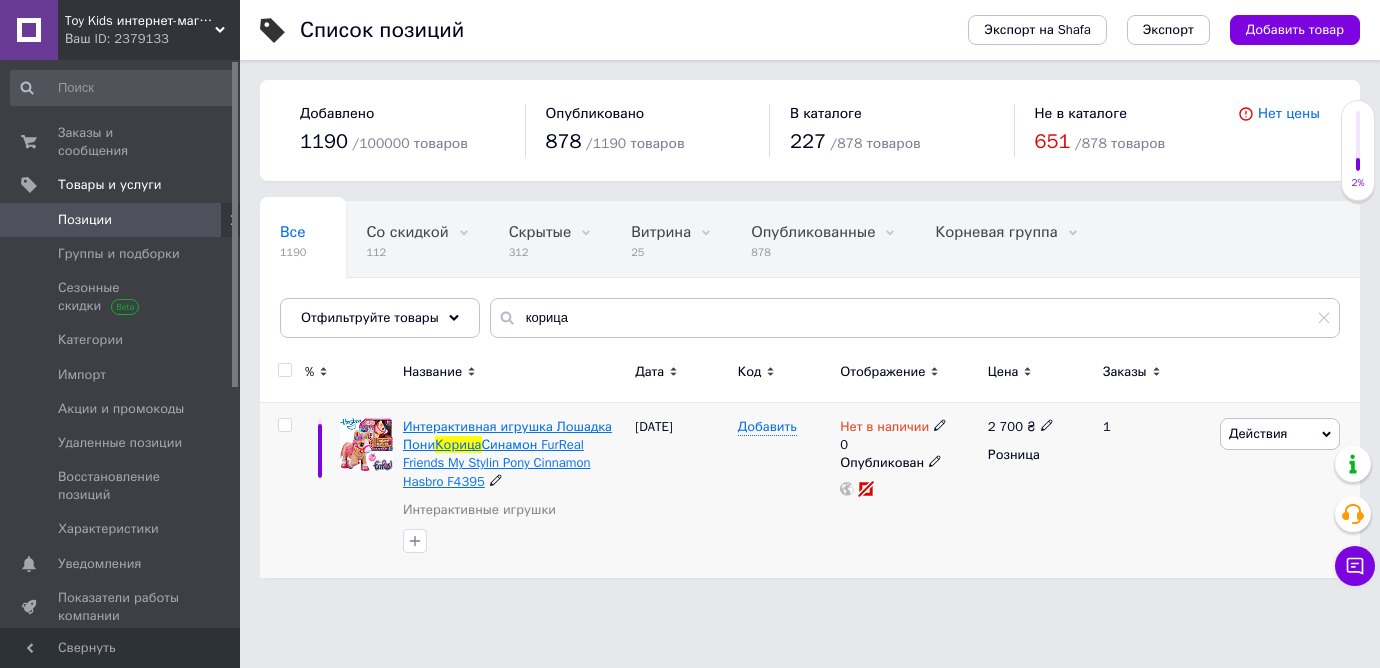 drag, startPoint x: 492, startPoint y: 477, endPoint x: 447, endPoint y: 480, distance: 45.099888 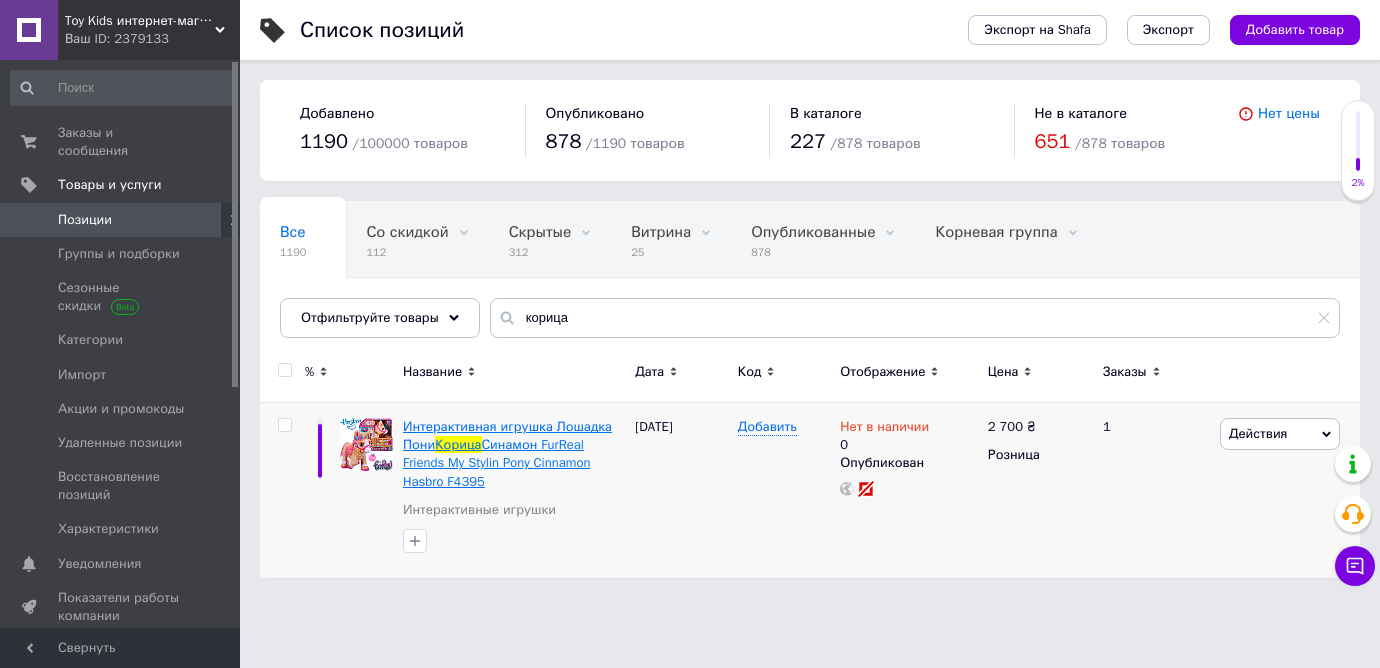 copy on "F4395" 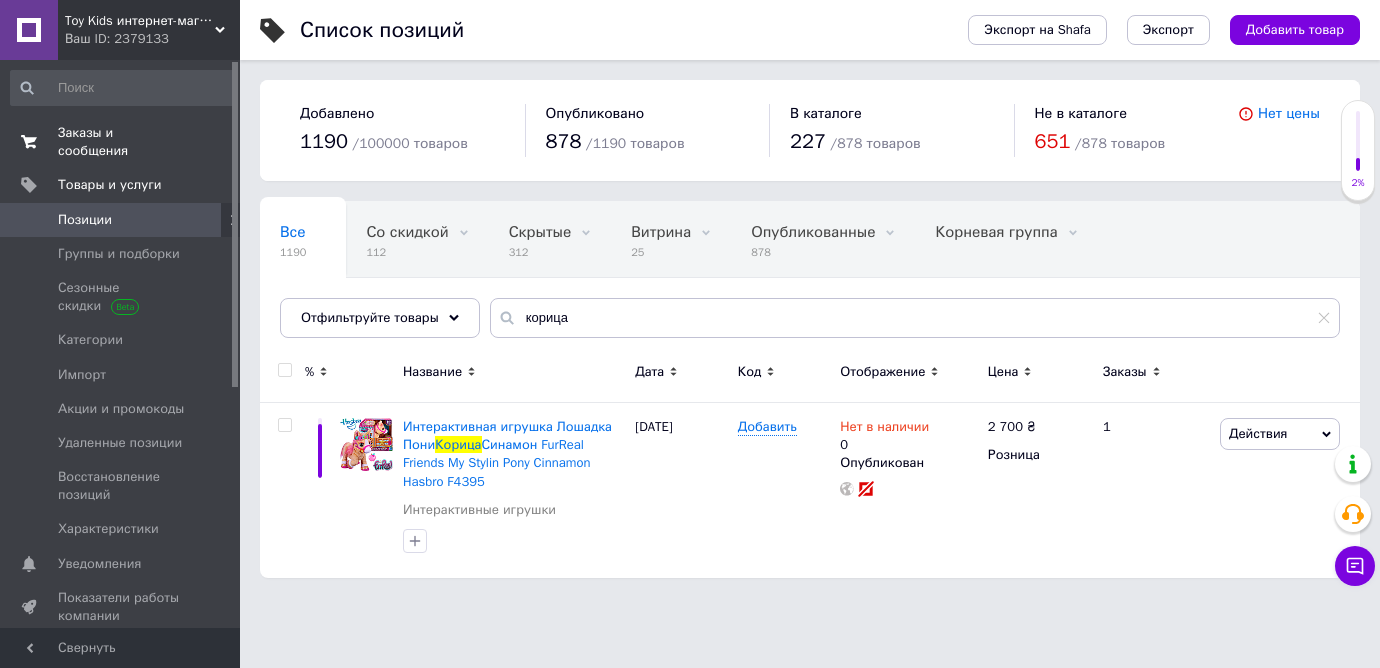click on "Заказы и сообщения" at bounding box center [121, 142] 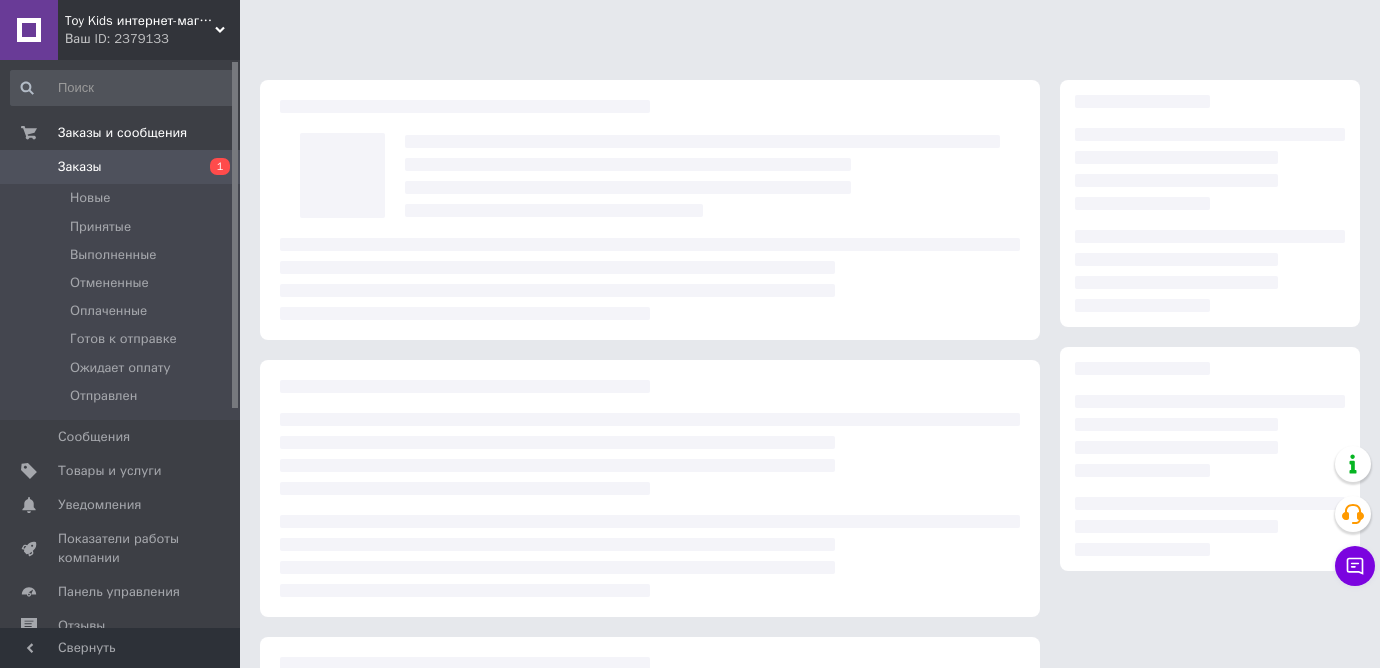 scroll, scrollTop: 0, scrollLeft: 0, axis: both 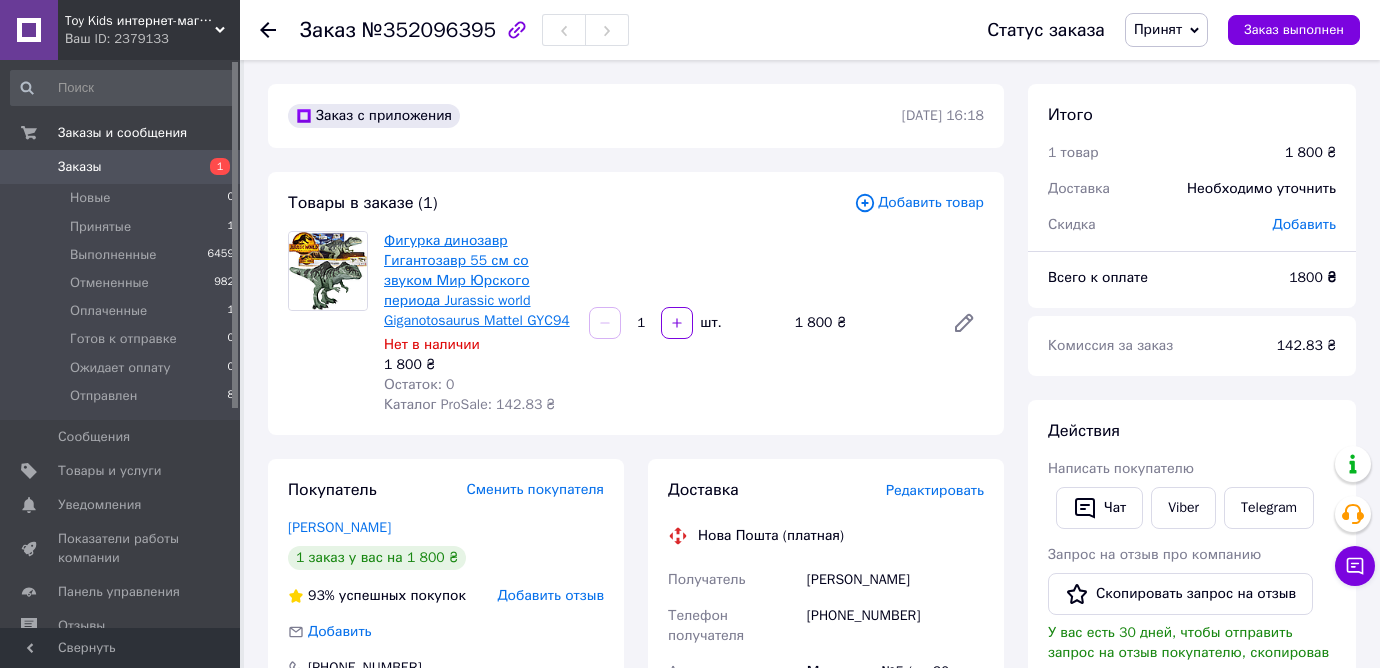 click on "Фигурка динозавр Гигантозавр 55 см со звуком Мир Юрского периода Jurassic world Giganotosaurus Mattel GYC94" at bounding box center [477, 280] 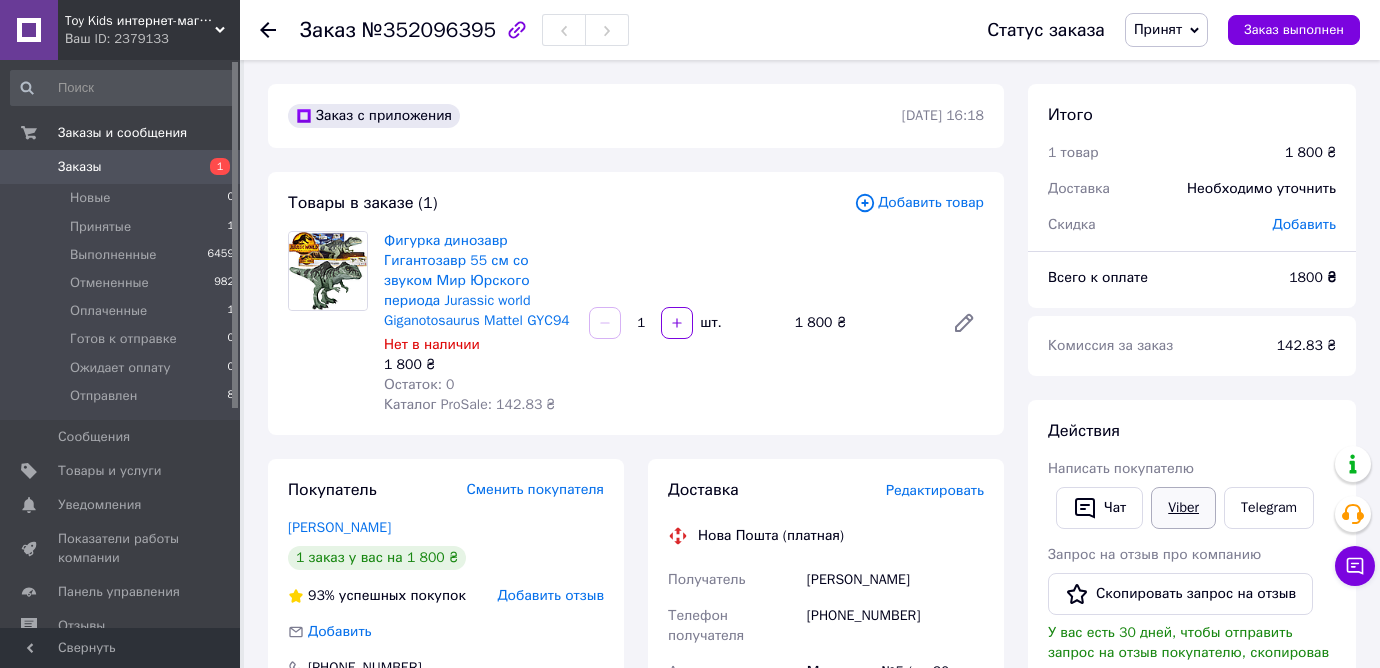 click on "Viber" at bounding box center (1183, 508) 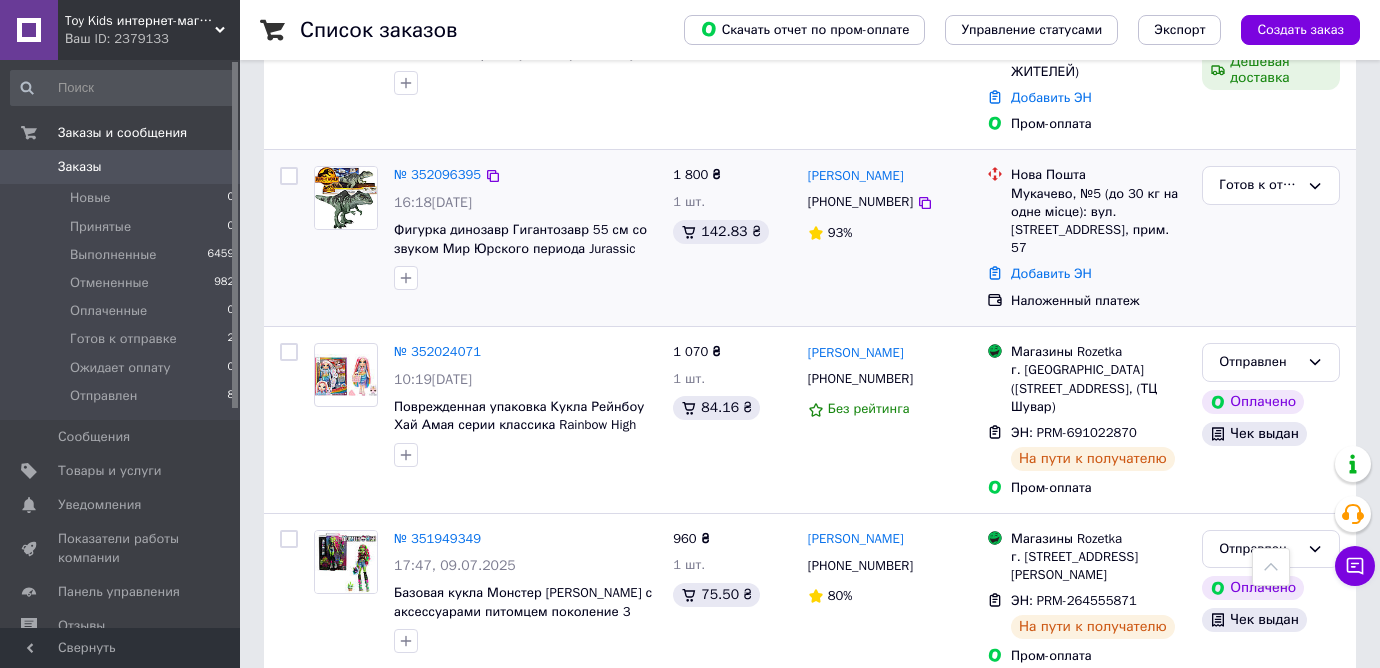 scroll, scrollTop: 0, scrollLeft: 0, axis: both 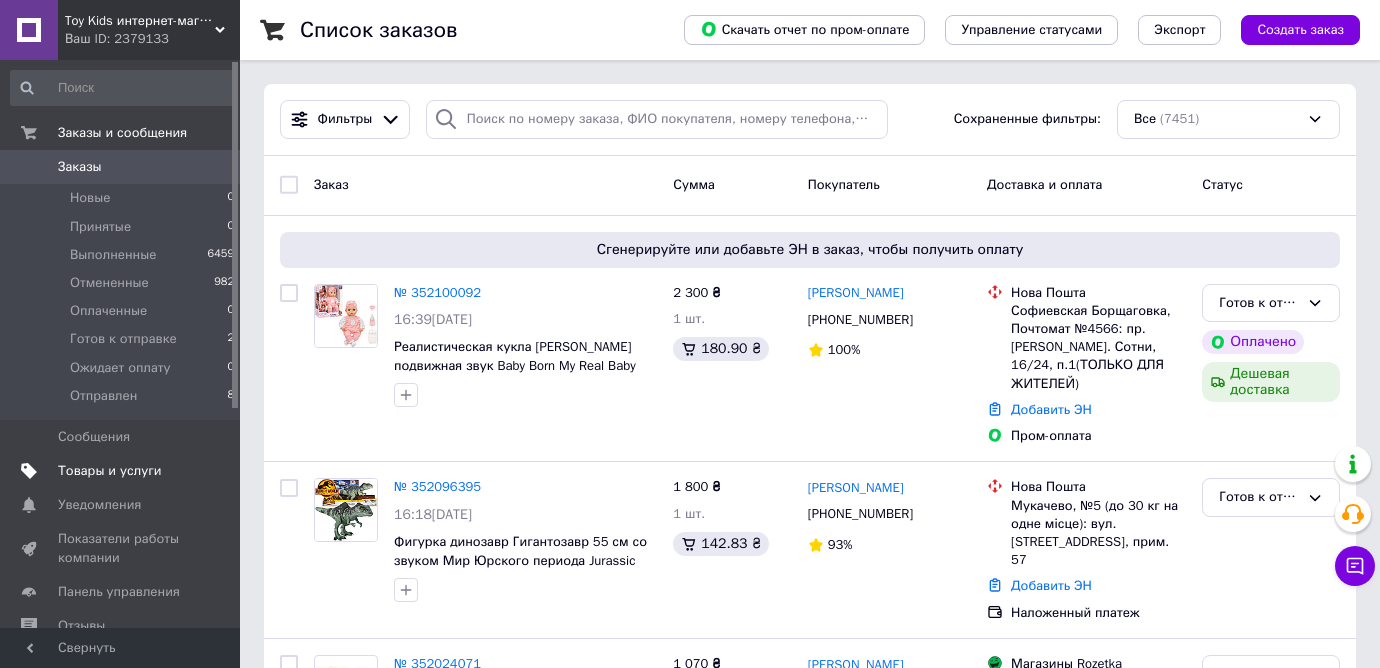 click on "Товары и услуги" at bounding box center (110, 471) 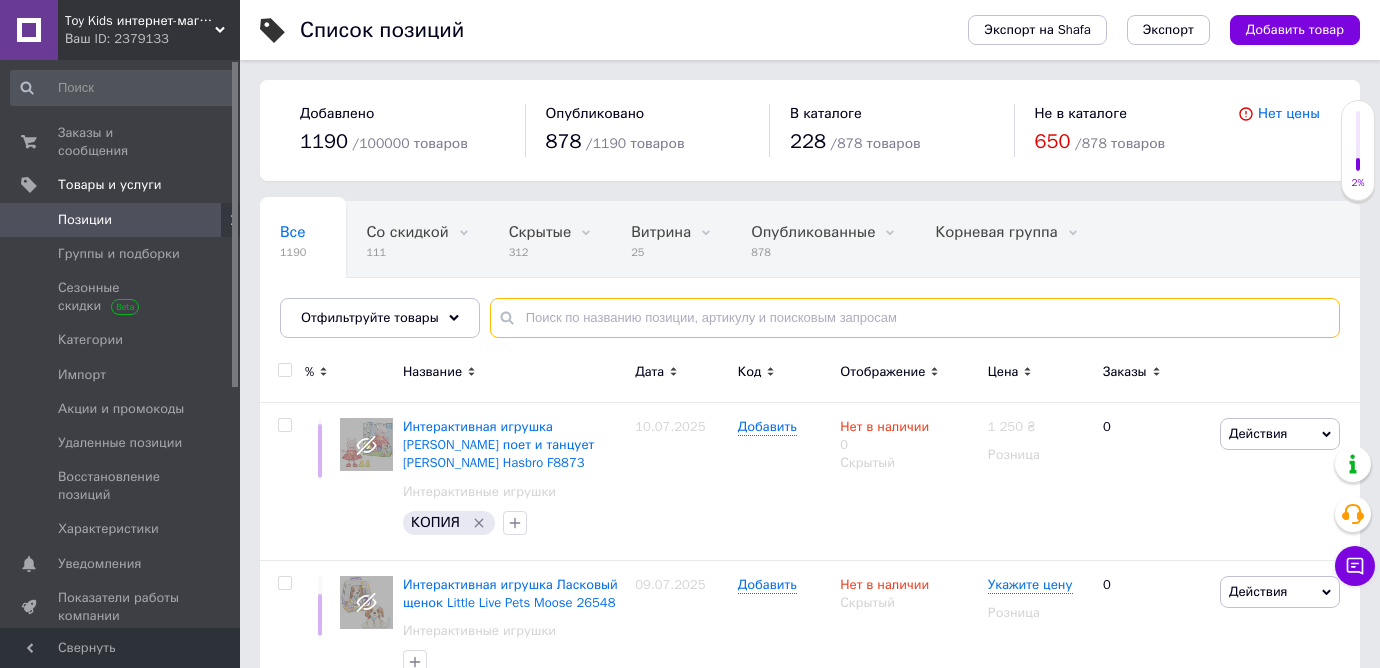 click at bounding box center (915, 318) 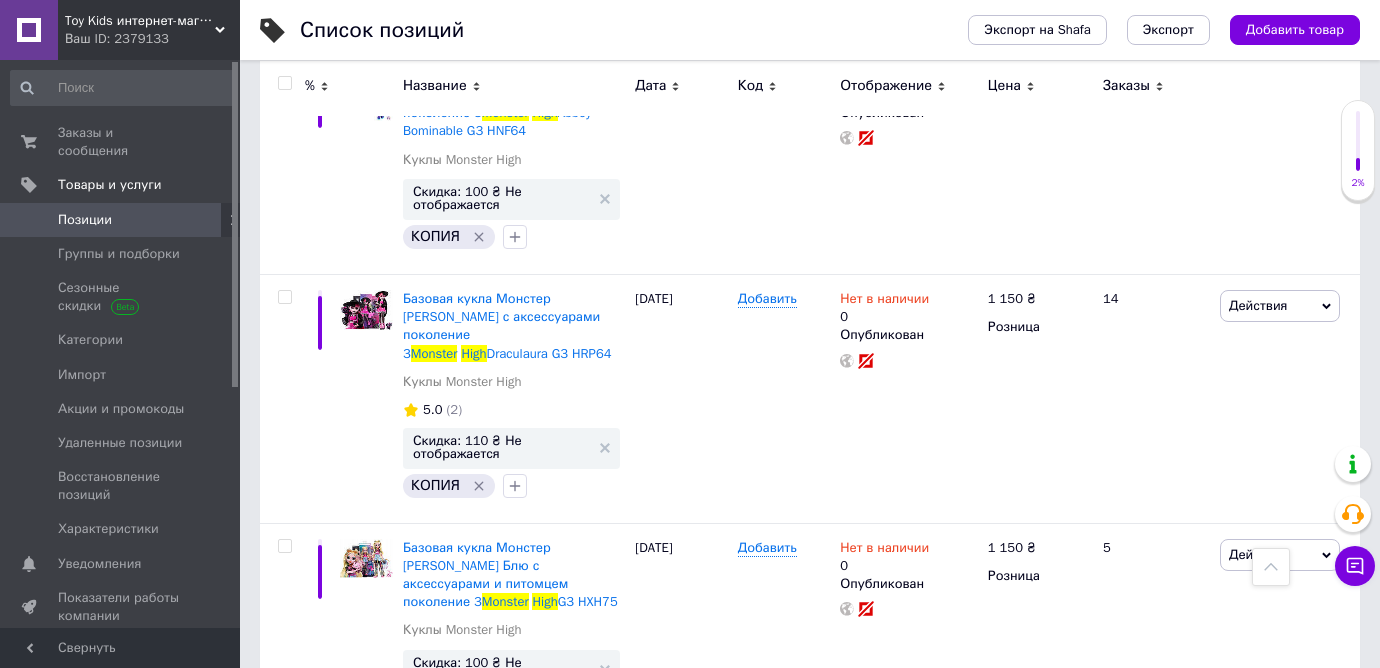 scroll, scrollTop: 2041, scrollLeft: 0, axis: vertical 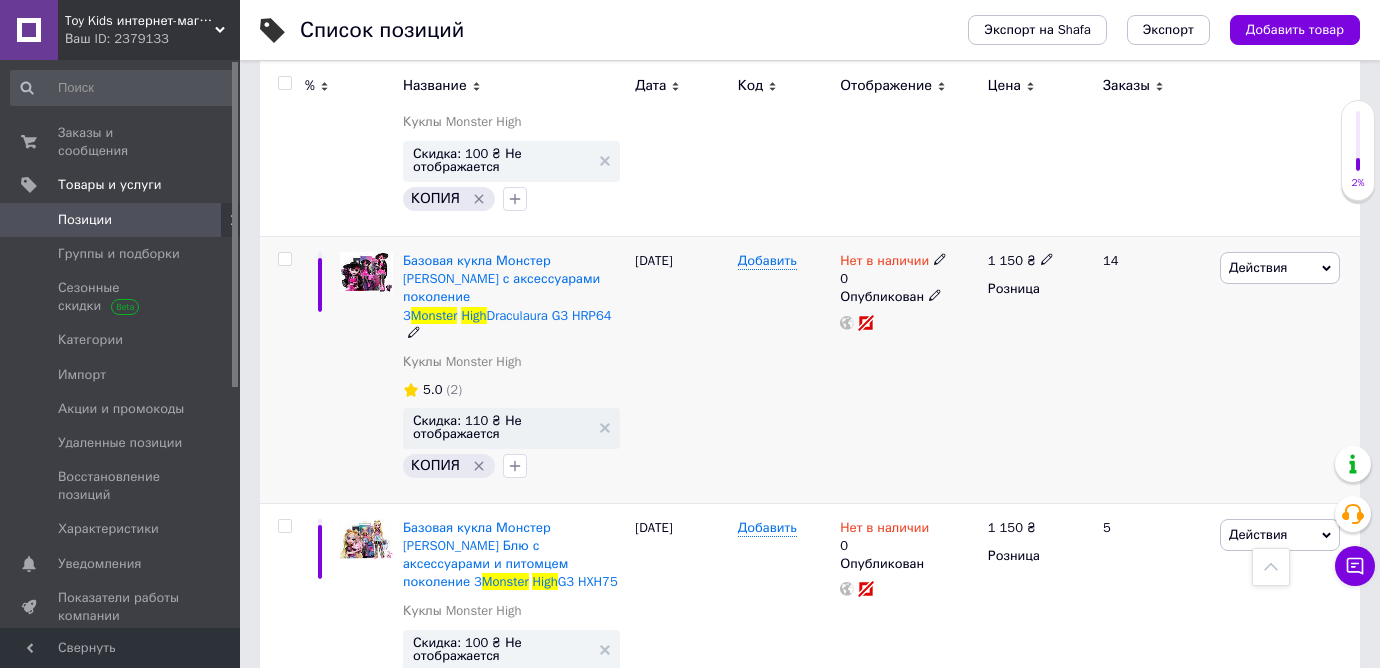 type on "Monster High" 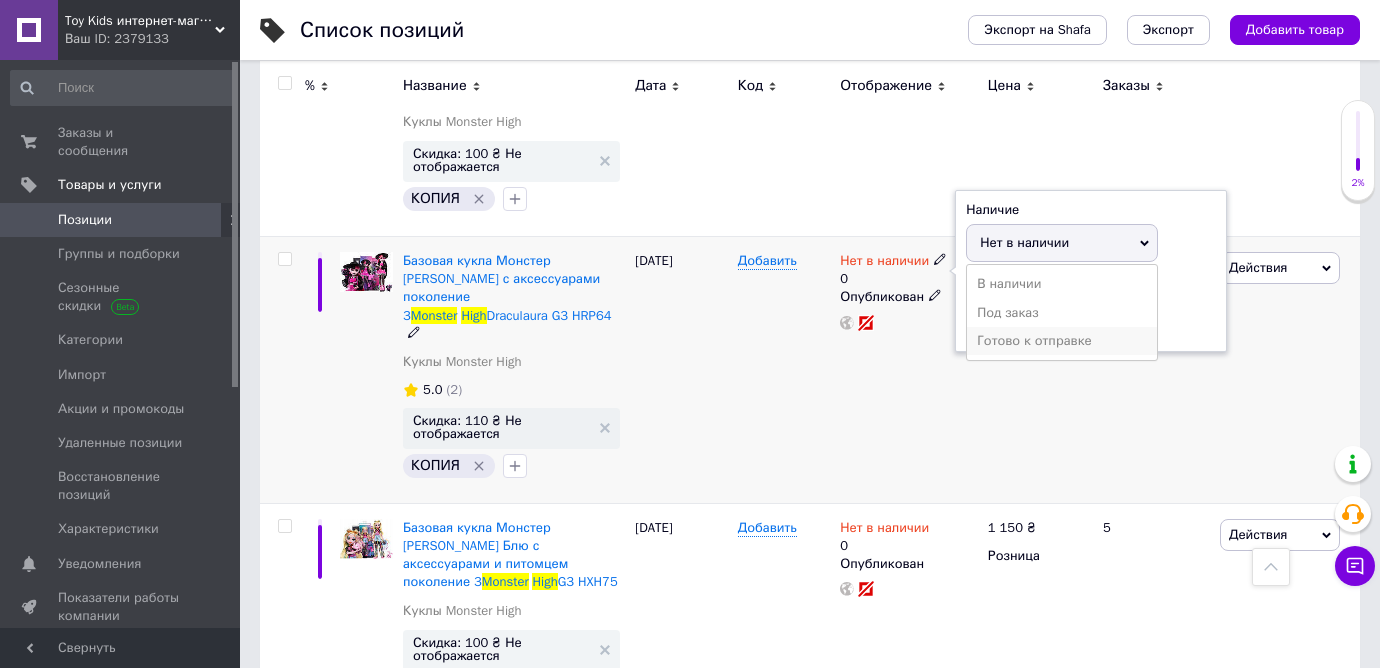 click on "Готово к отправке" at bounding box center [1062, 341] 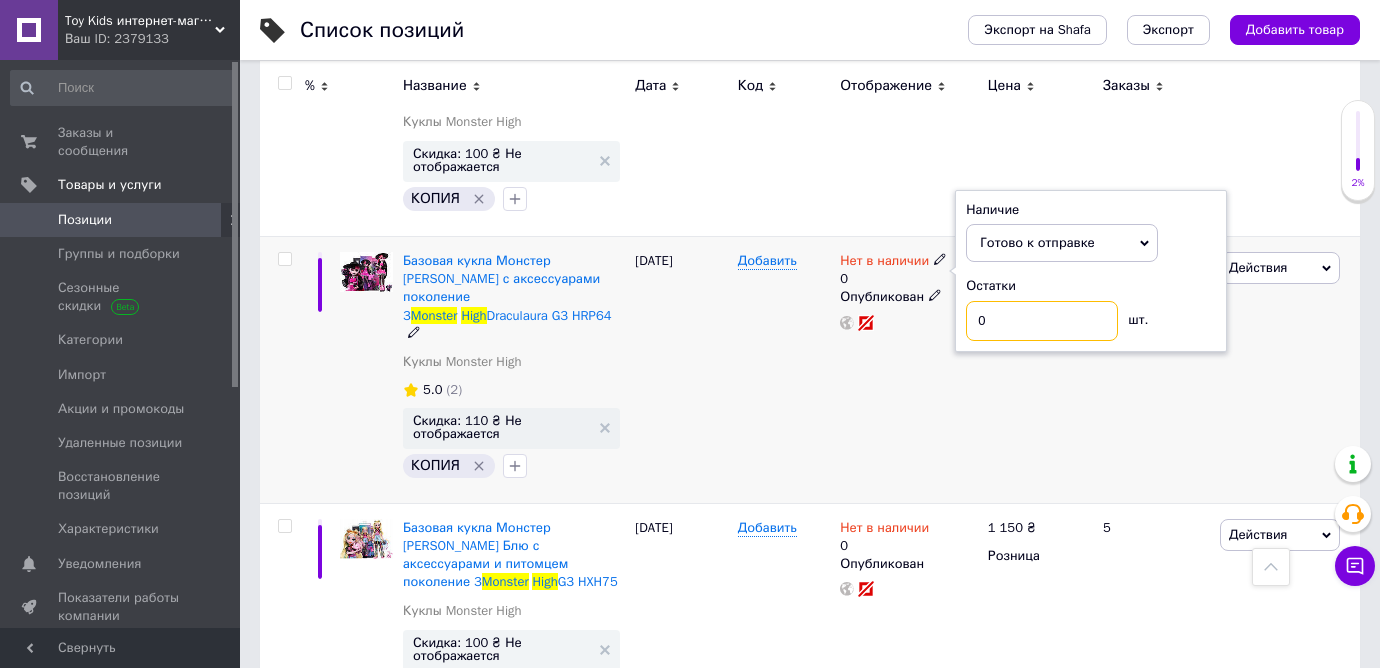 click on "0" at bounding box center [1042, 321] 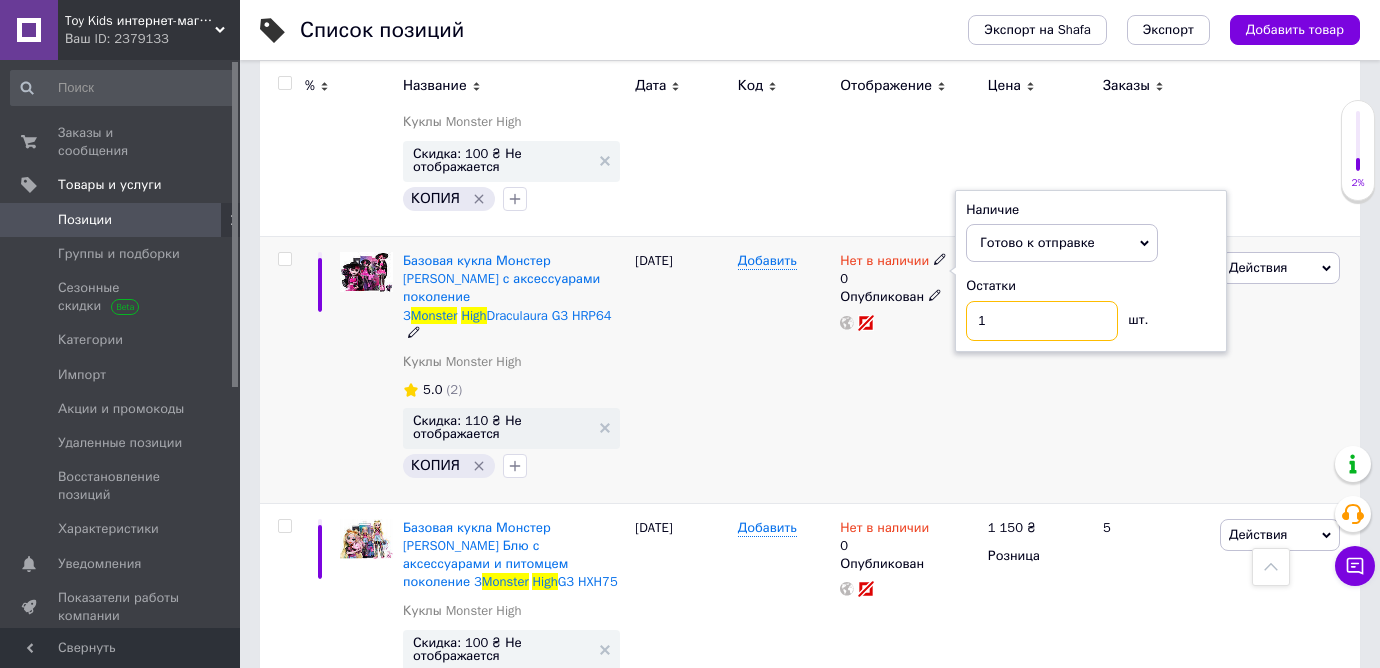 type on "1" 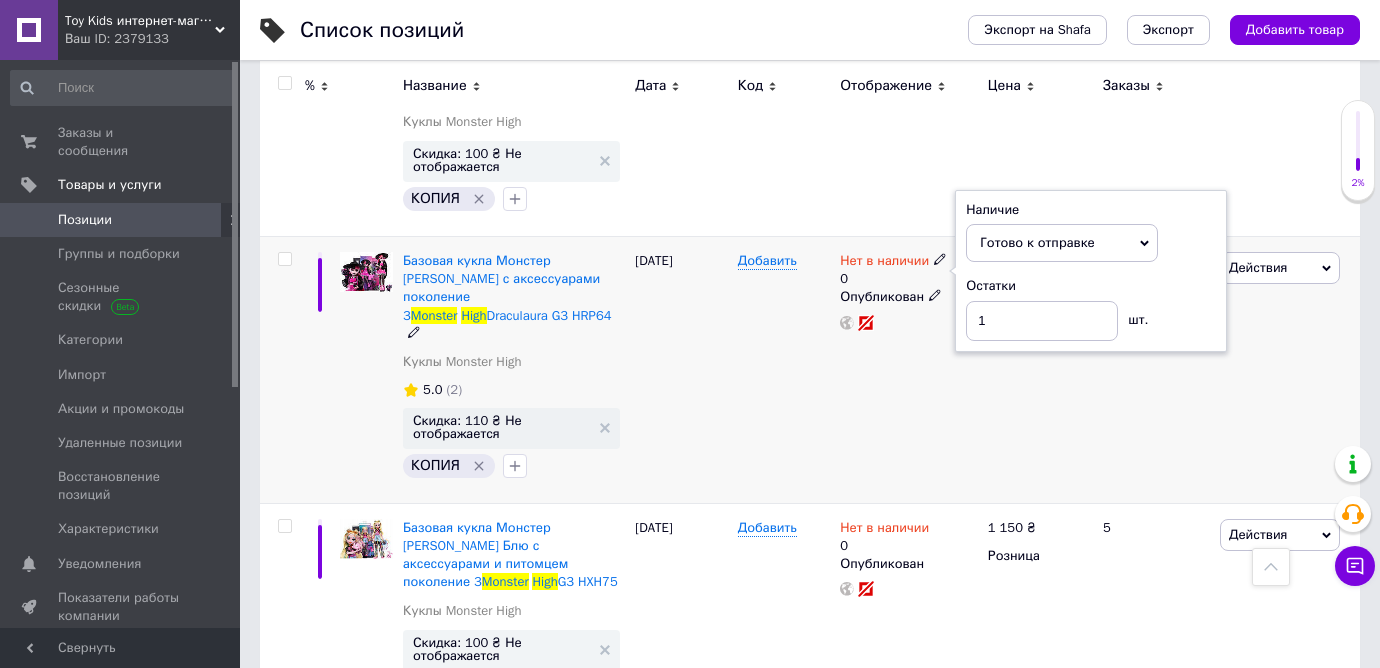 click on "Нет в наличии 0 Наличие Готово к отправке В наличии Нет в наличии Под заказ Остатки 1 шт. Опубликован" at bounding box center [909, 370] 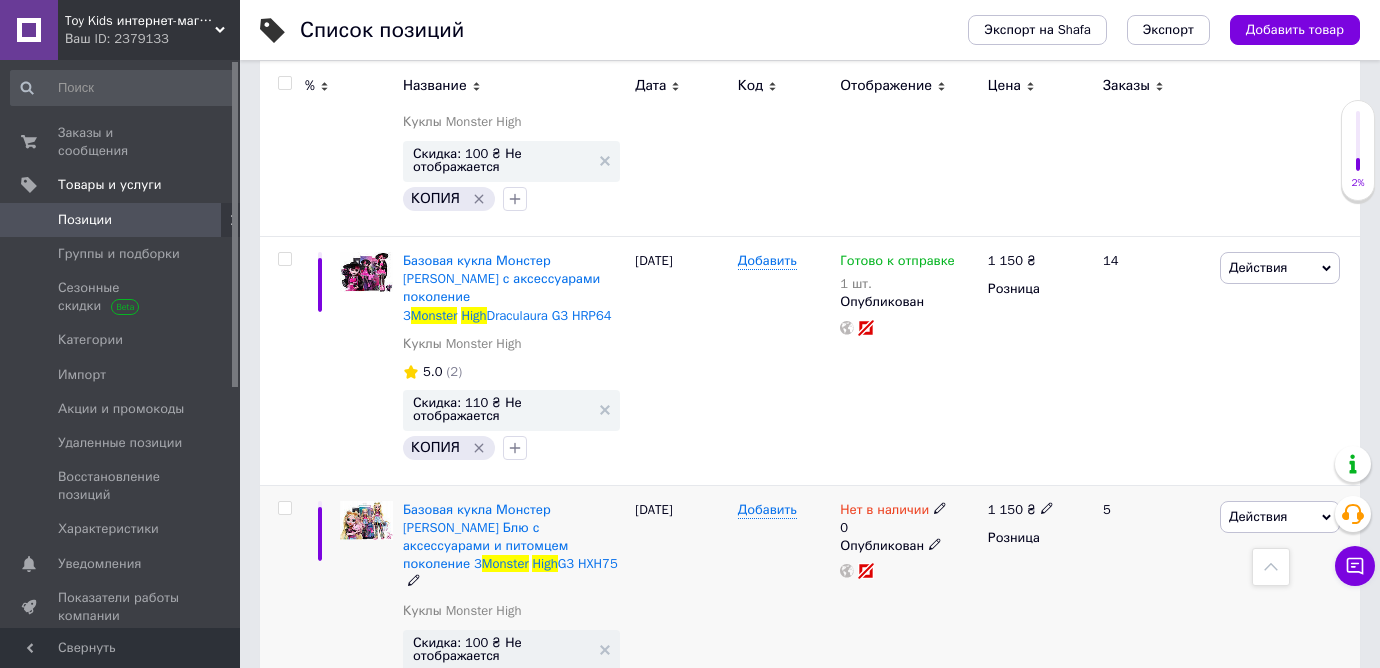 click on "Нет в наличии" at bounding box center [893, 510] 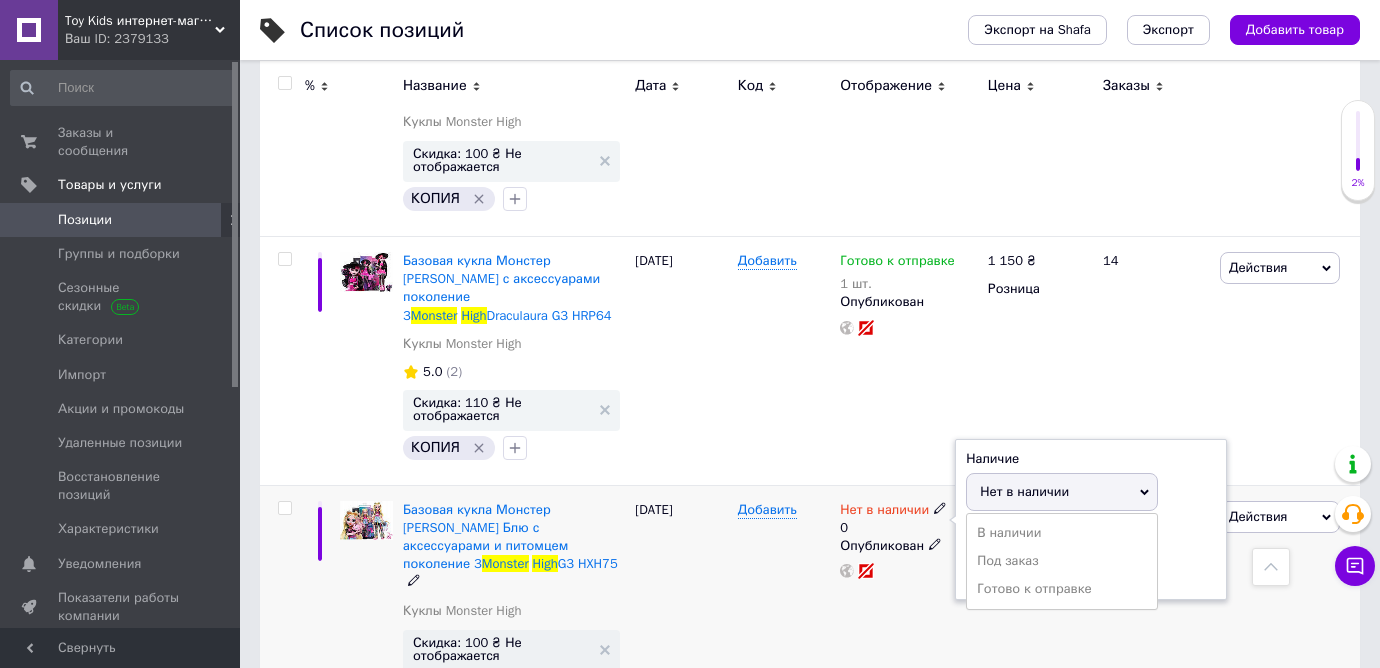 click on "Готово к отправке" at bounding box center (1062, 589) 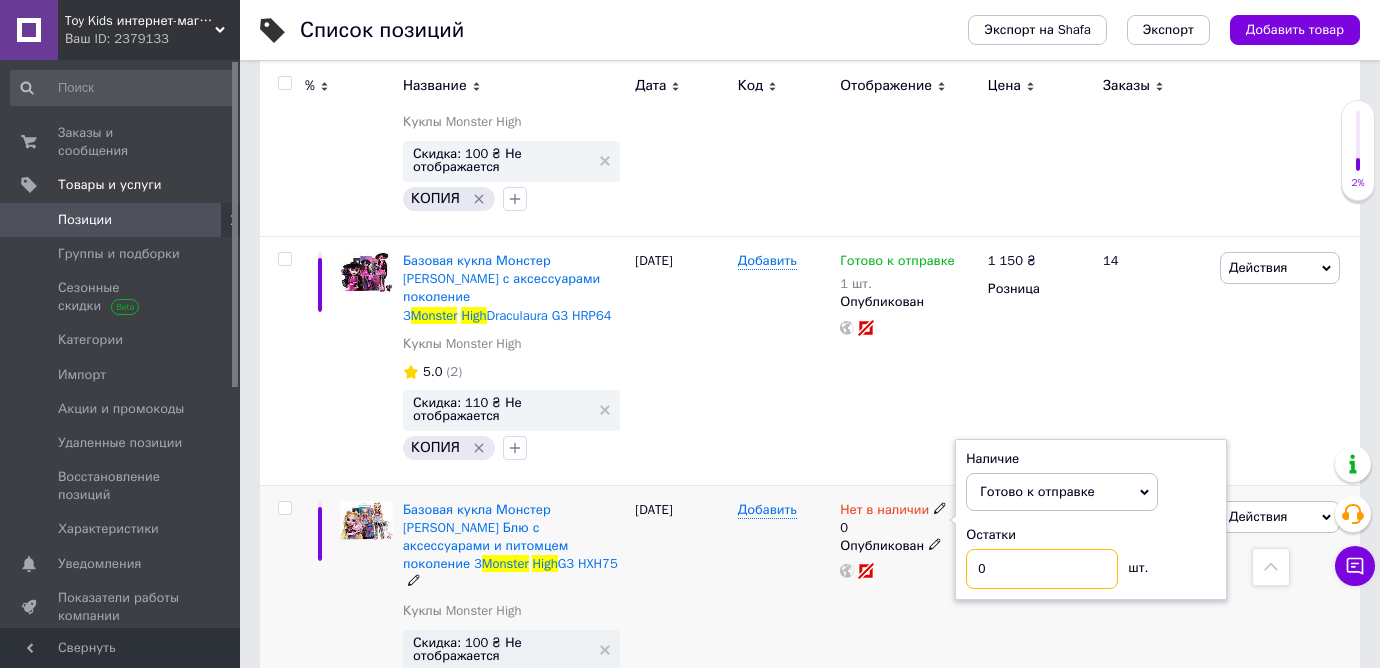 drag, startPoint x: 996, startPoint y: 528, endPoint x: 1015, endPoint y: 523, distance: 19.646883 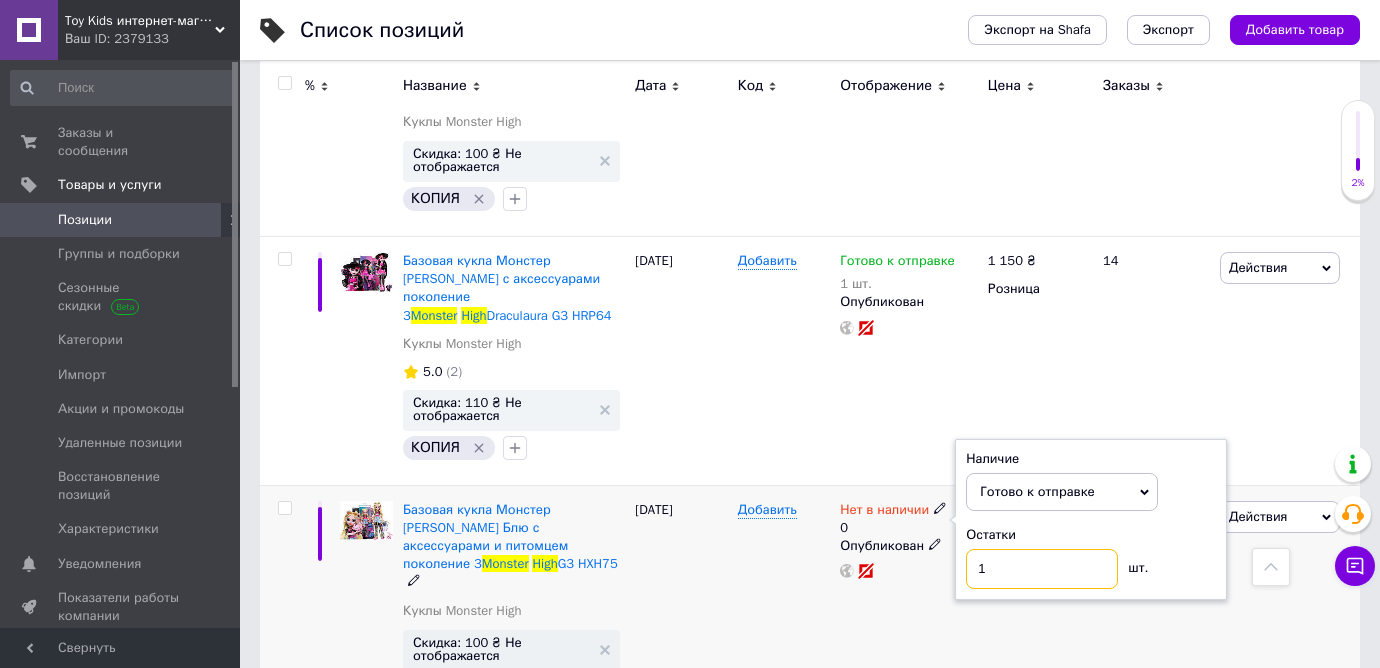 type on "1" 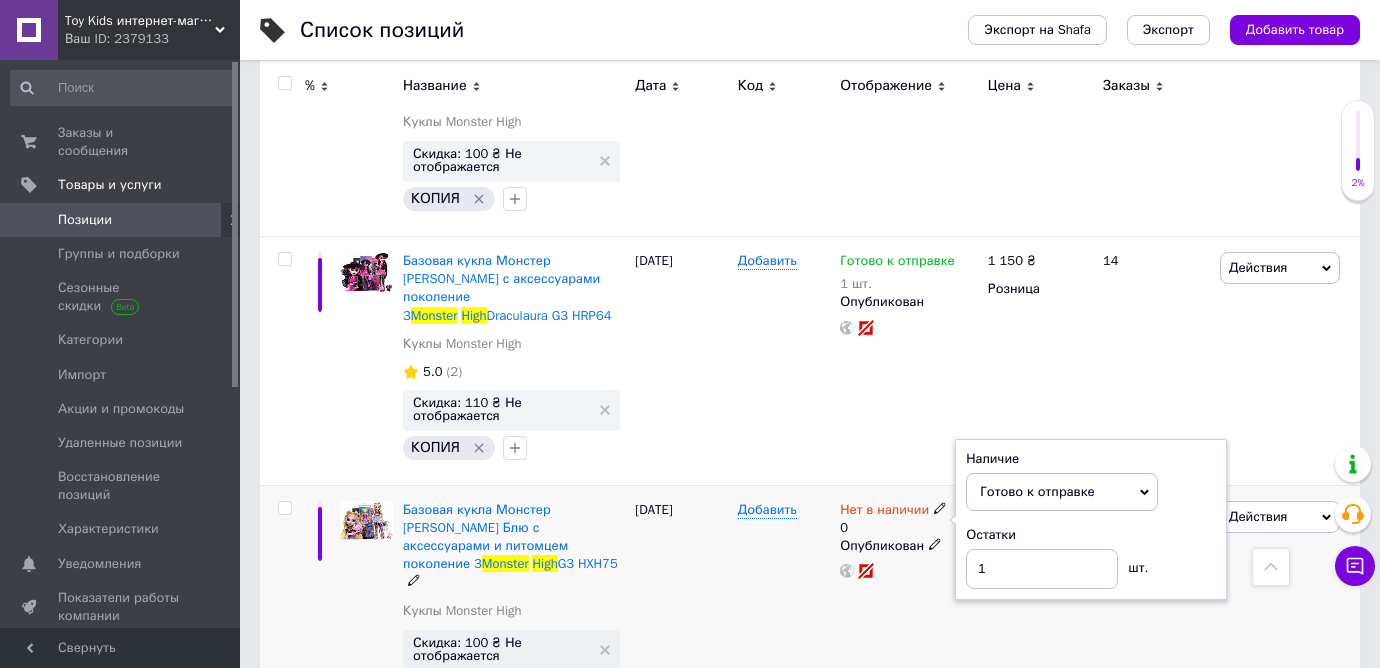 click on "Добавить" at bounding box center (784, 605) 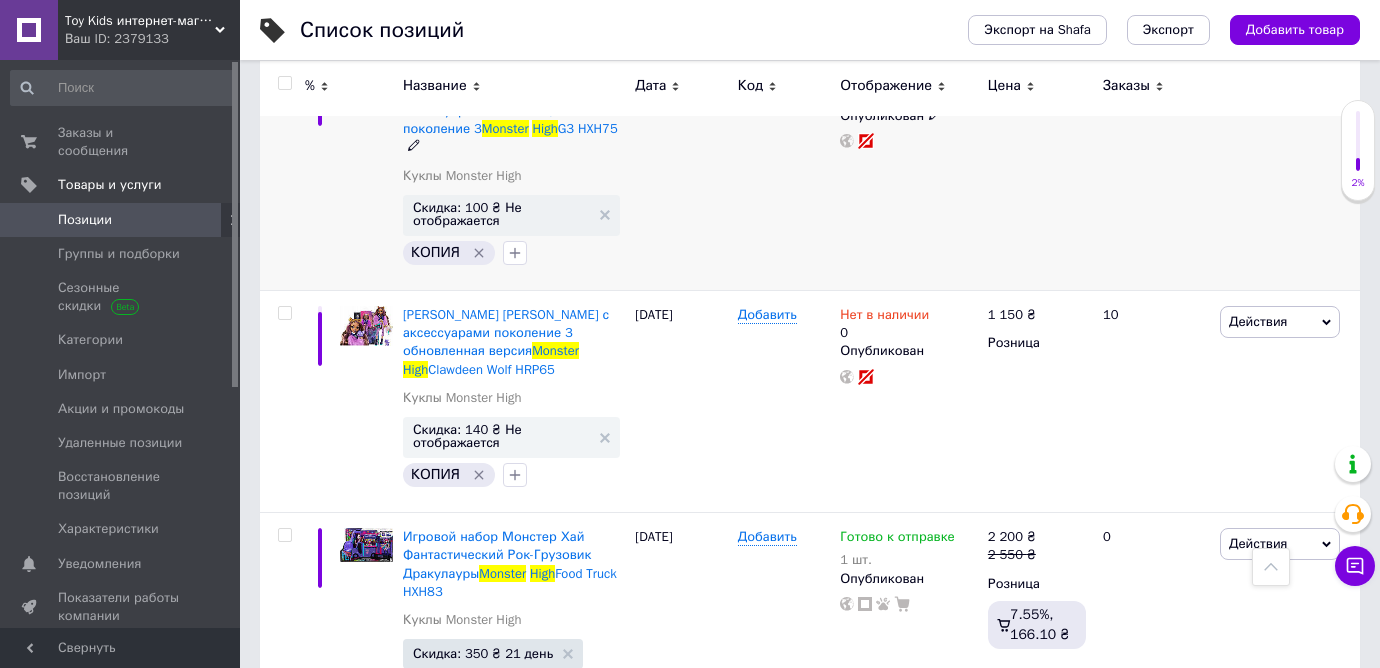 scroll, scrollTop: 2497, scrollLeft: 0, axis: vertical 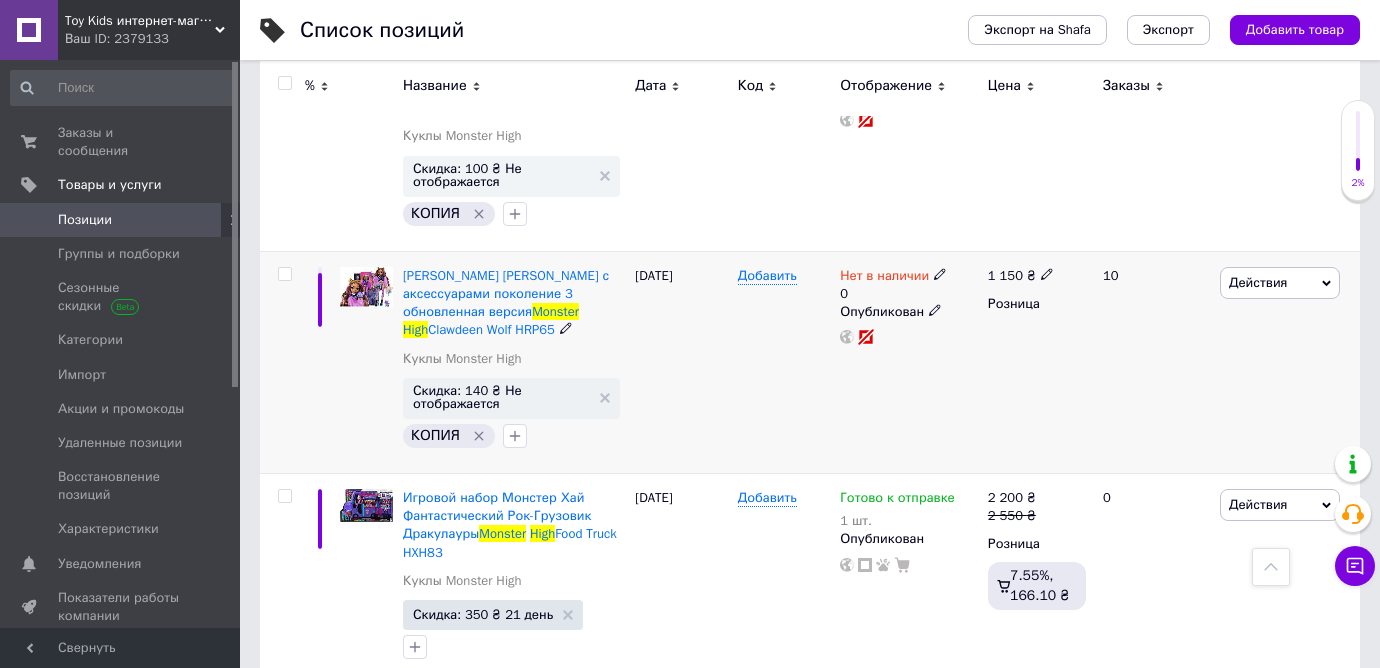 click 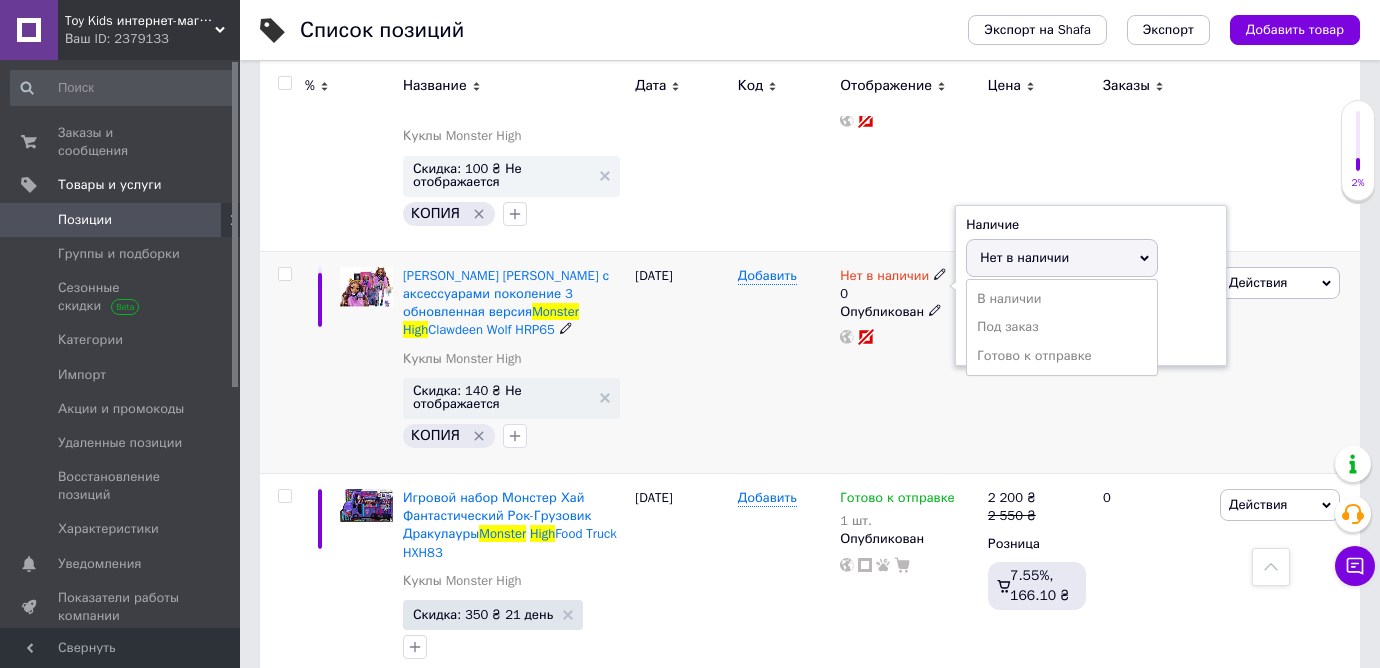 click on "Готово к отправке" at bounding box center [1062, 356] 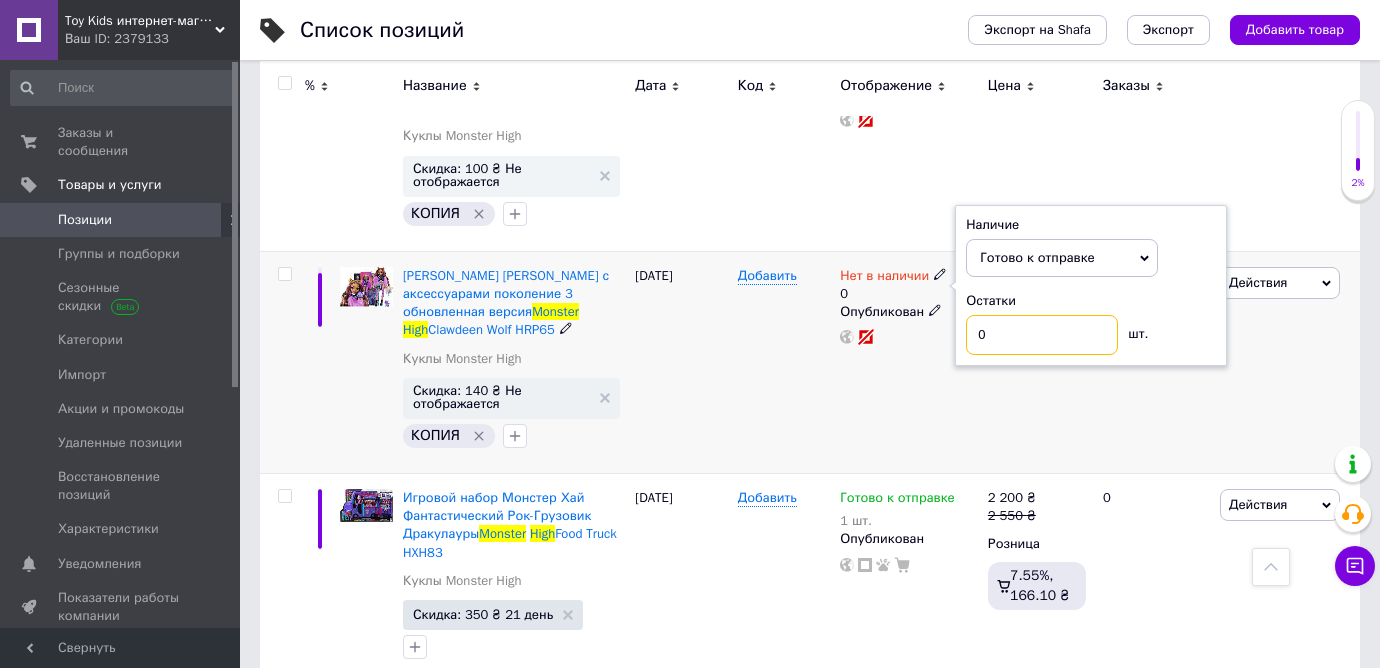 click on "0" at bounding box center (1042, 335) 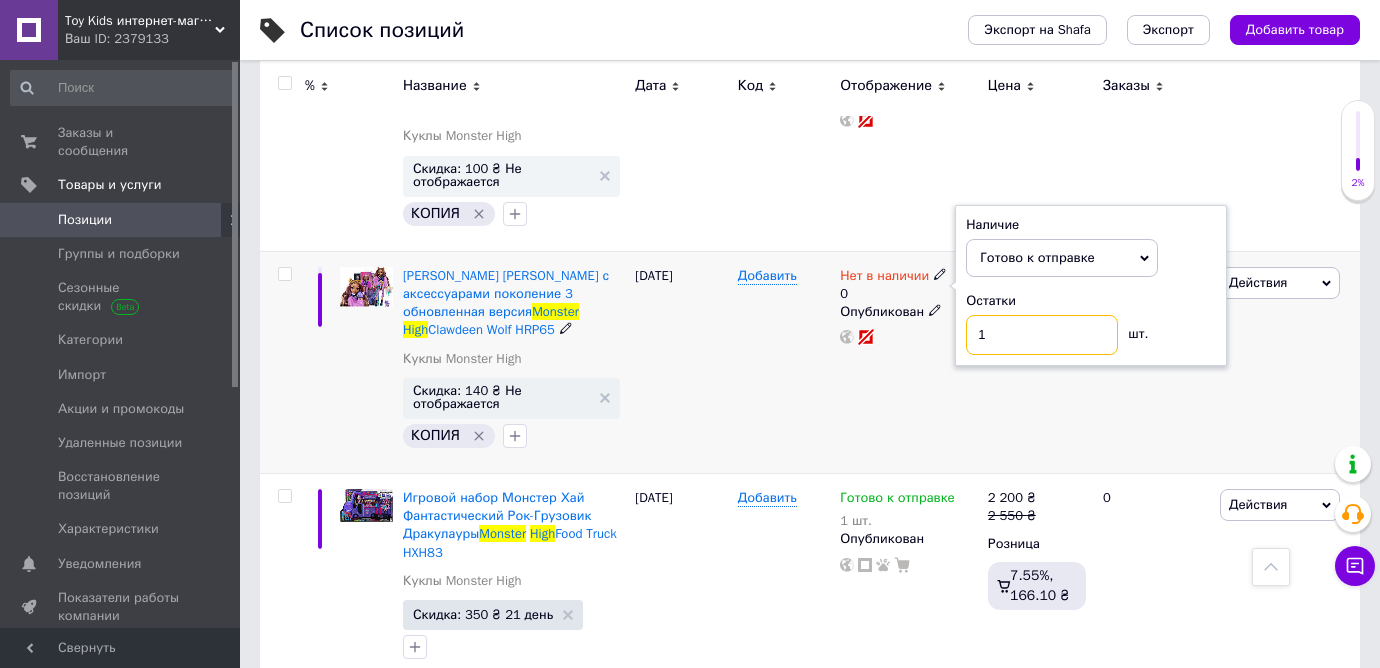 type on "1" 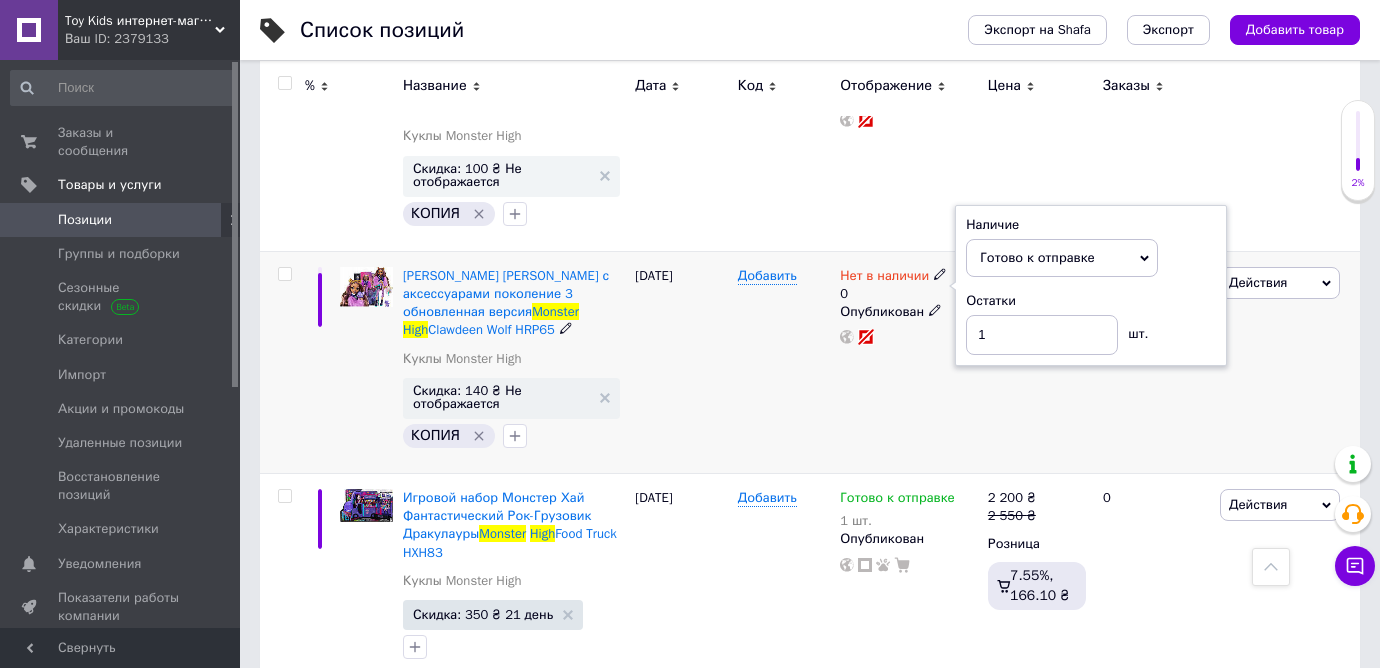 click on "Нет в наличии 0 Наличие Готово к отправке В наличии Нет в наличии Под заказ Остатки 1 шт. Опубликован" at bounding box center (909, 362) 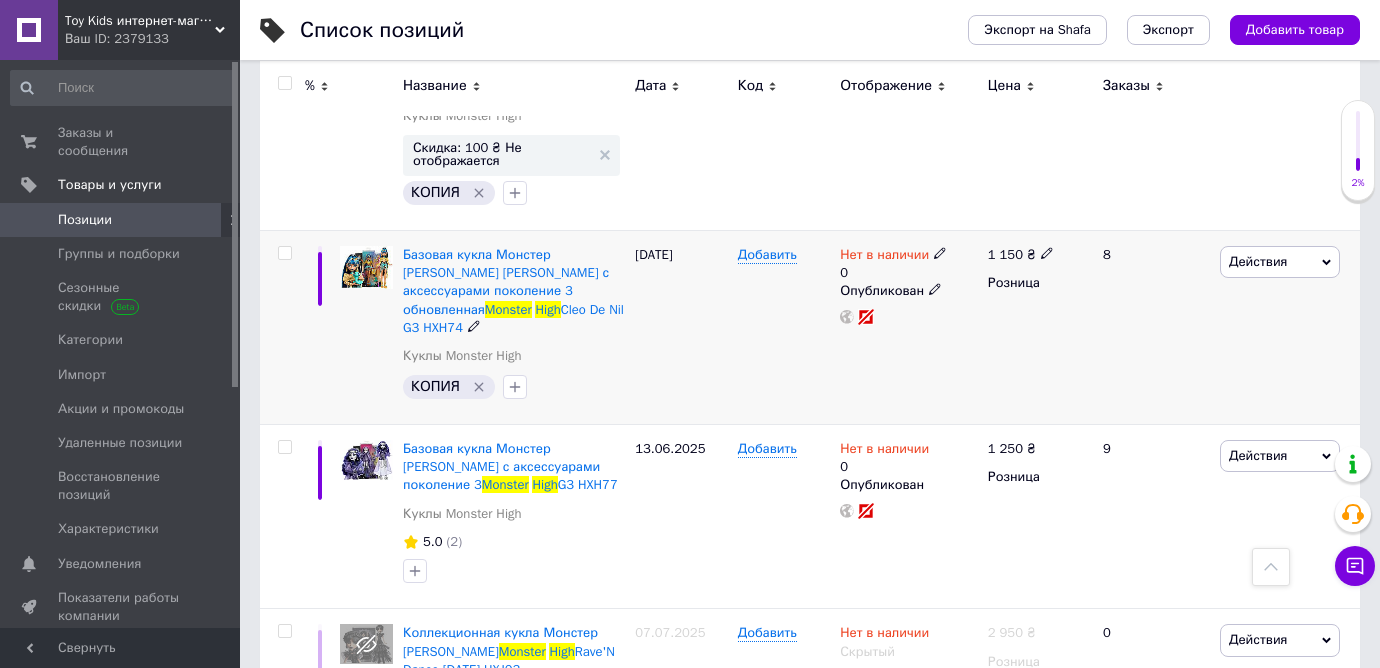 scroll, scrollTop: 3449, scrollLeft: 0, axis: vertical 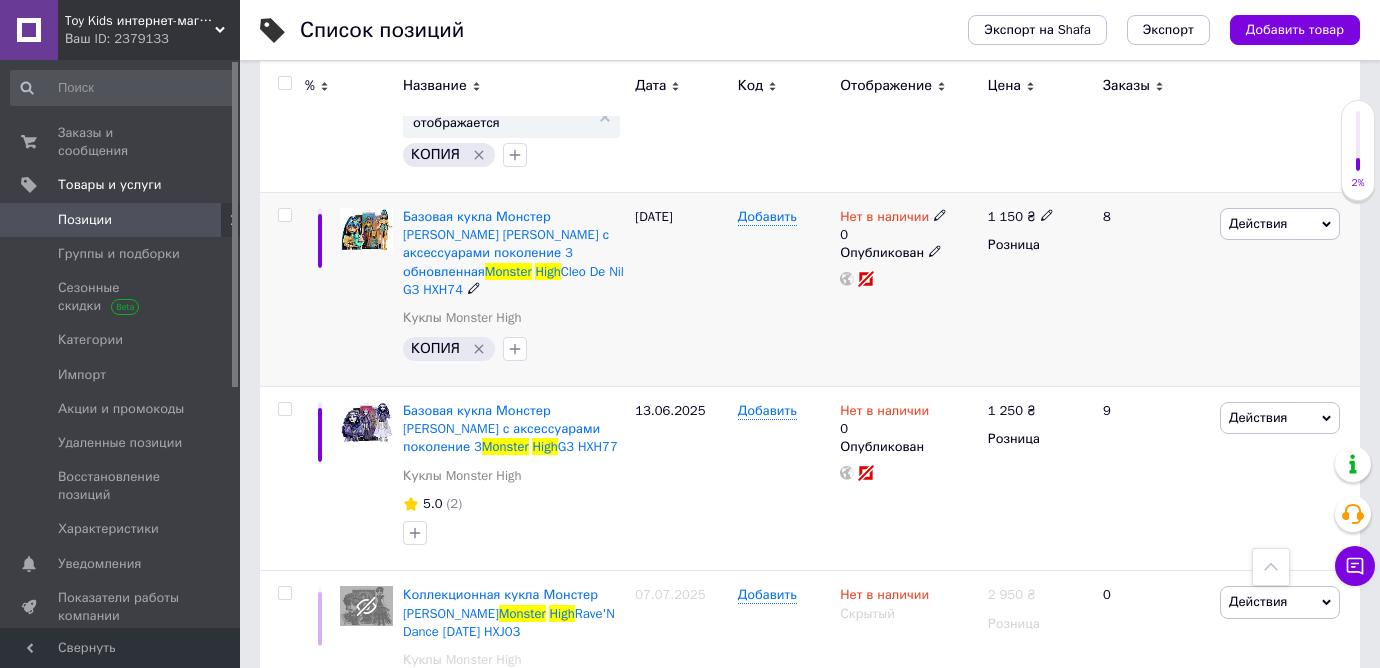 click 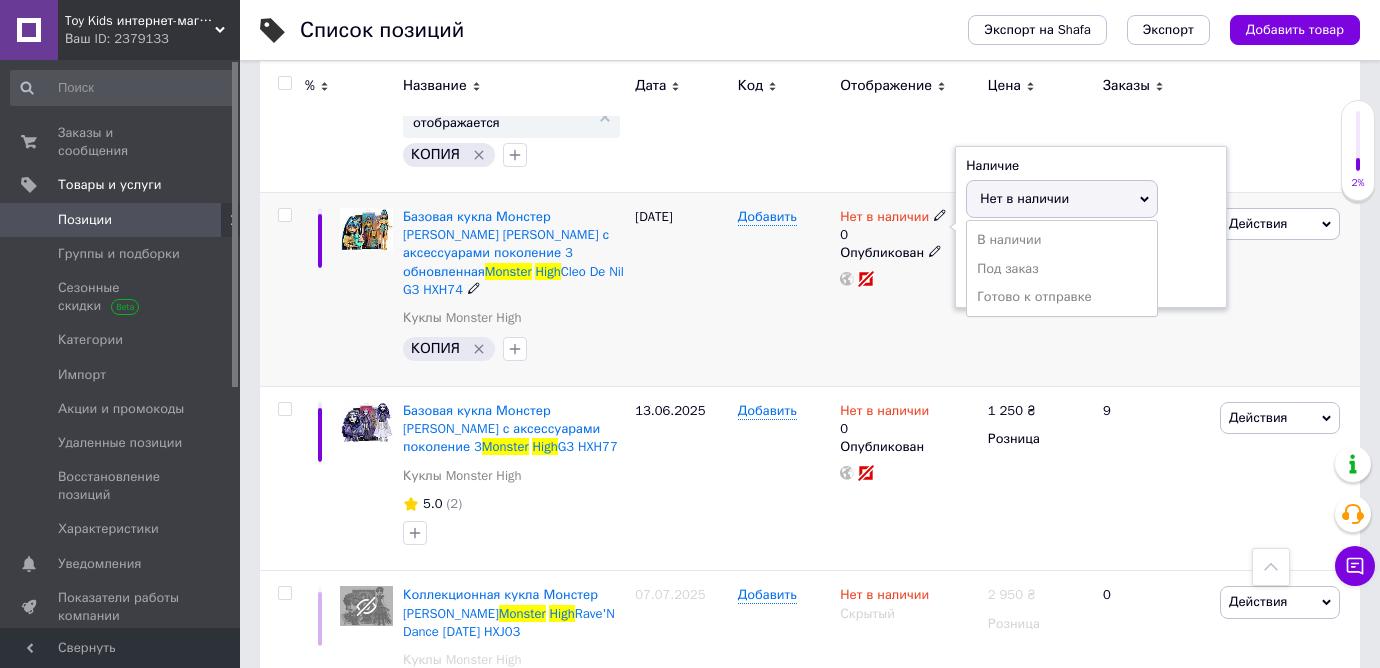 click on "Готово к отправке" at bounding box center (1062, 297) 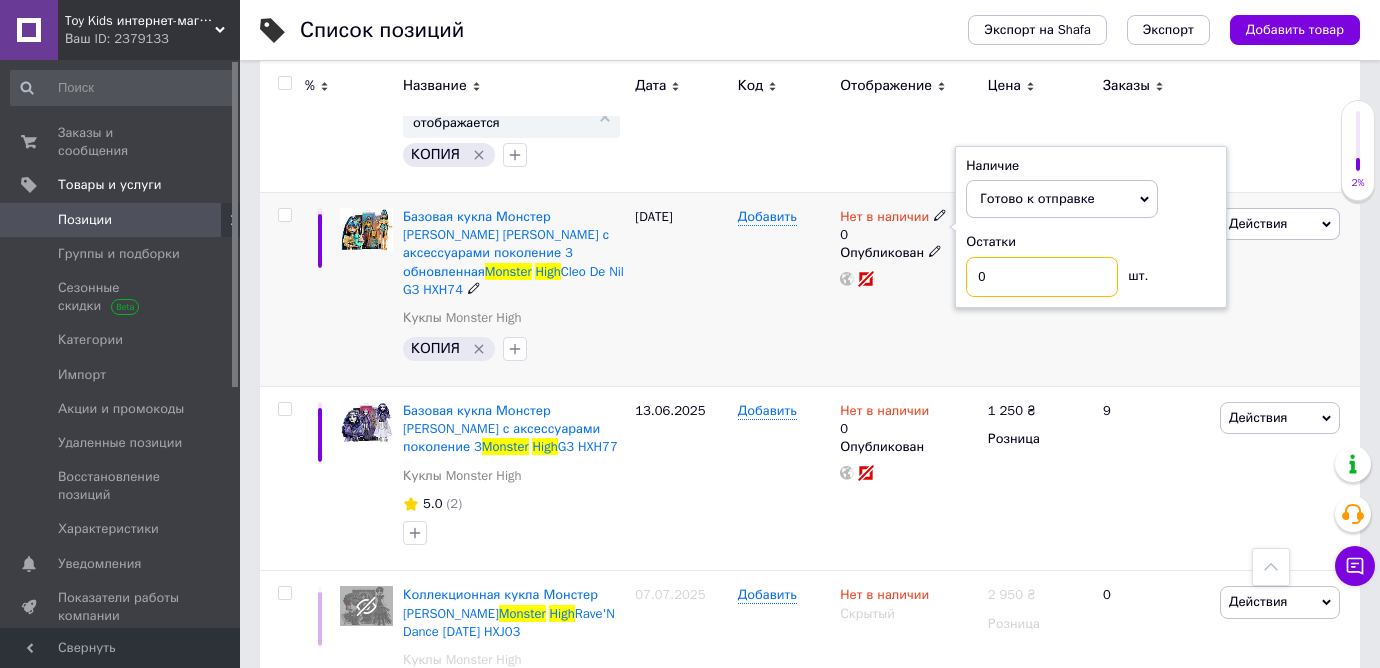 click on "0" at bounding box center [1042, 277] 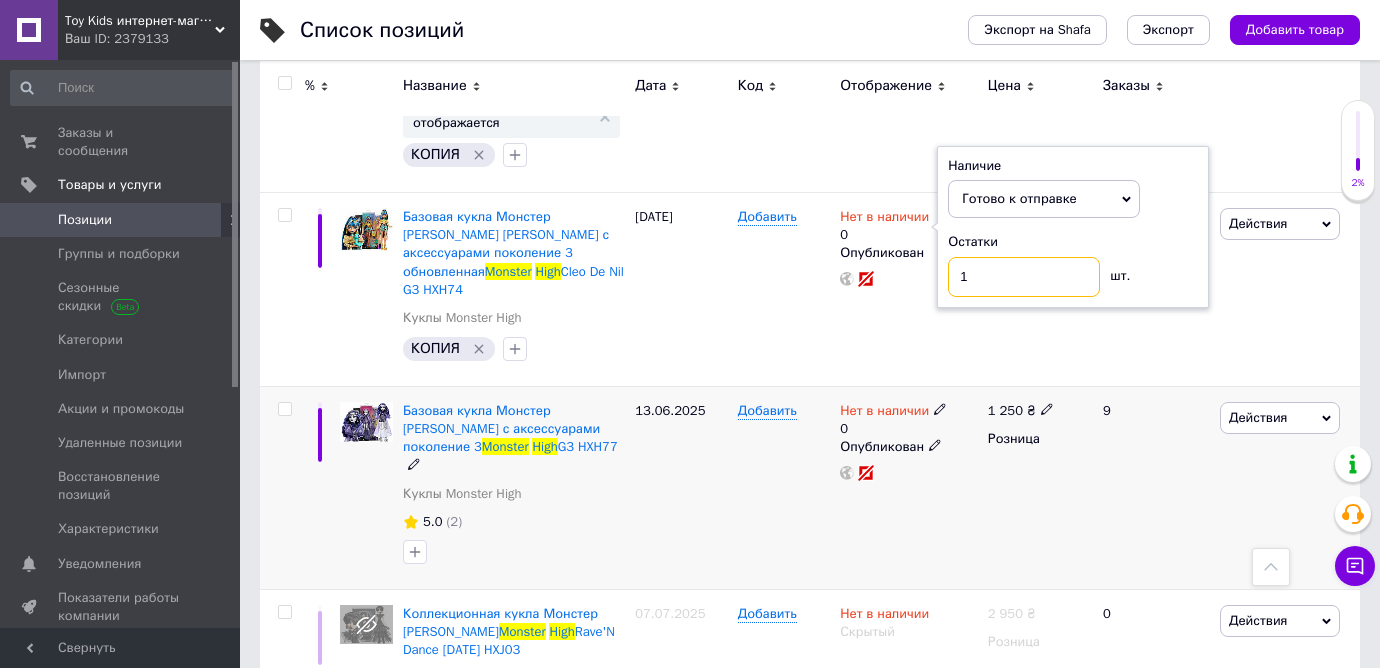 type on "1" 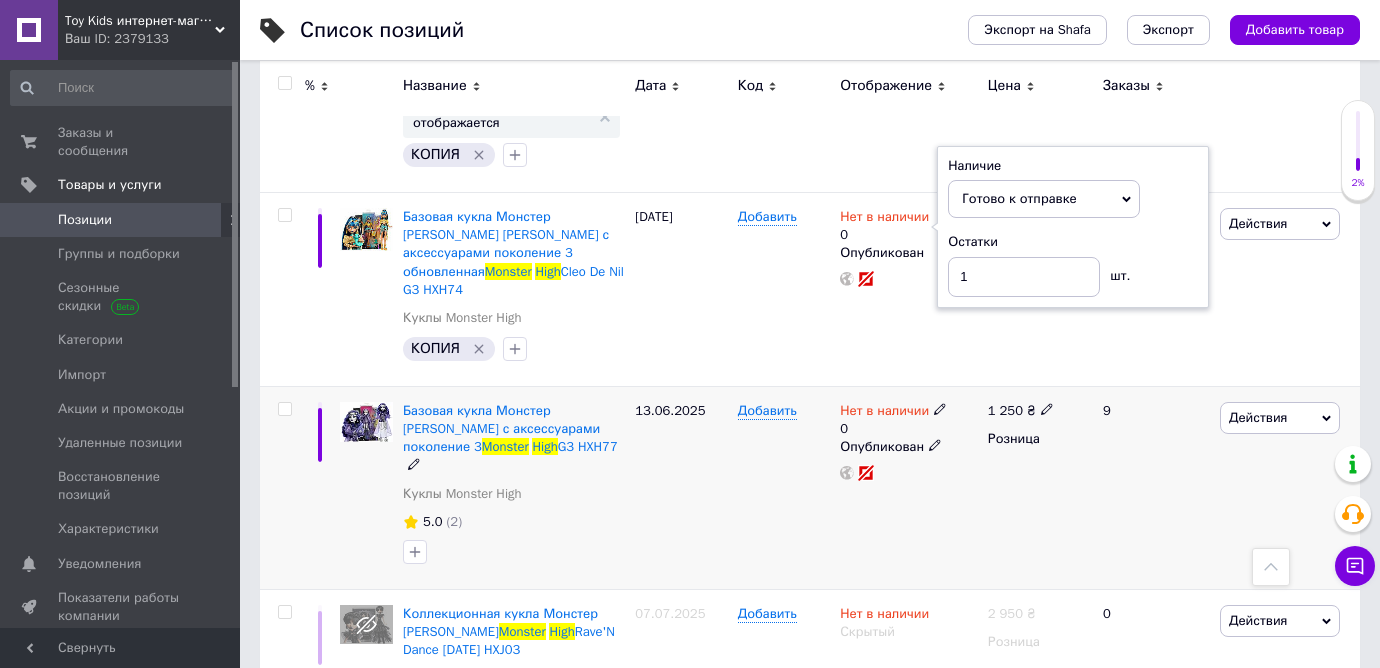 click on "Нет в наличии 0" at bounding box center (909, 420) 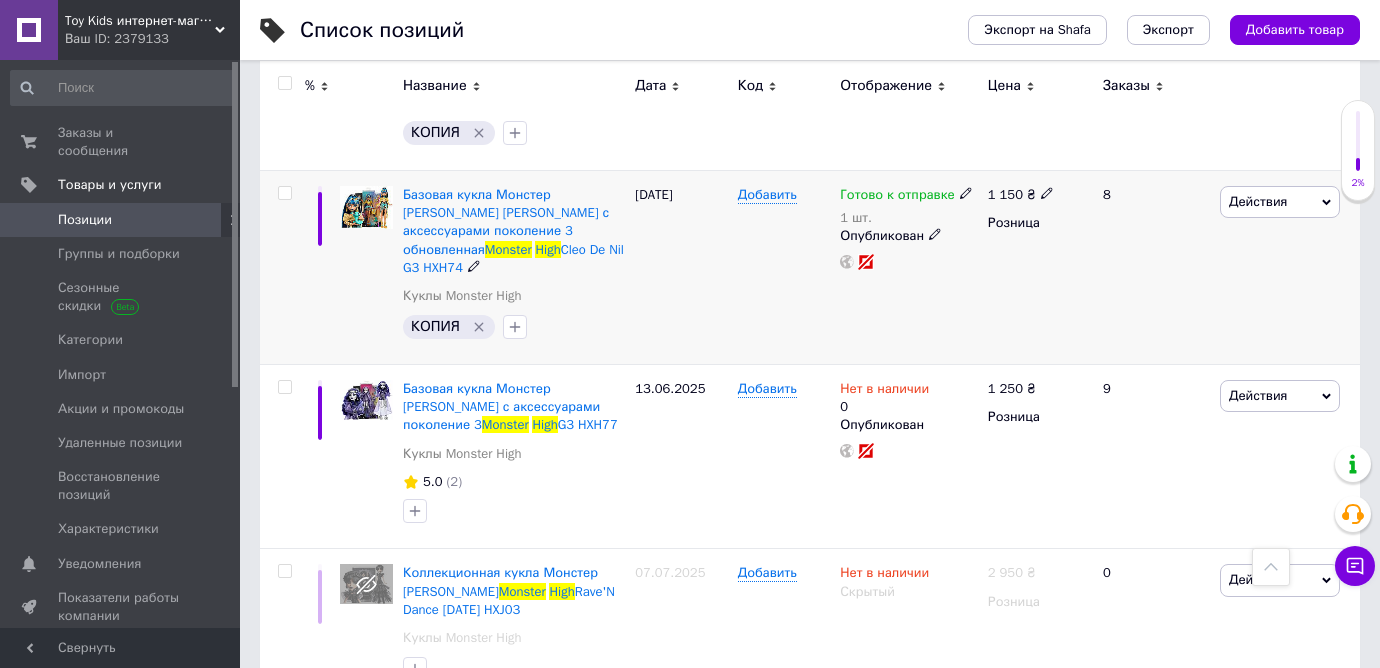 scroll, scrollTop: 3479, scrollLeft: 0, axis: vertical 